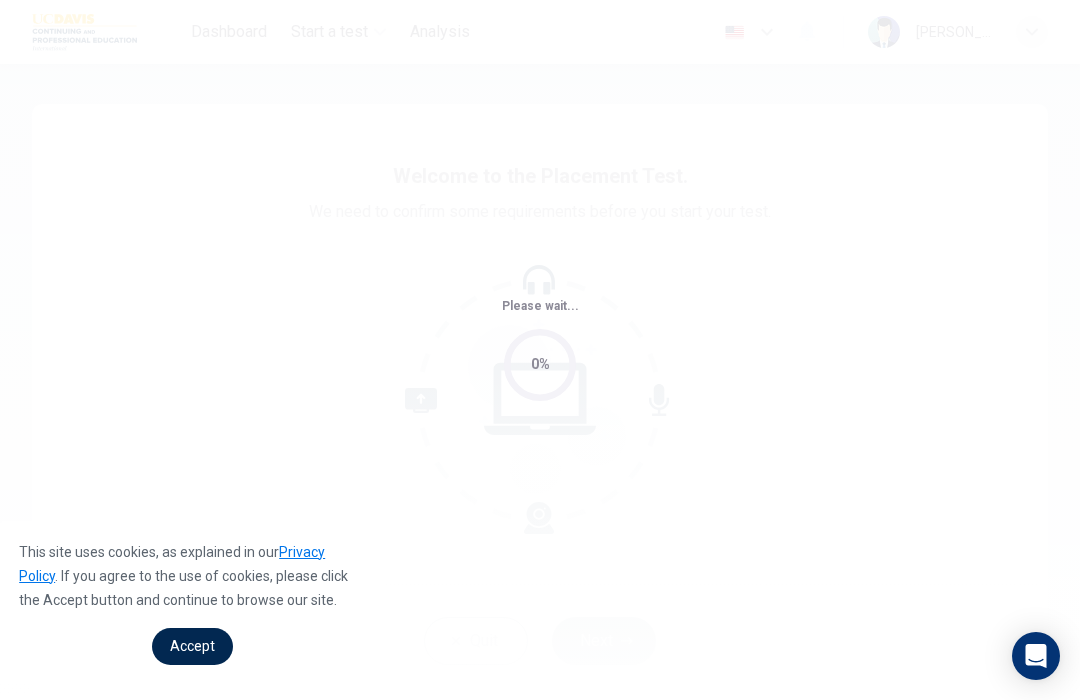scroll, scrollTop: 0, scrollLeft: 0, axis: both 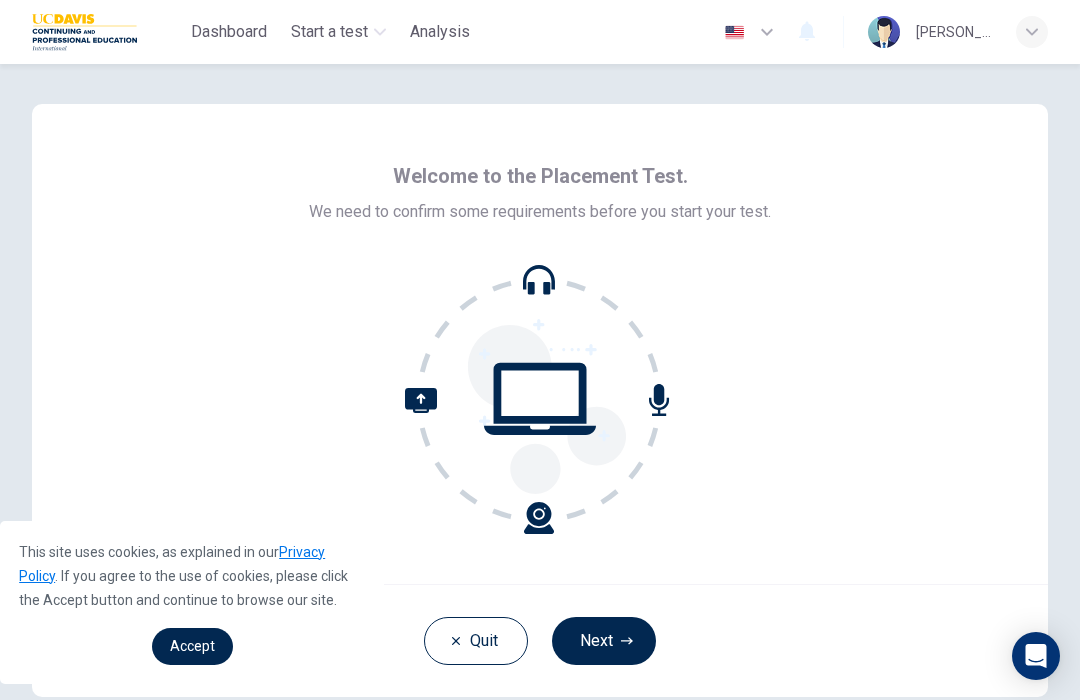 click 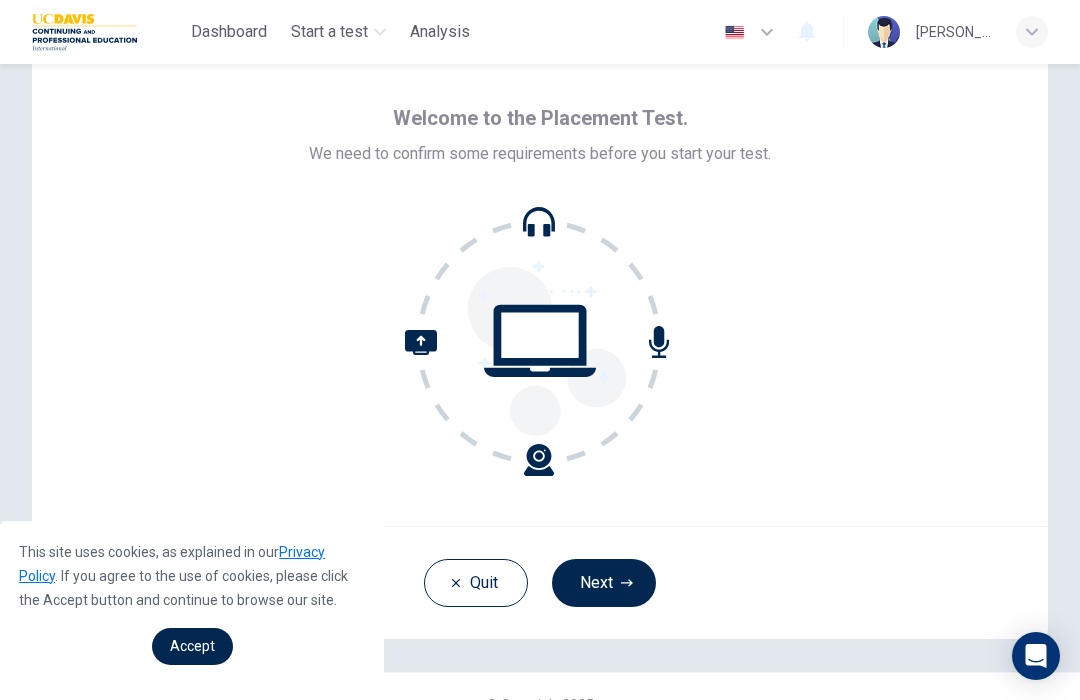 scroll, scrollTop: 56, scrollLeft: 0, axis: vertical 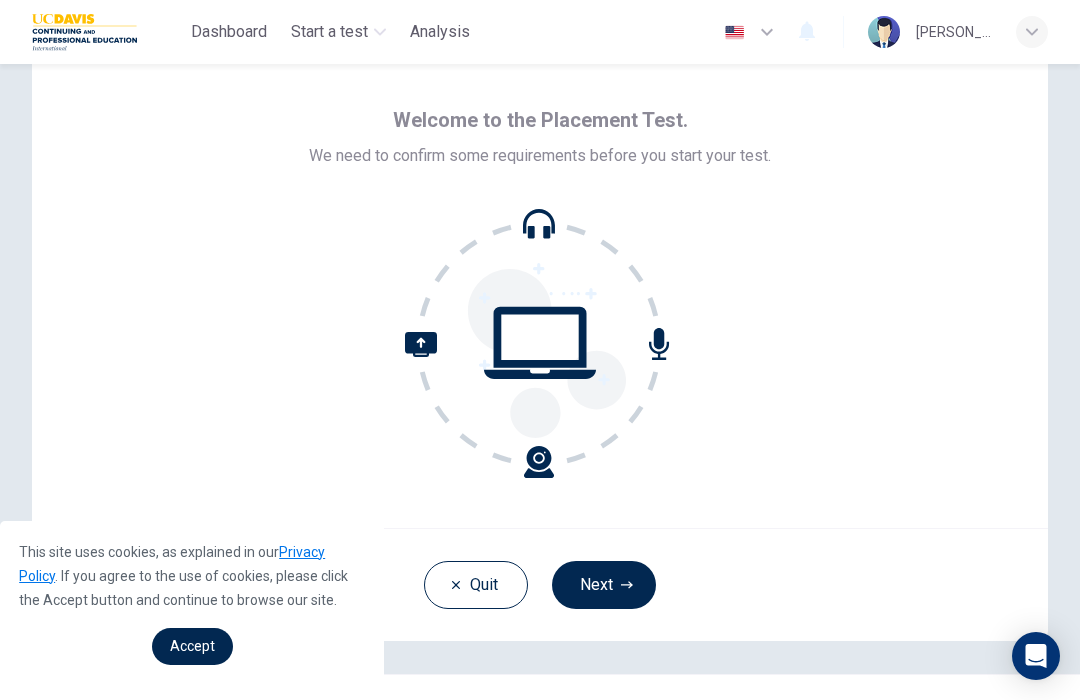 click on "Next" at bounding box center [604, 585] 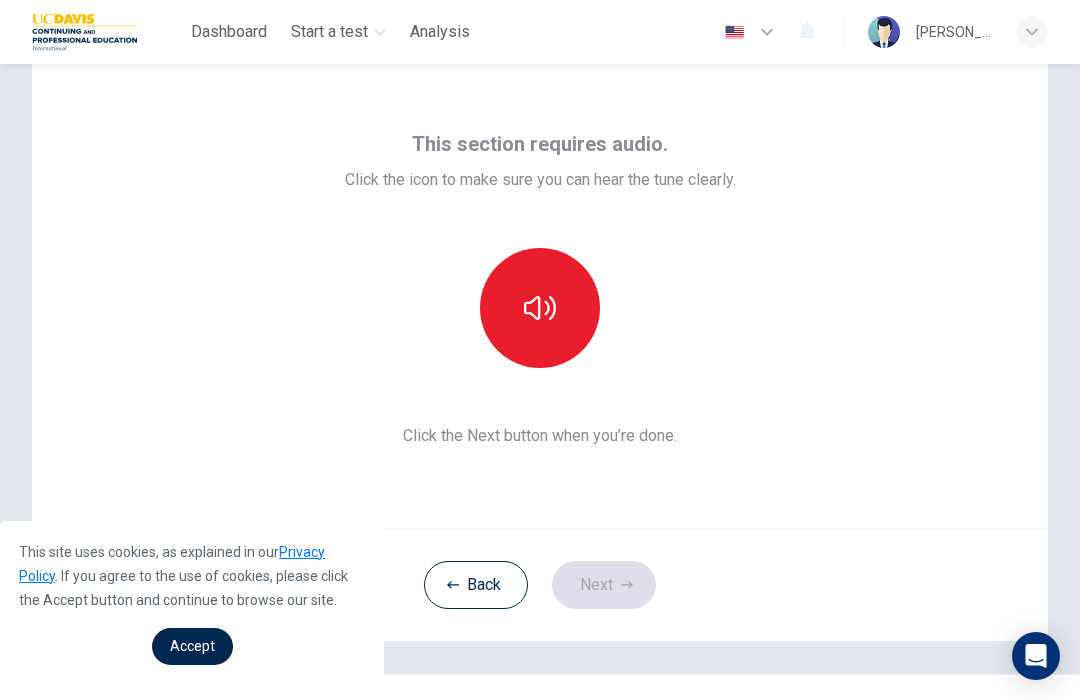 click at bounding box center (540, 308) 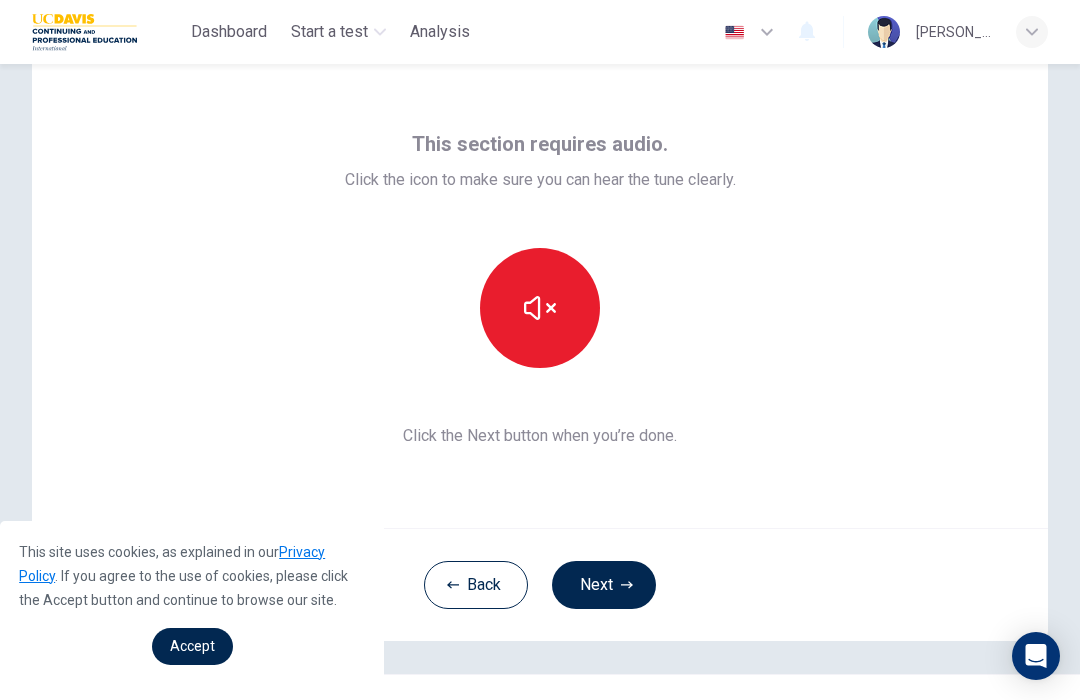 click at bounding box center (540, 308) 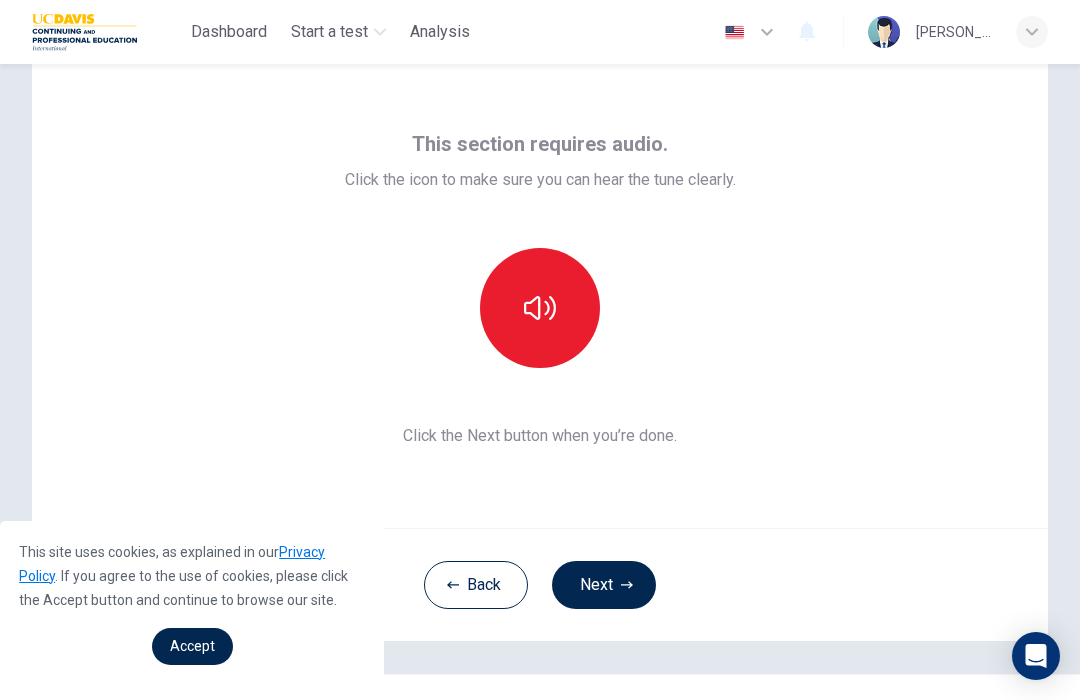 click at bounding box center (540, 308) 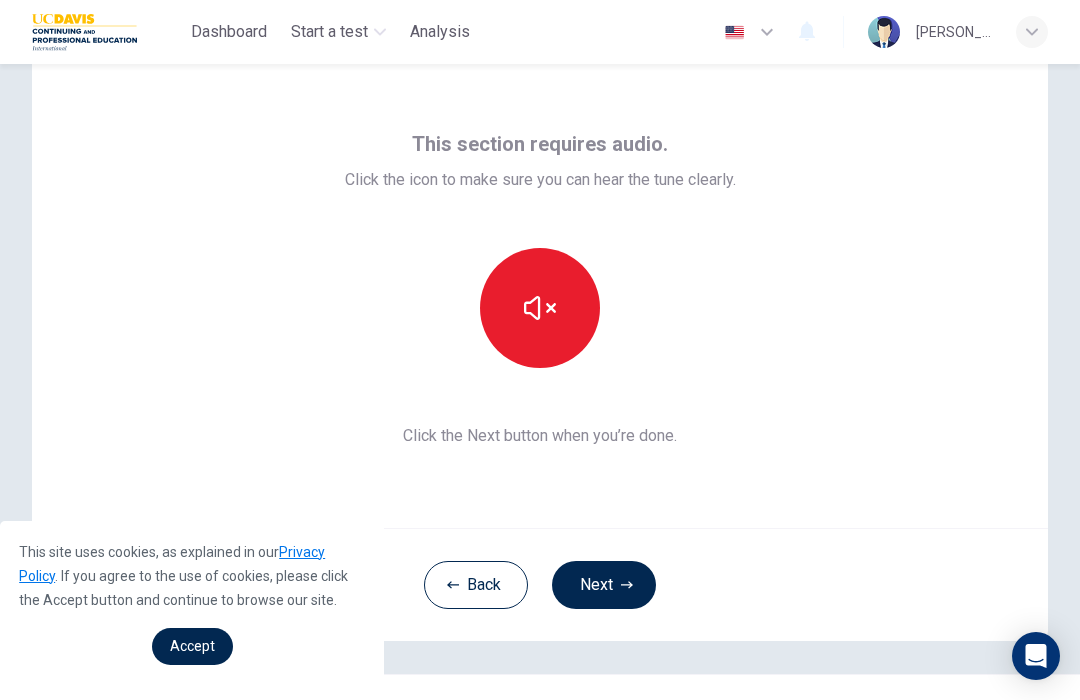 click at bounding box center (540, 308) 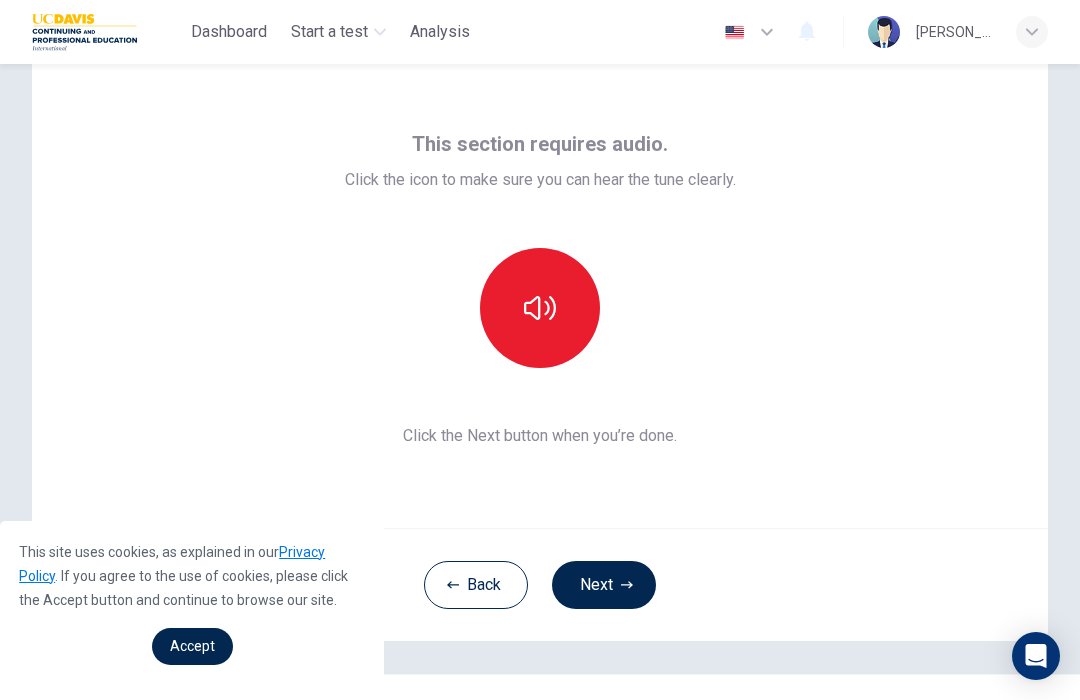 click on "Back Next" at bounding box center [540, 584] 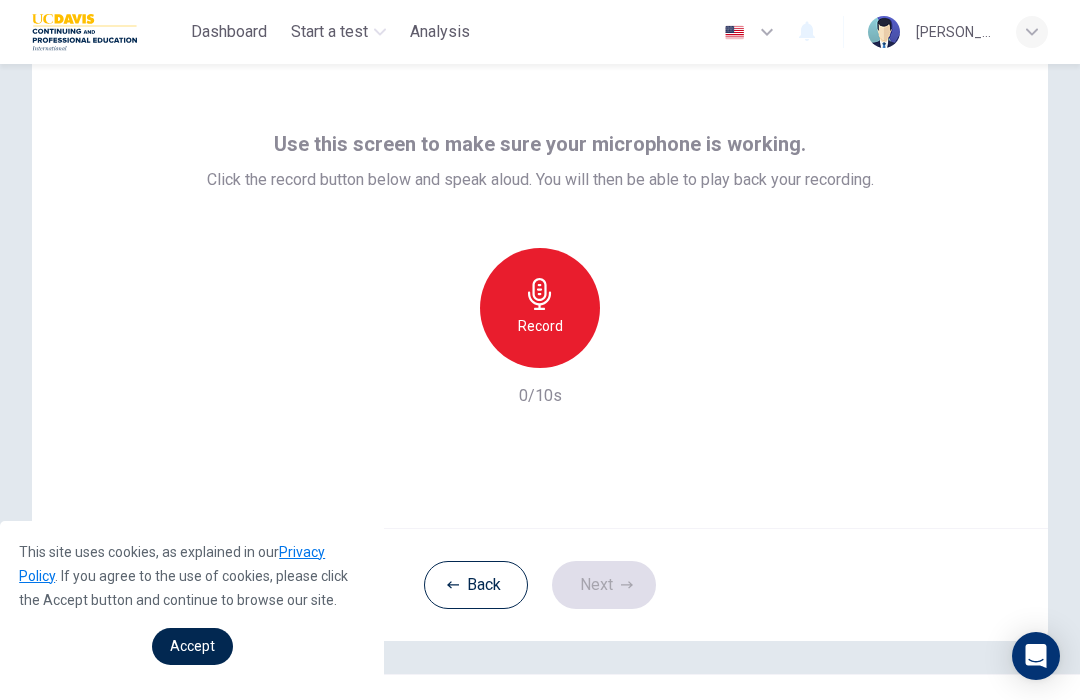 click on "Record" at bounding box center (540, 326) 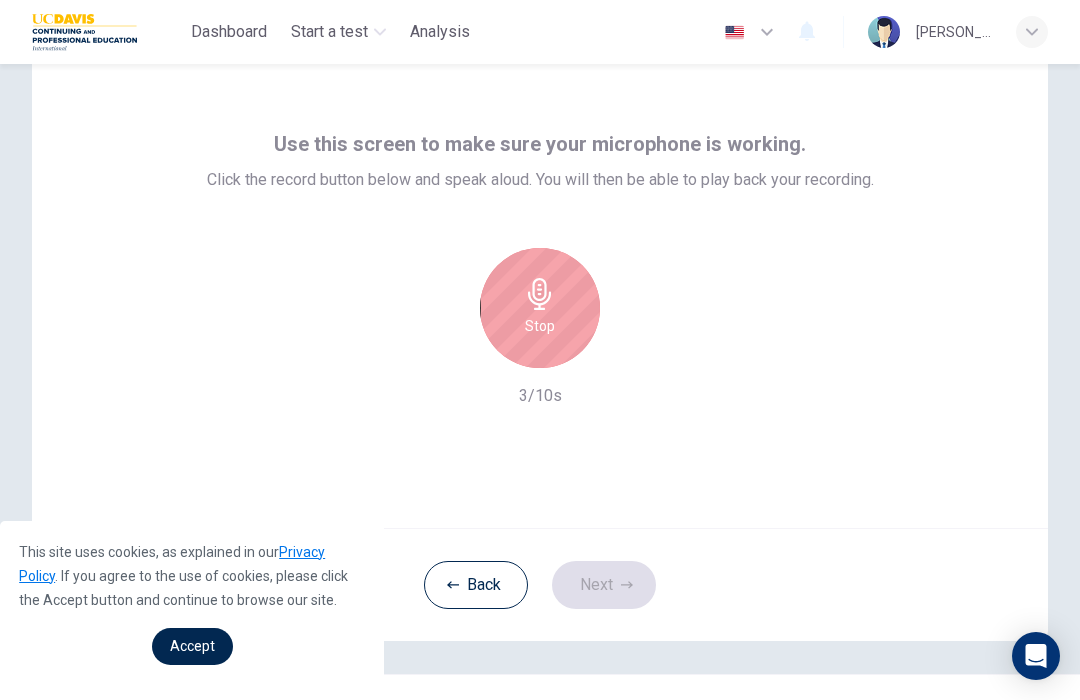 click 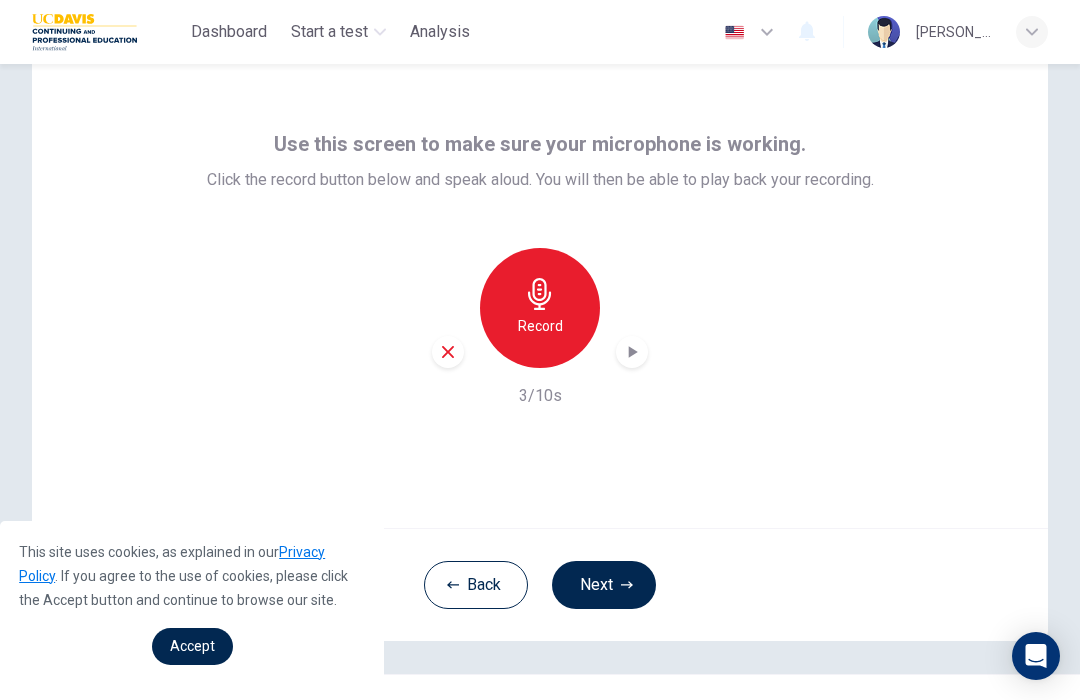 click 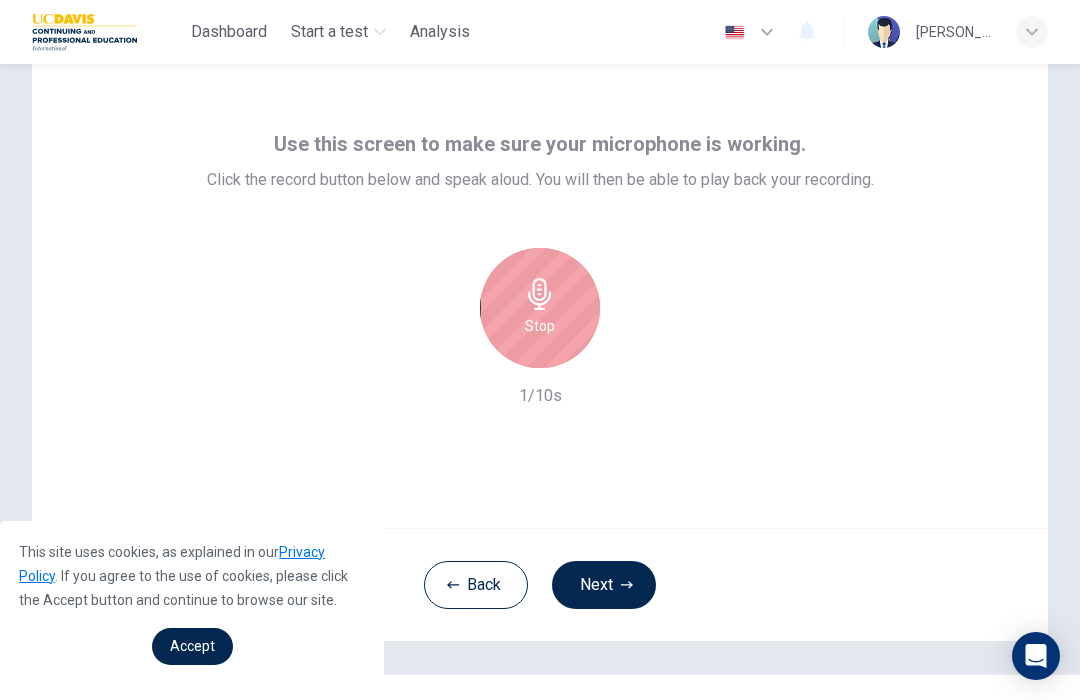 click on "Stop" at bounding box center [540, 308] 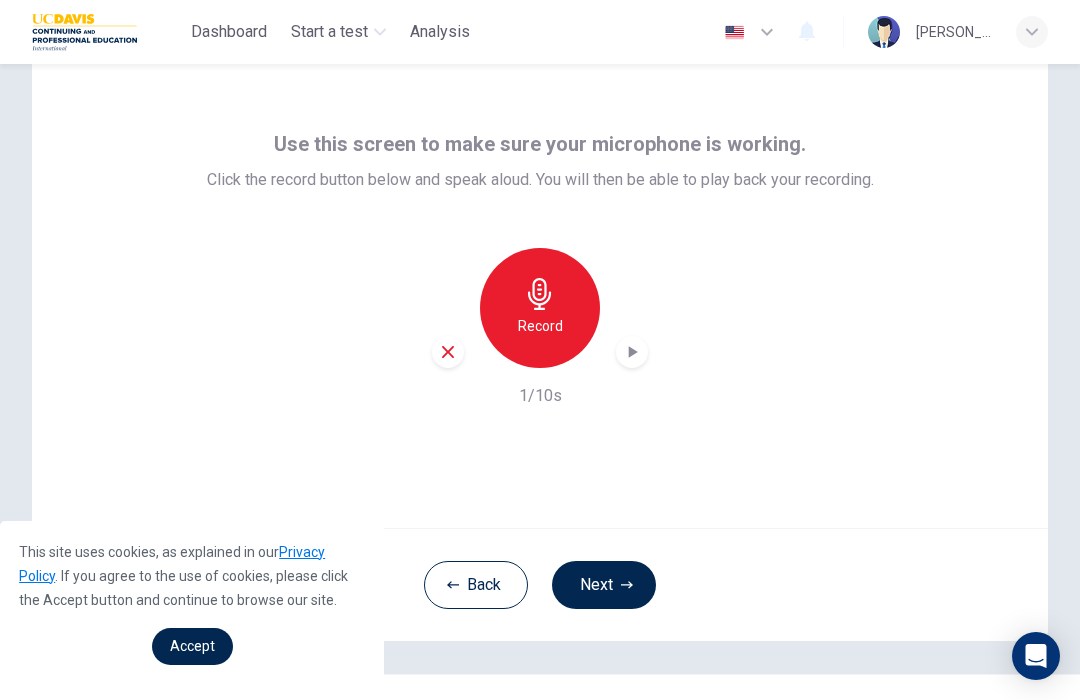 click on "Next" at bounding box center (604, 585) 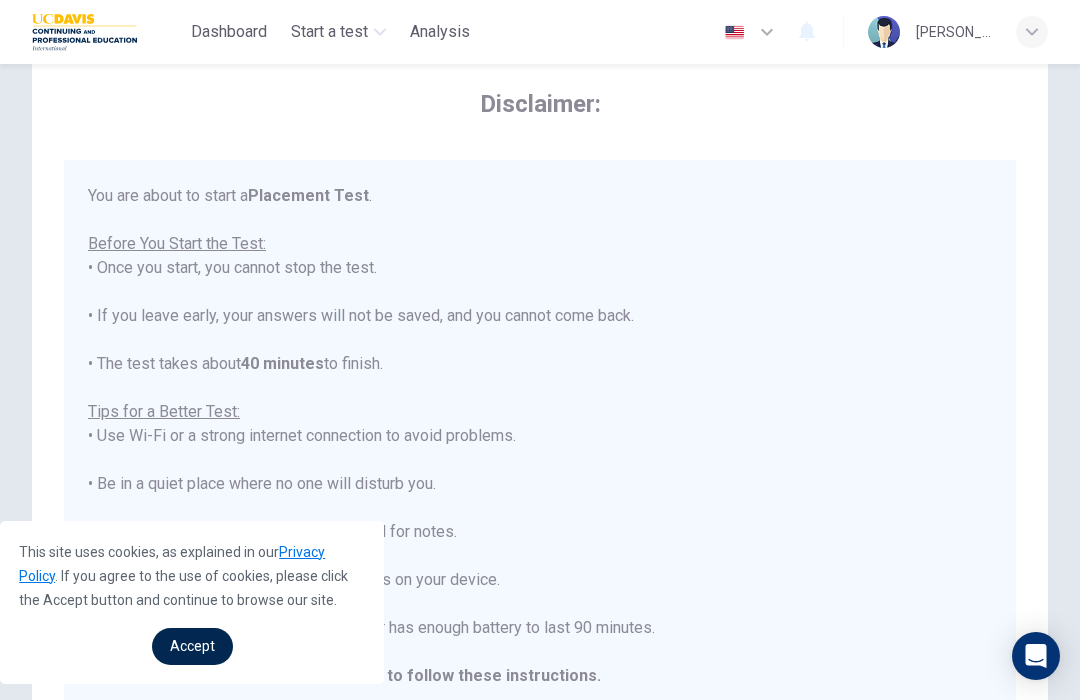 scroll, scrollTop: 0, scrollLeft: 0, axis: both 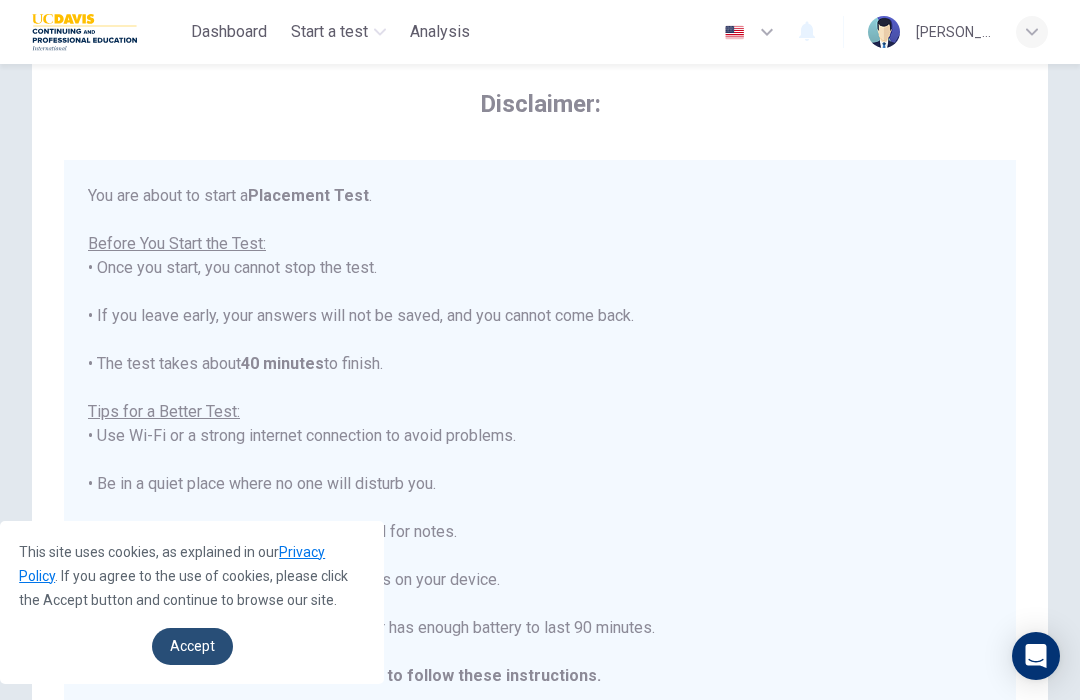 click on "Accept" at bounding box center (192, 646) 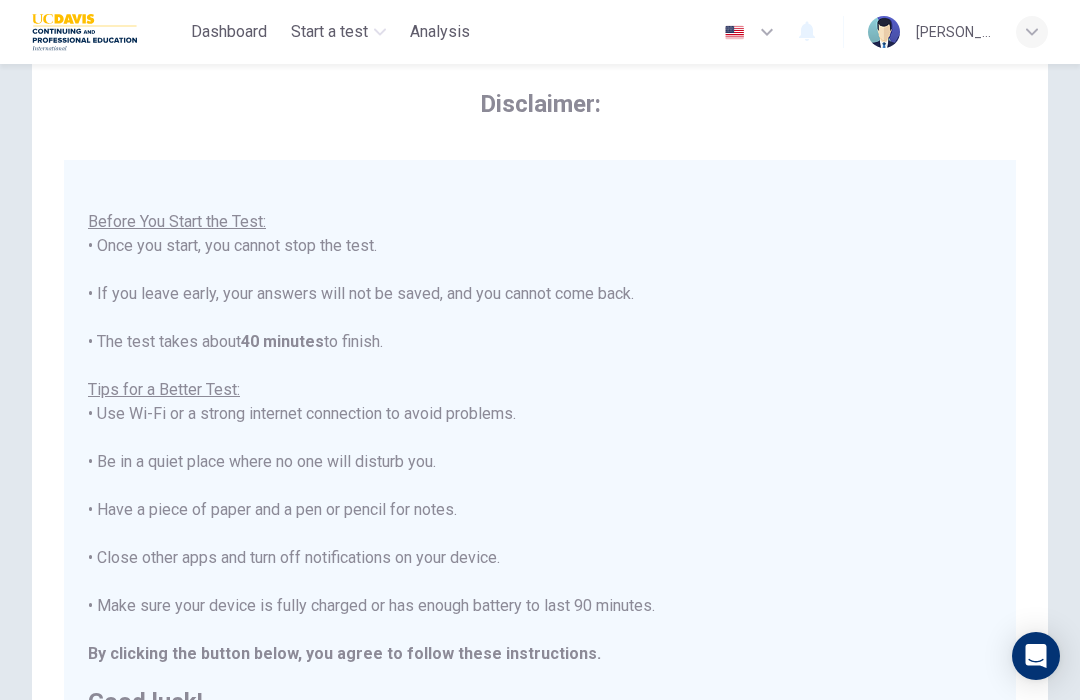 scroll, scrollTop: 21, scrollLeft: 0, axis: vertical 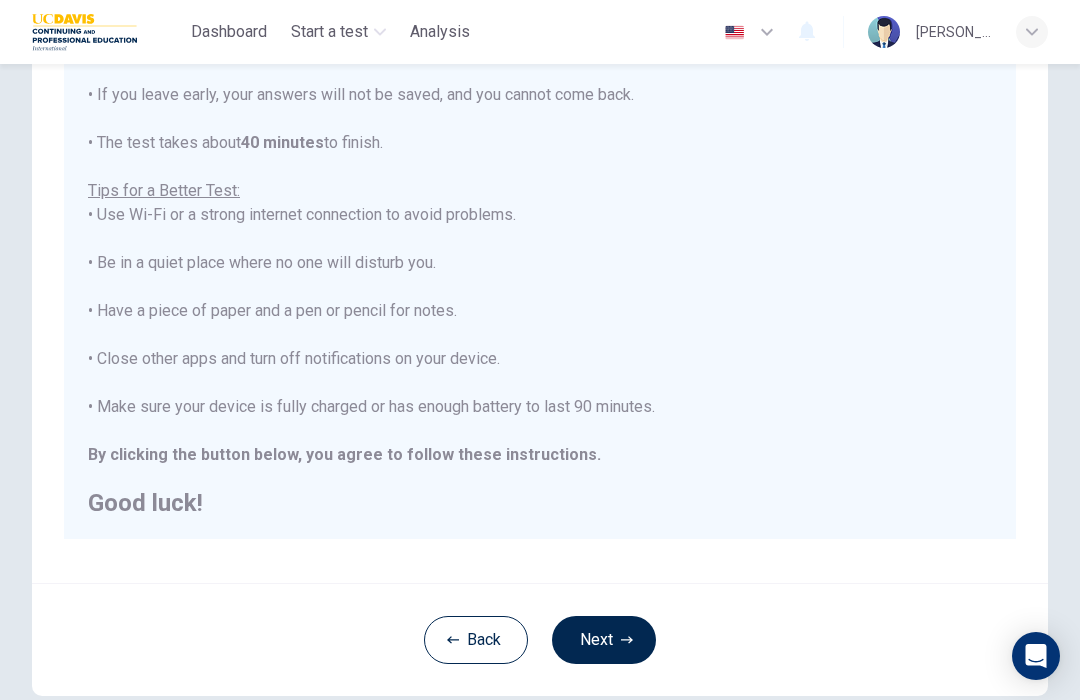 click on "Next" at bounding box center [604, 640] 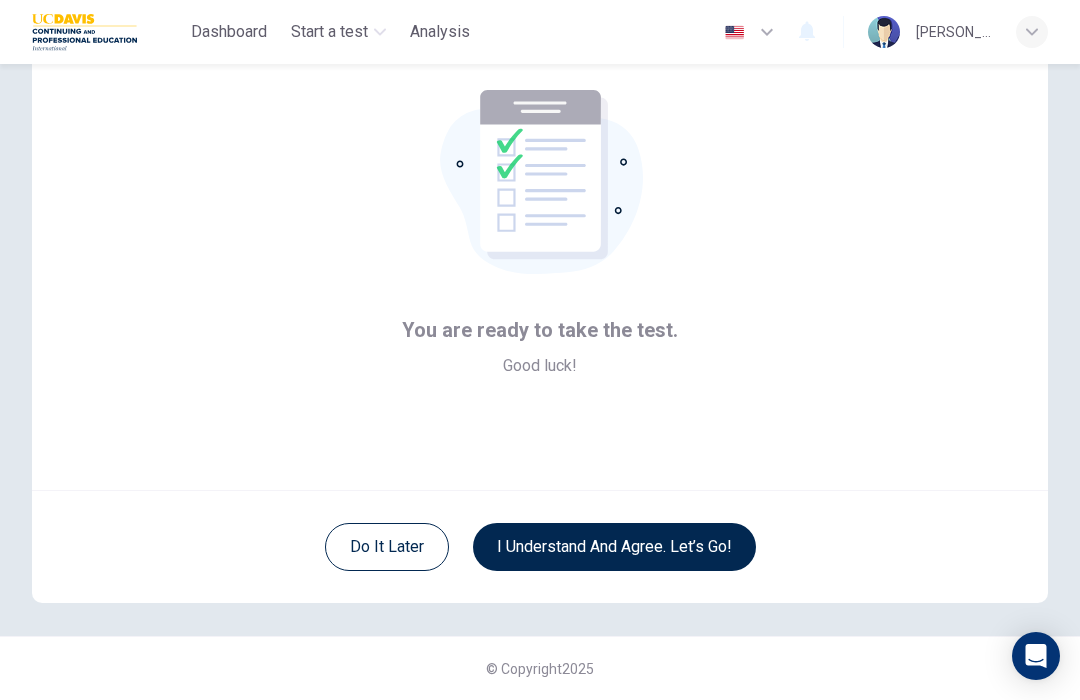 scroll, scrollTop: 94, scrollLeft: 0, axis: vertical 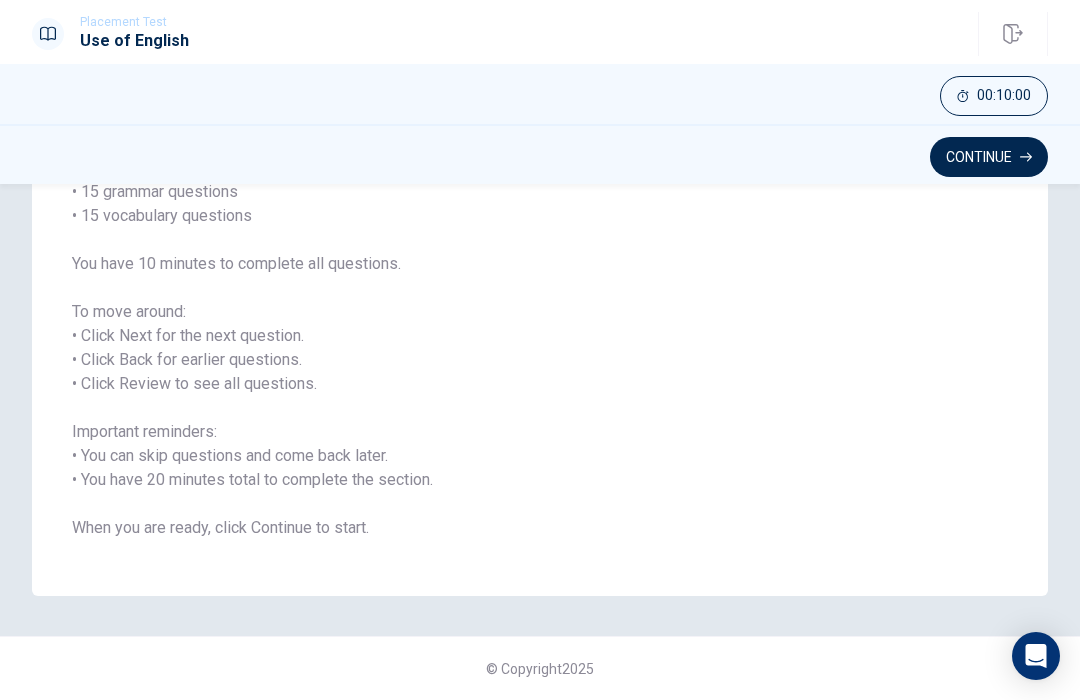 click on "Continue" at bounding box center [989, 157] 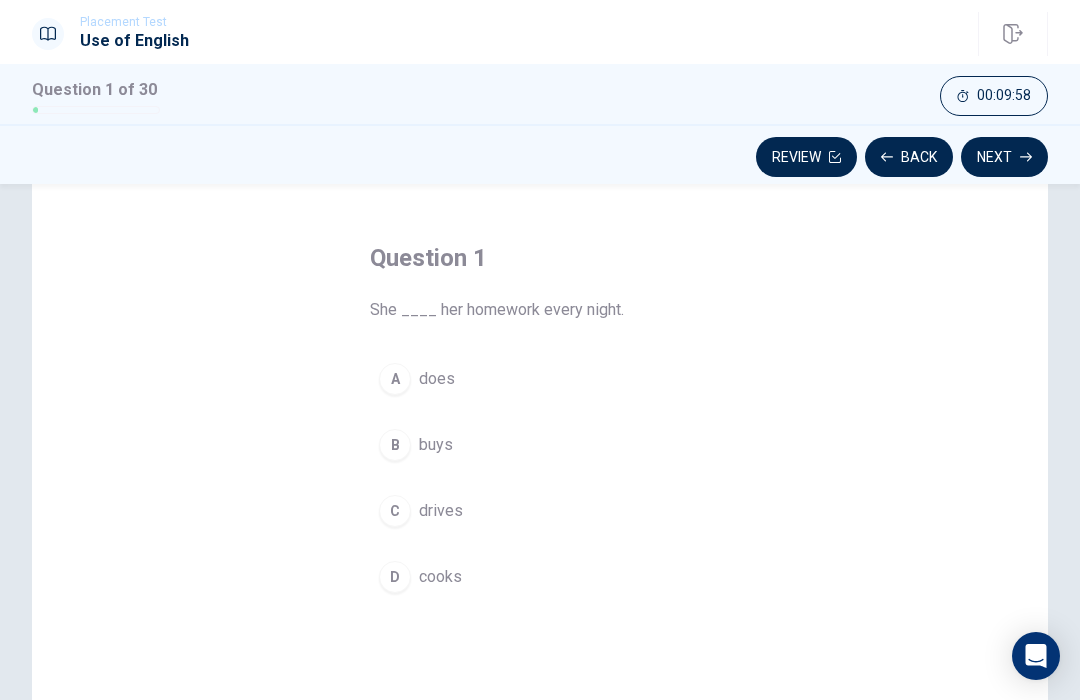 scroll, scrollTop: 64, scrollLeft: 0, axis: vertical 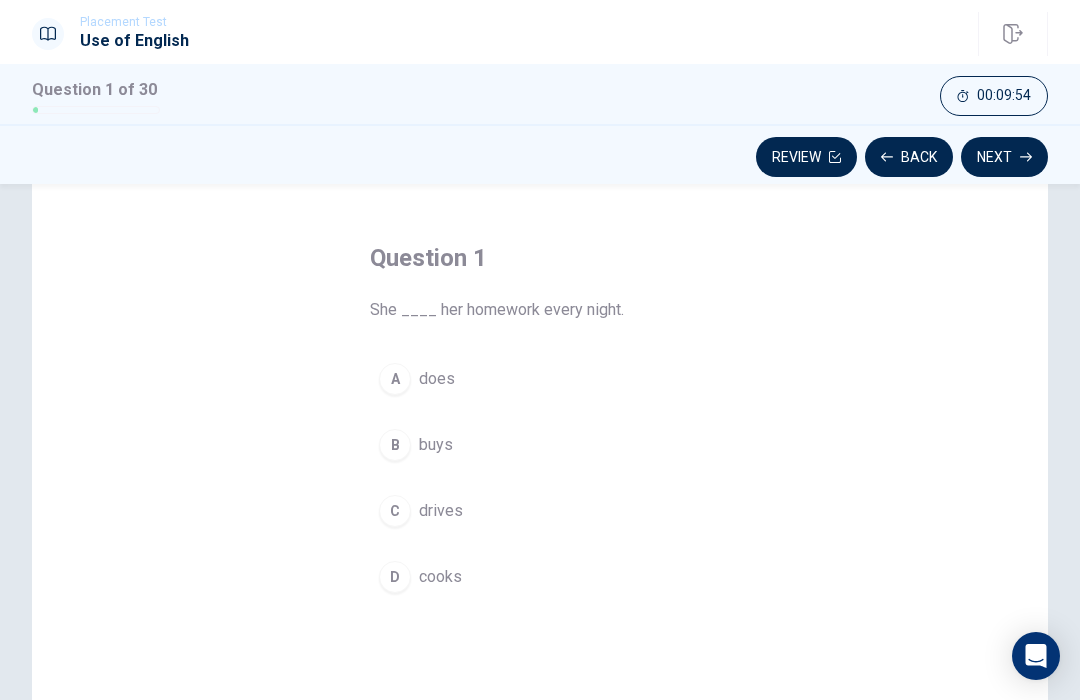 click on "does" at bounding box center (437, 379) 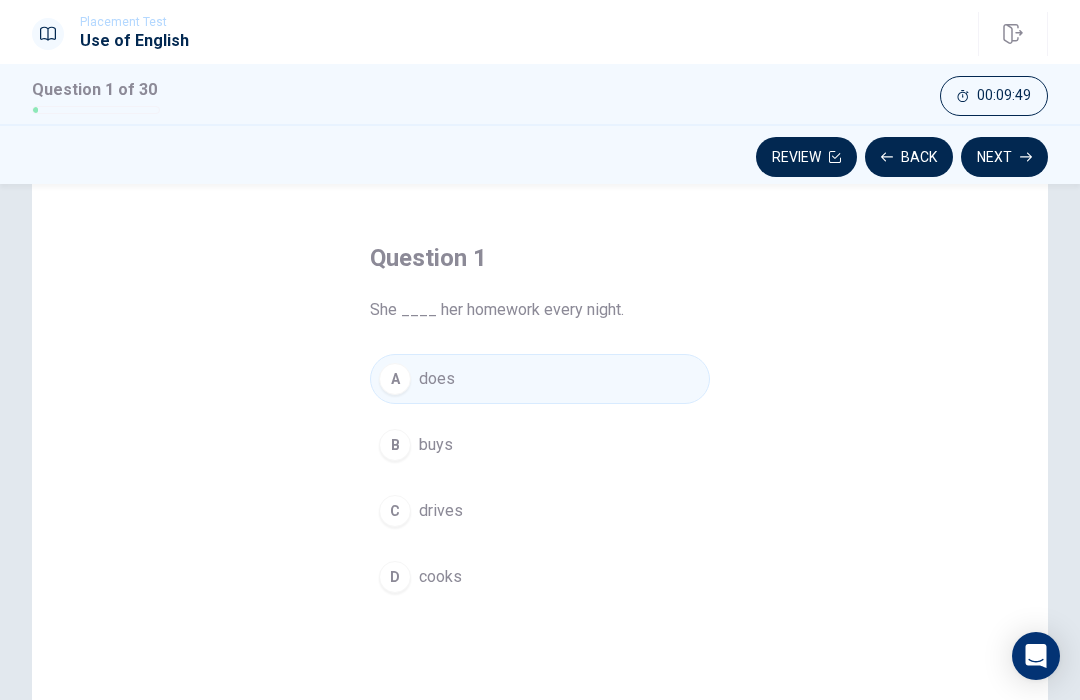 click on "Next" at bounding box center (1004, 157) 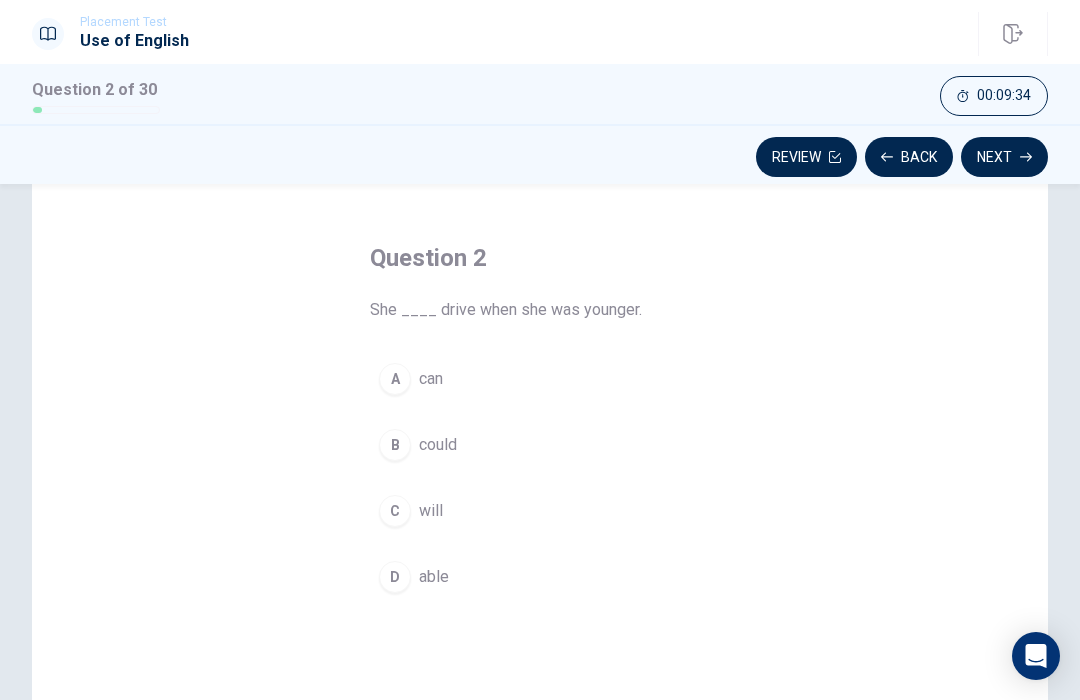 click on "could" at bounding box center (438, 445) 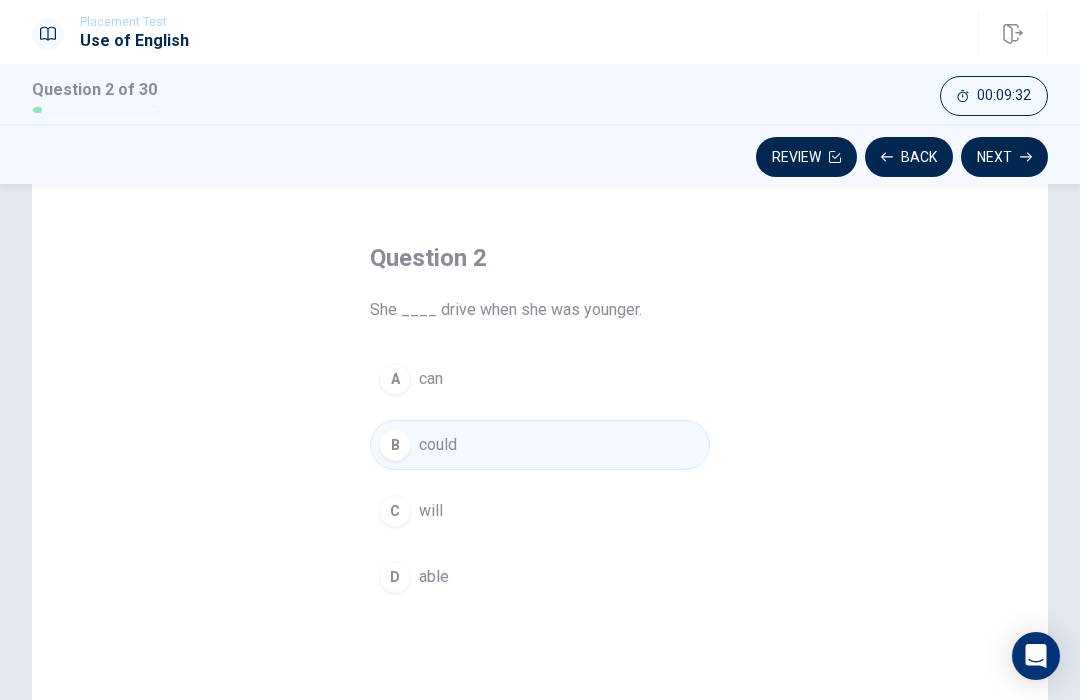 click on "Next" at bounding box center (1004, 157) 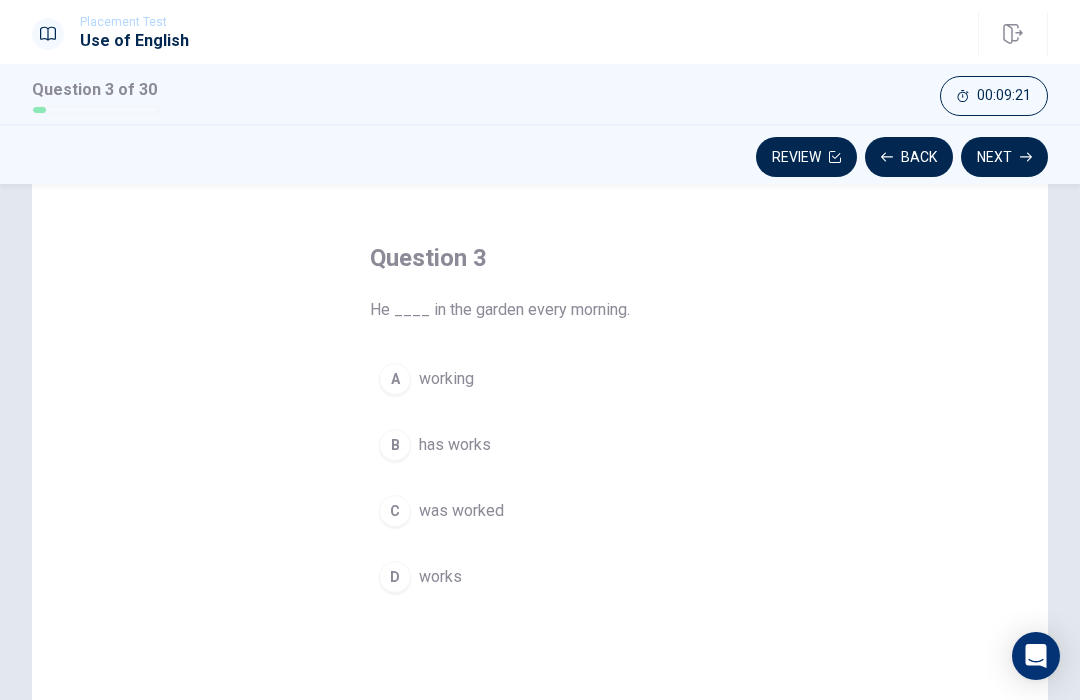 click on "works" at bounding box center (440, 577) 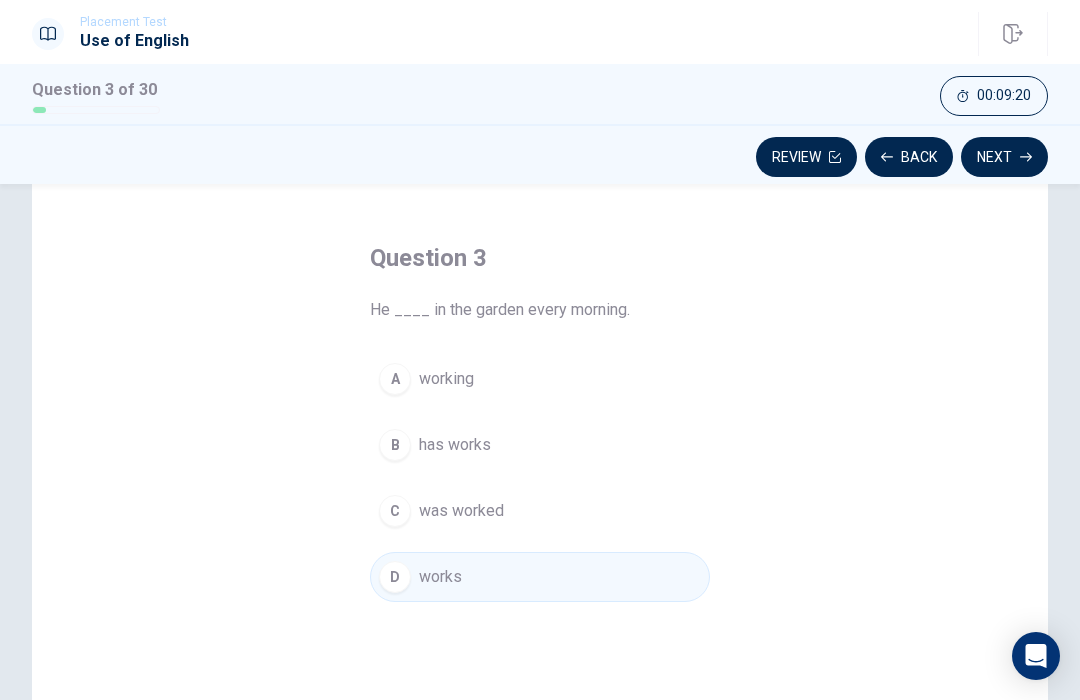 click on "Next" at bounding box center (1004, 157) 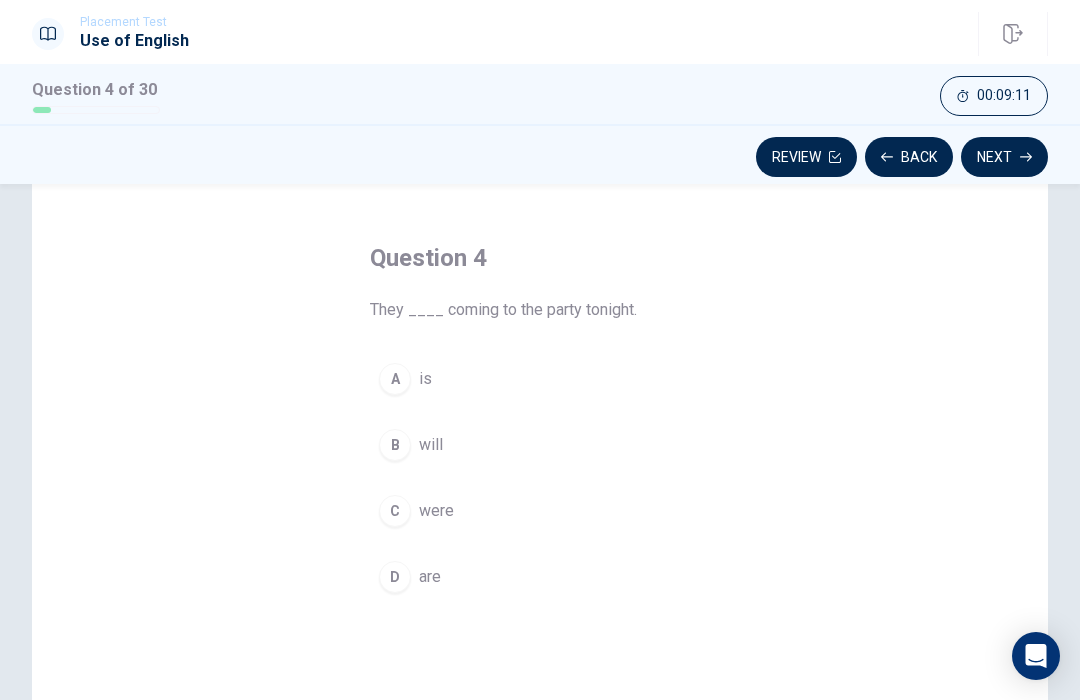 click on "are" at bounding box center [430, 577] 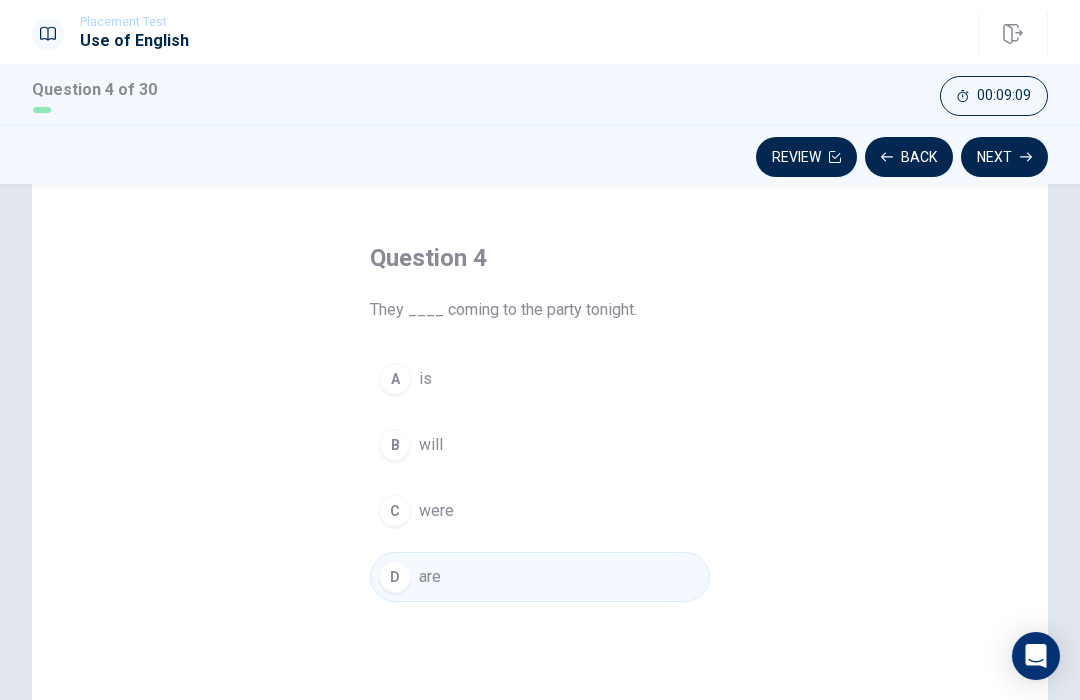 click on "Next" at bounding box center [1004, 157] 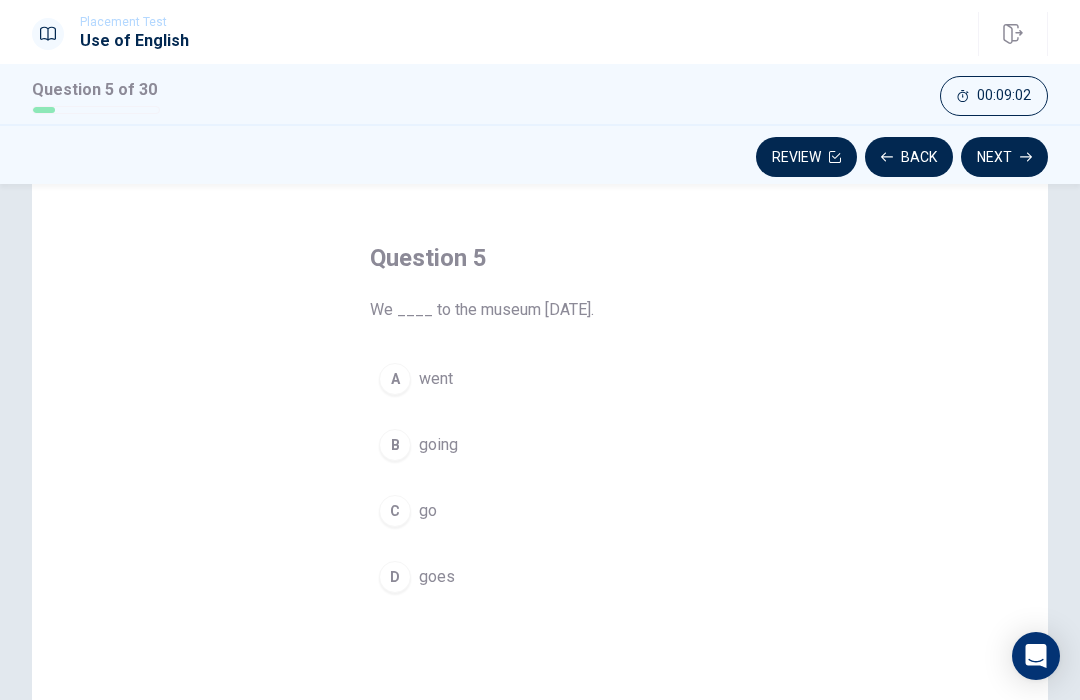 click on "A went" at bounding box center [540, 379] 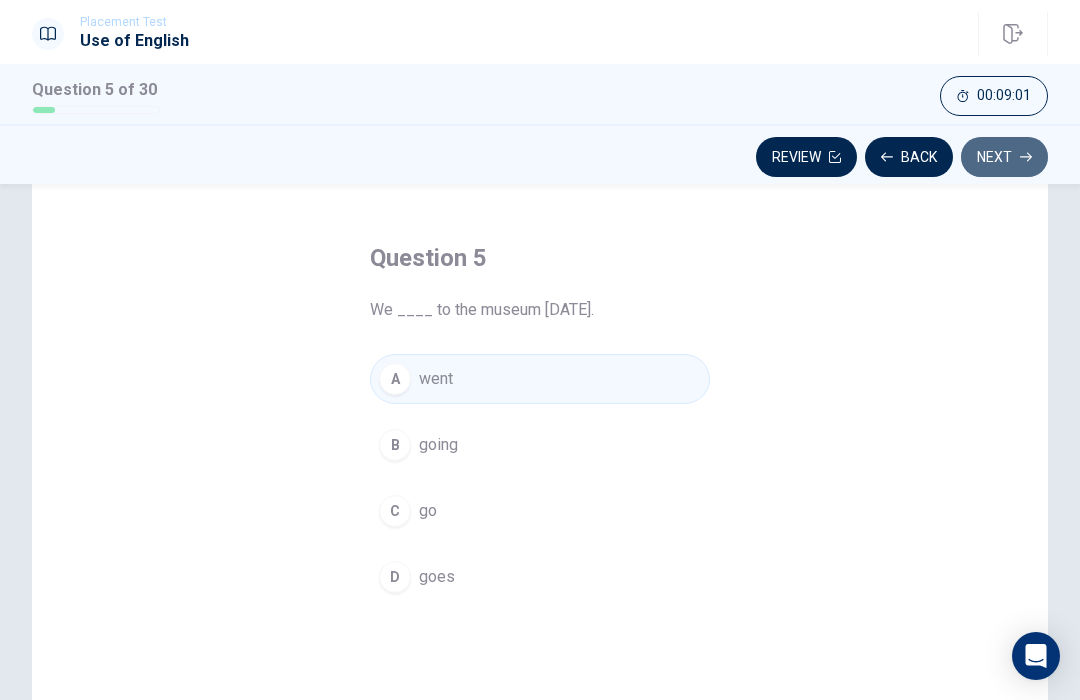click on "Next" at bounding box center [1004, 157] 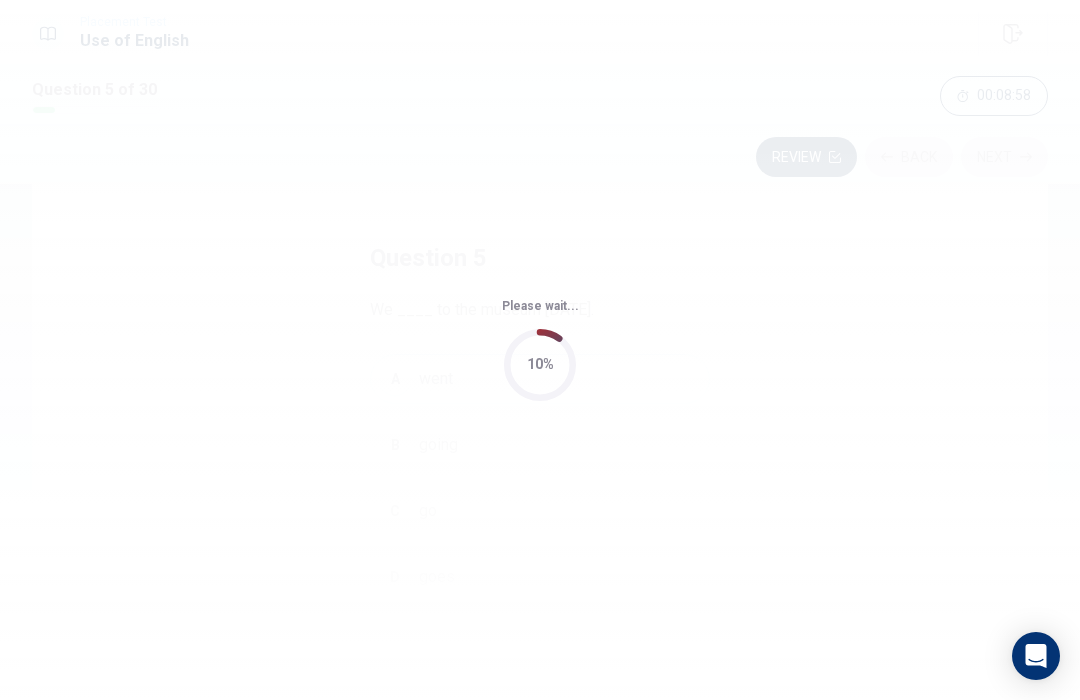 scroll, scrollTop: 0, scrollLeft: 0, axis: both 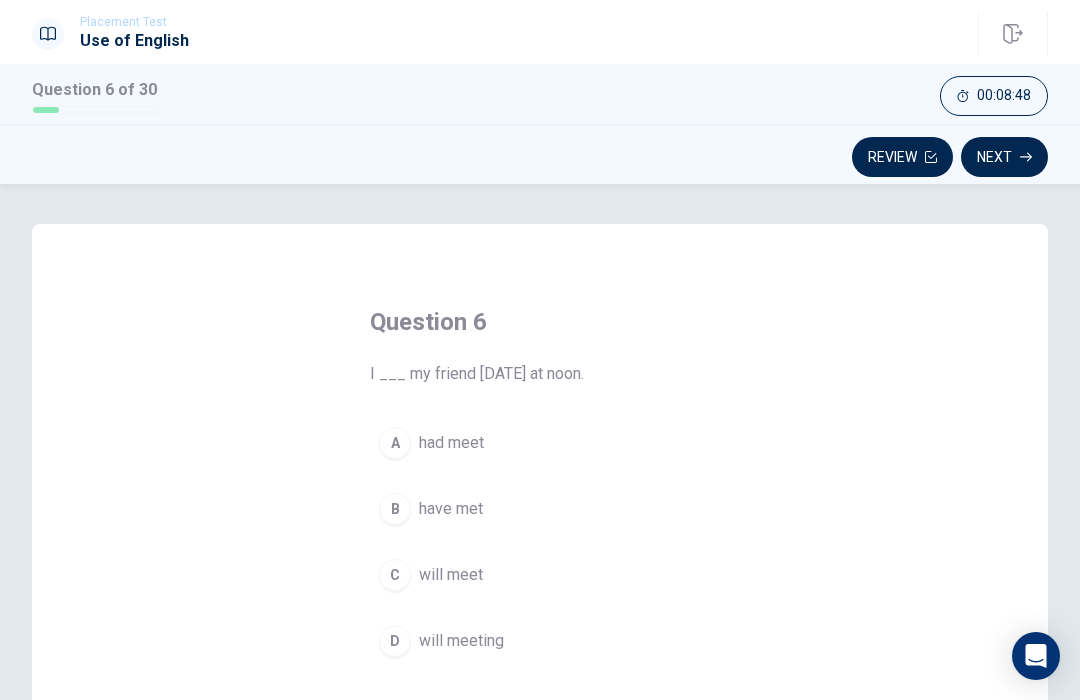click on "will meet" at bounding box center [451, 575] 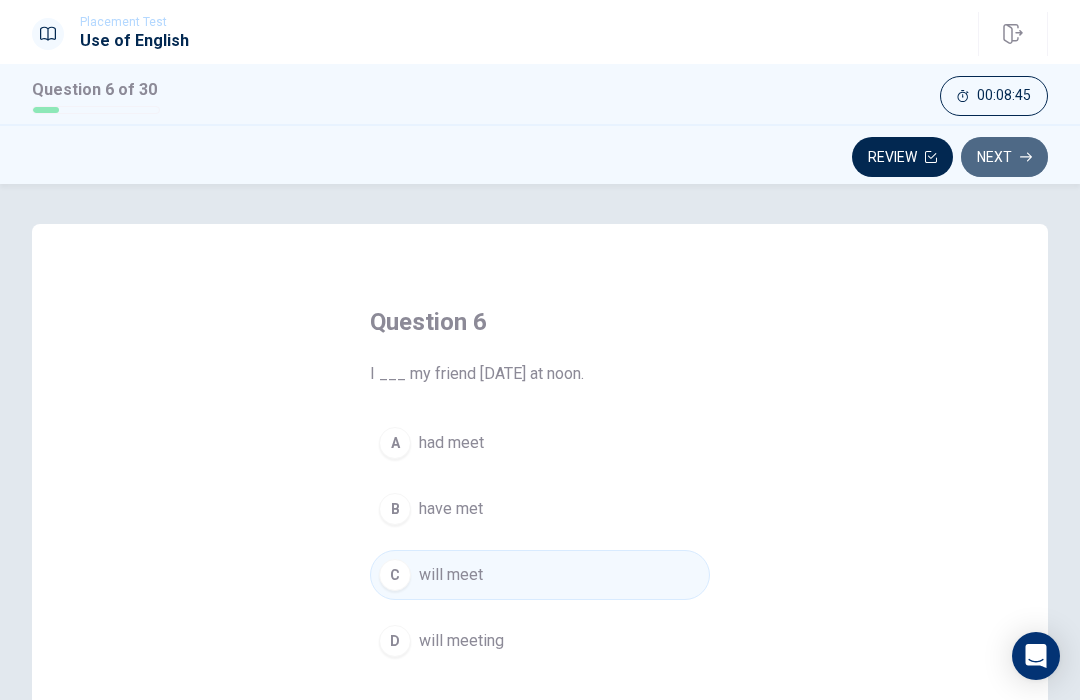 click on "Next" at bounding box center (1004, 157) 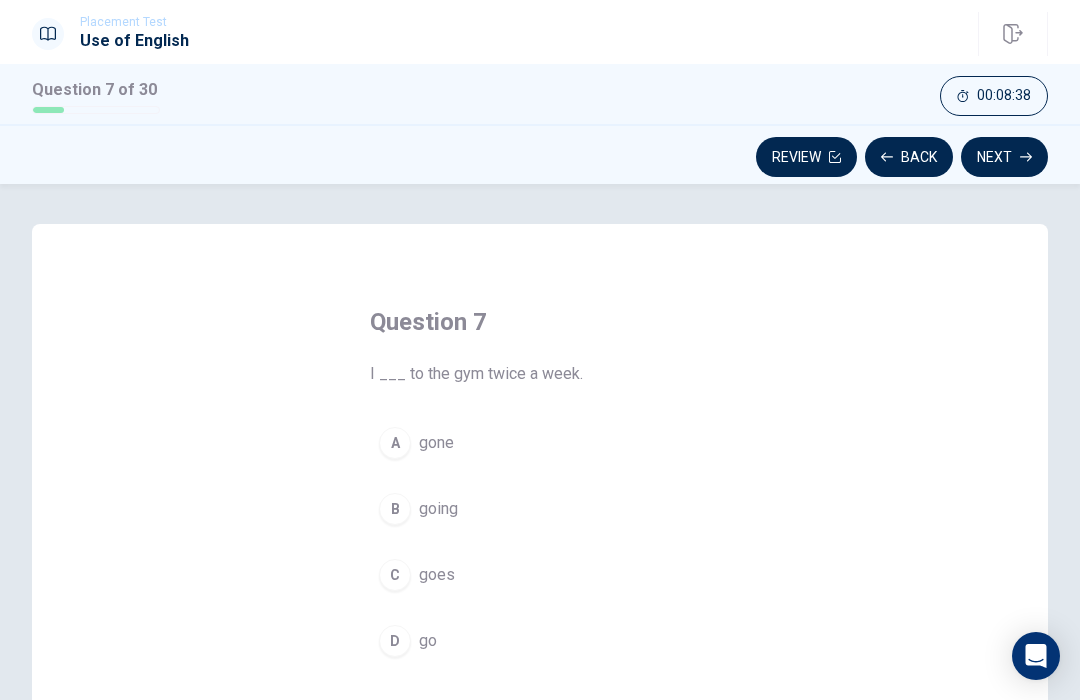 click on "go" at bounding box center [428, 641] 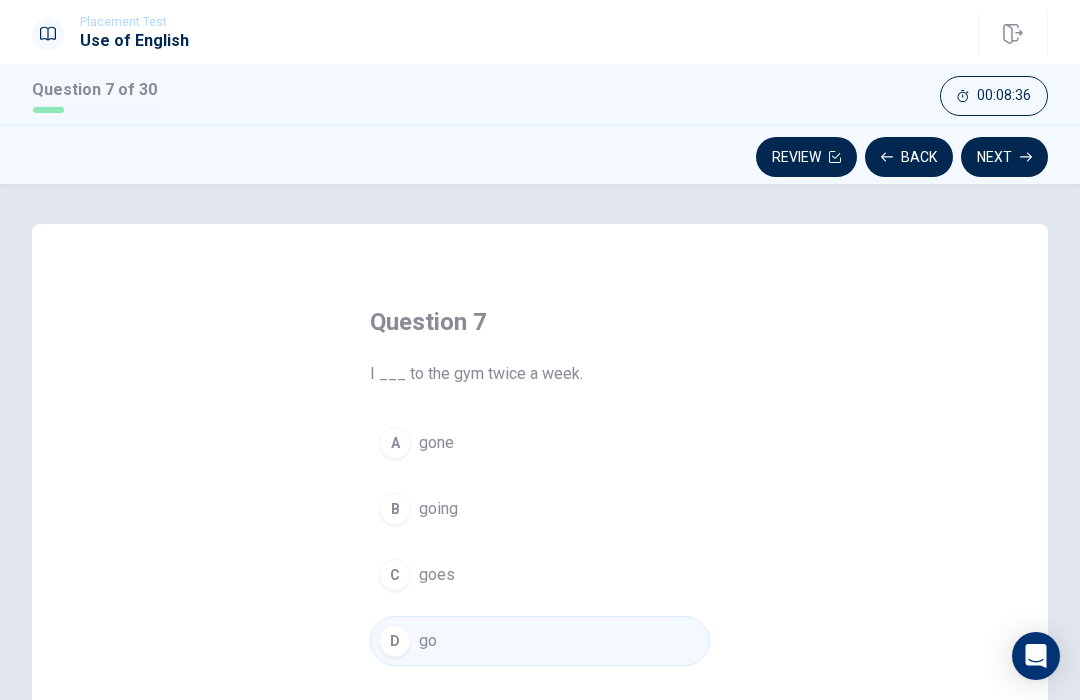 click on "Next" at bounding box center [1004, 157] 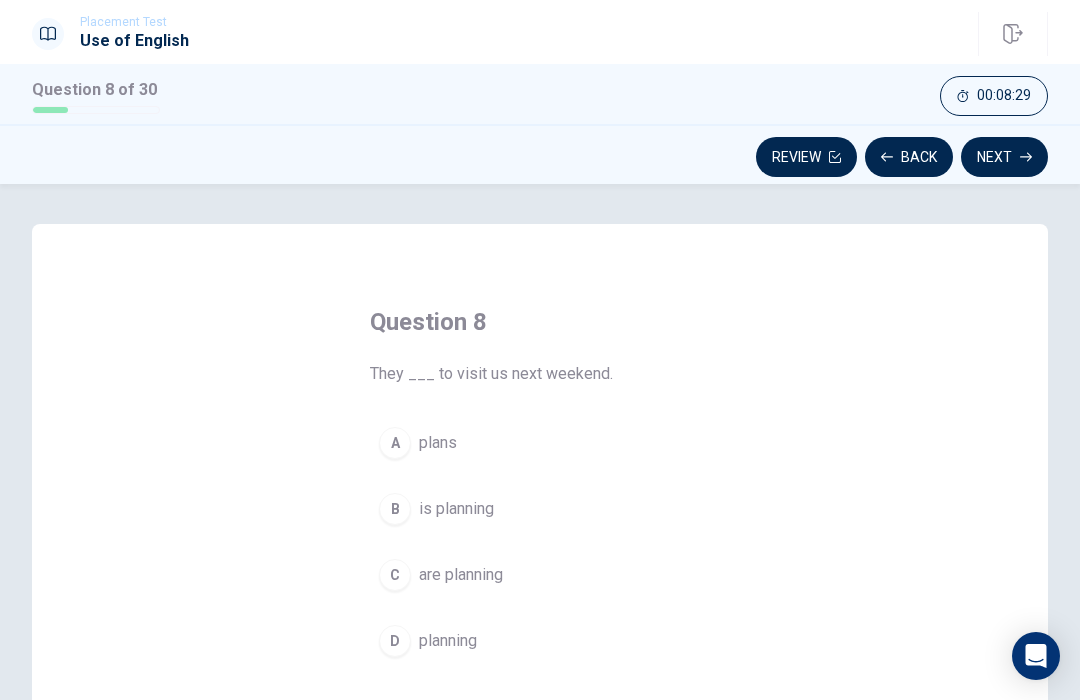 click on "C are planning" at bounding box center [540, 575] 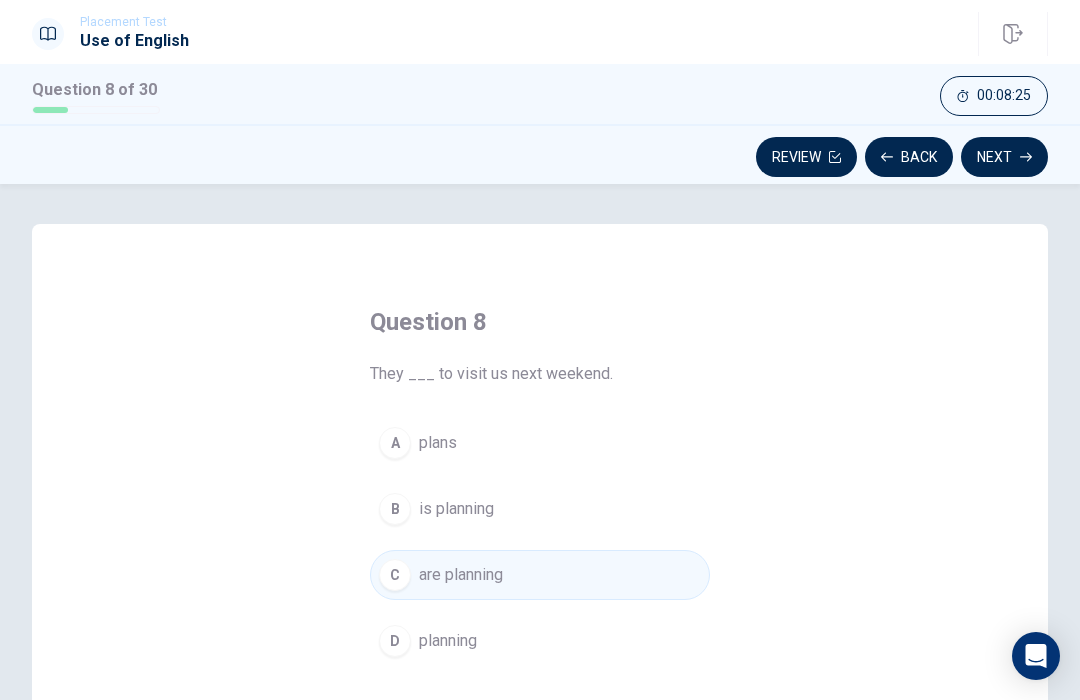 click 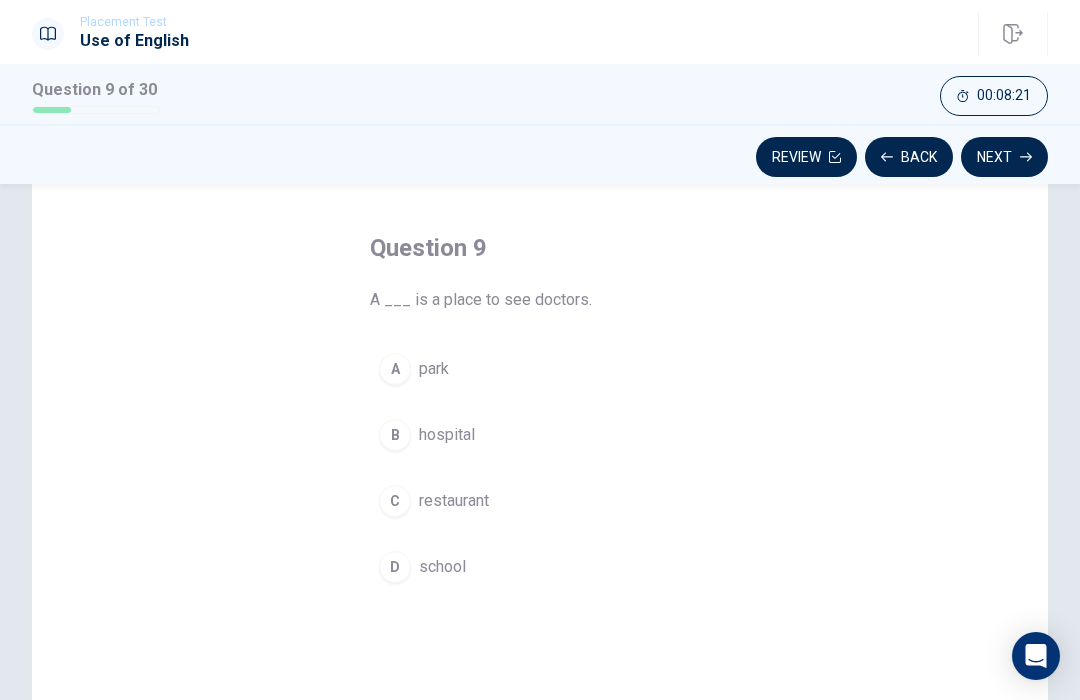 scroll, scrollTop: 72, scrollLeft: 0, axis: vertical 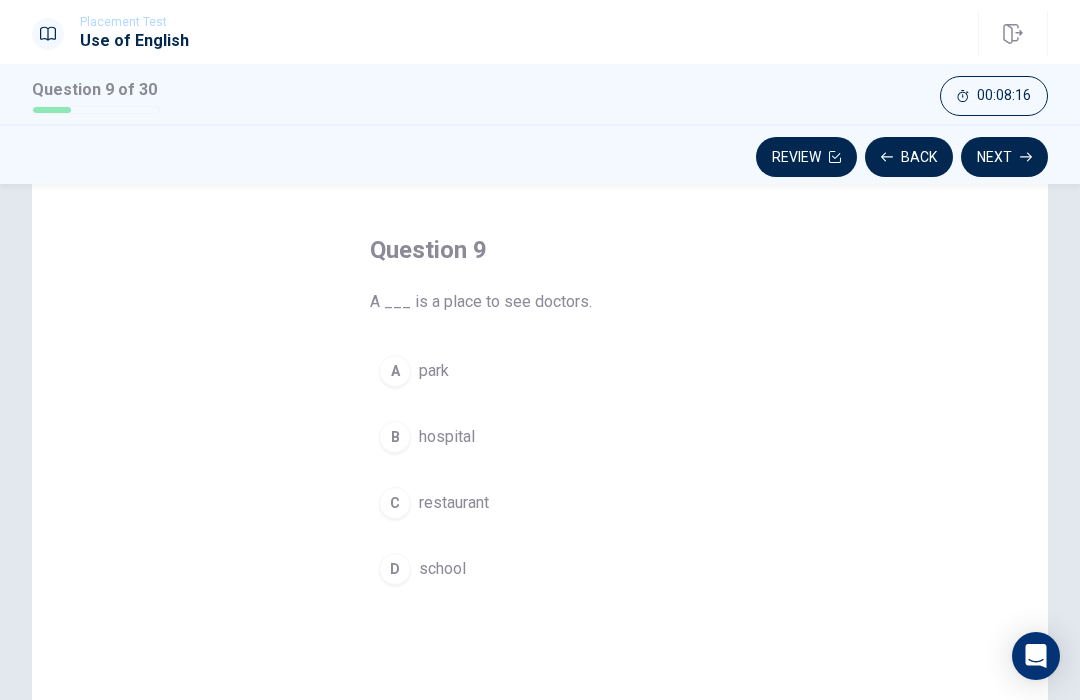 click on "hospital" at bounding box center (447, 437) 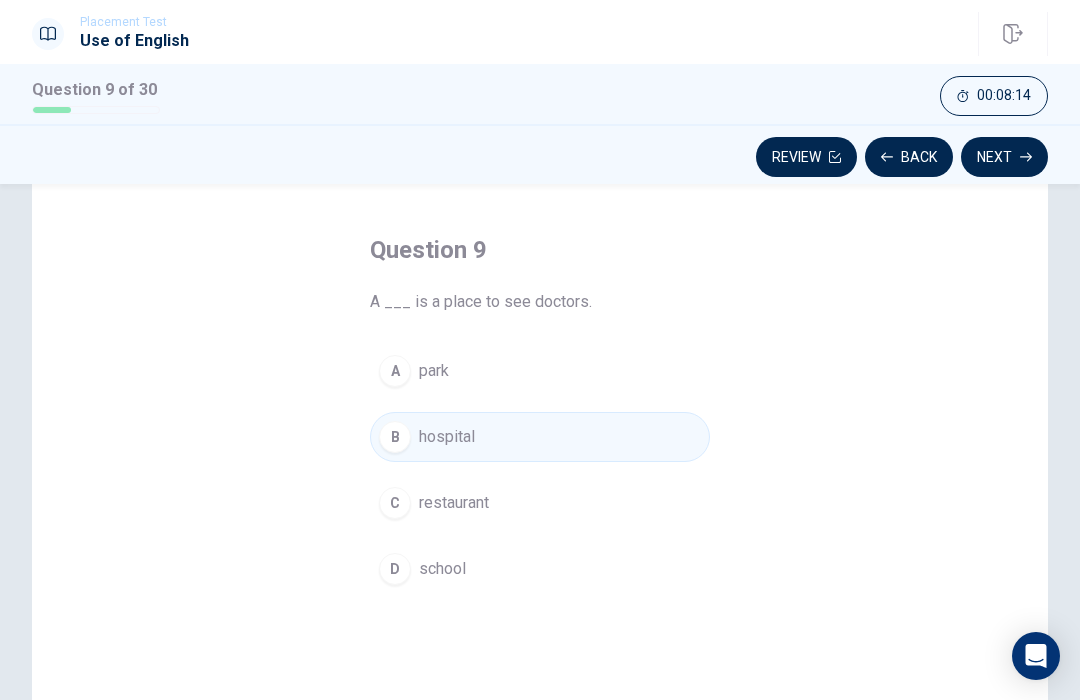 click on "Next" at bounding box center [1004, 157] 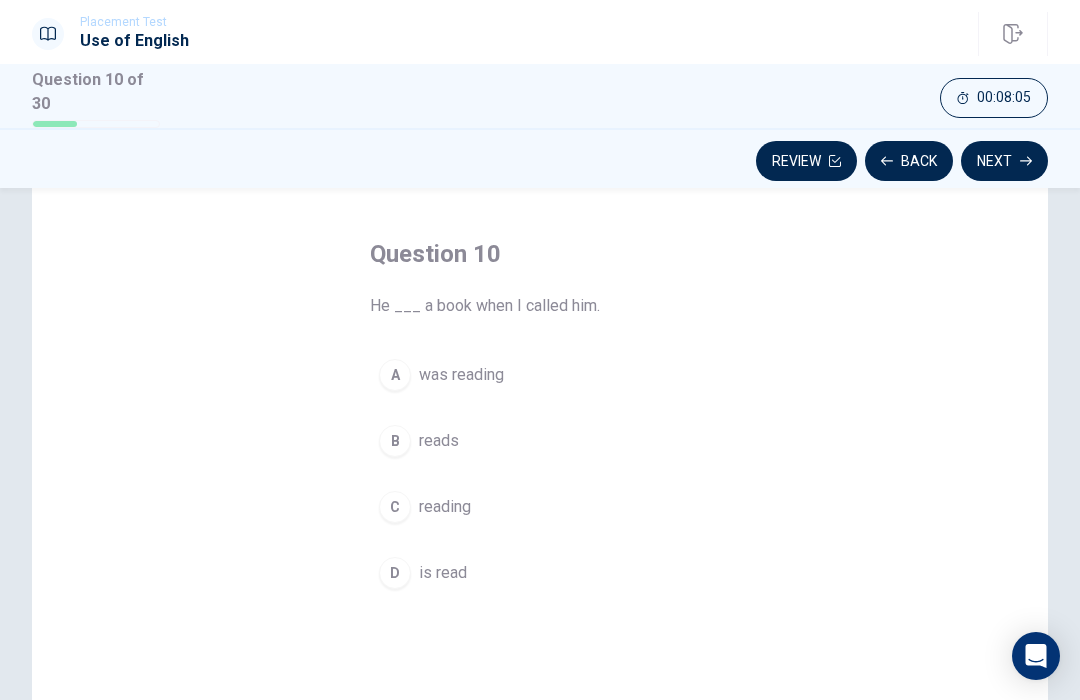 click on "was reading" at bounding box center [461, 375] 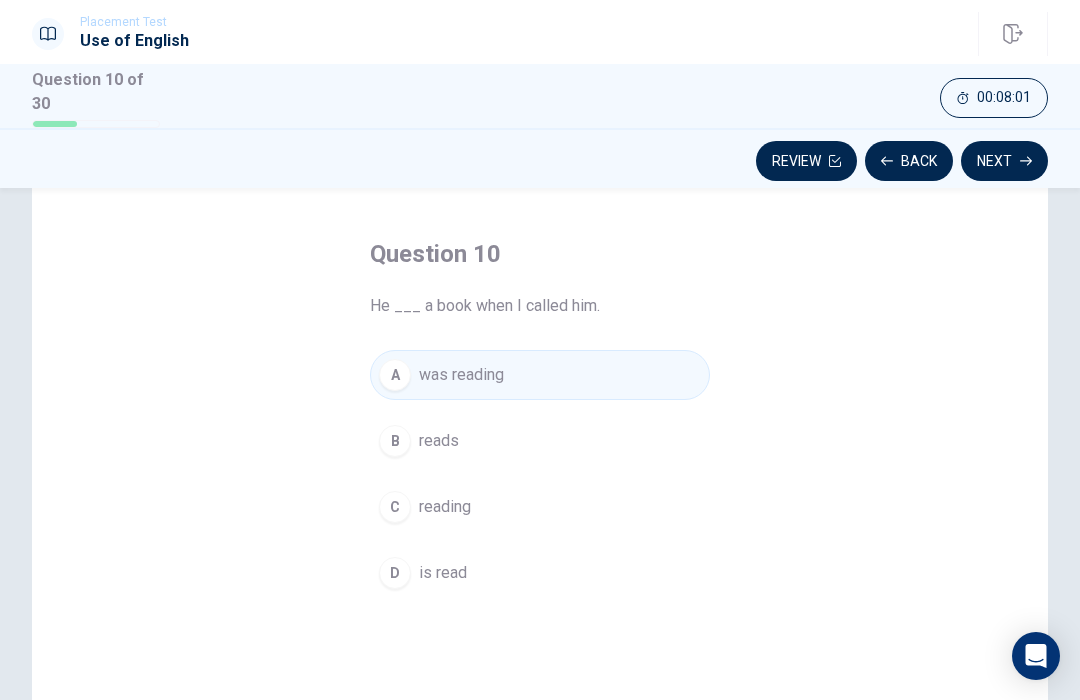 click on "Next" at bounding box center [1004, 161] 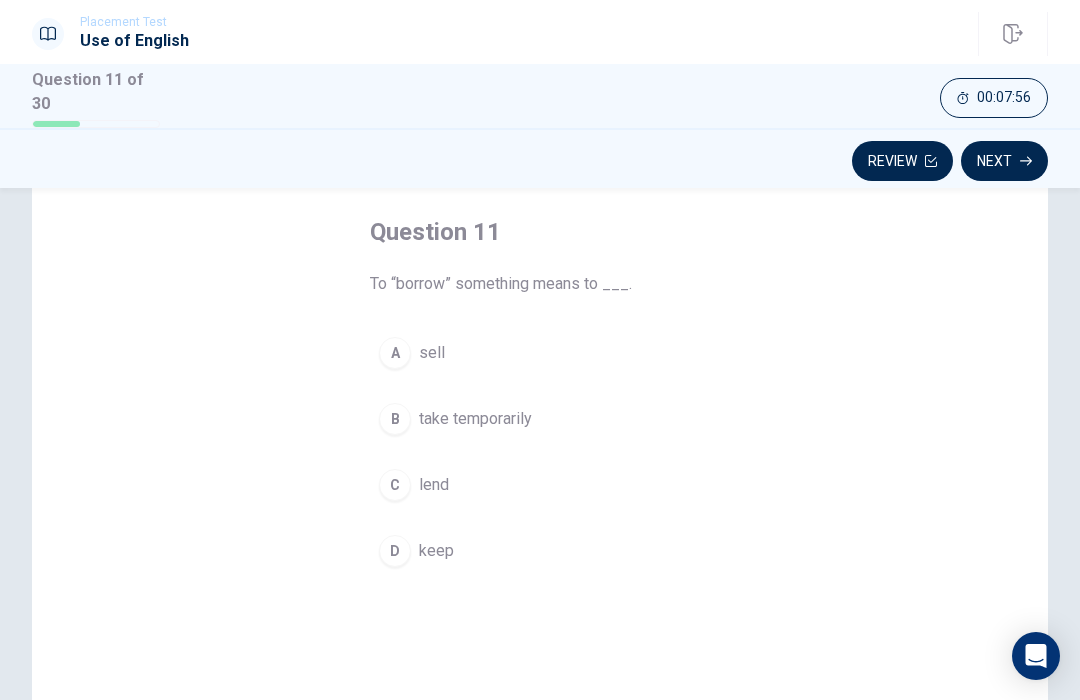 scroll, scrollTop: 96, scrollLeft: 0, axis: vertical 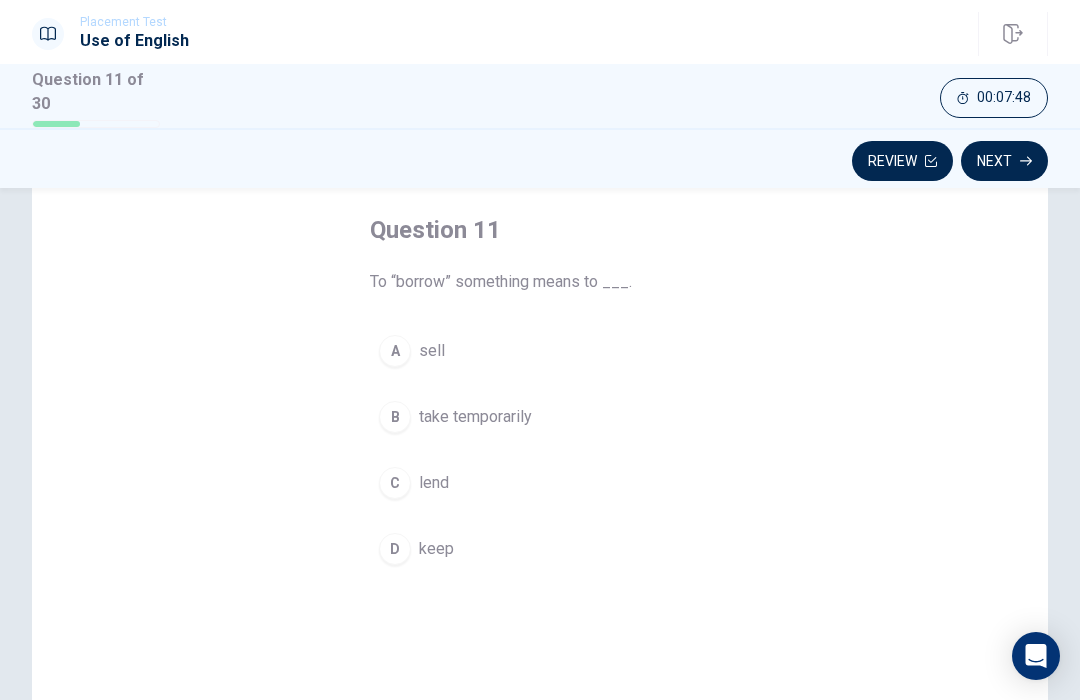 click on "lend" at bounding box center (434, 483) 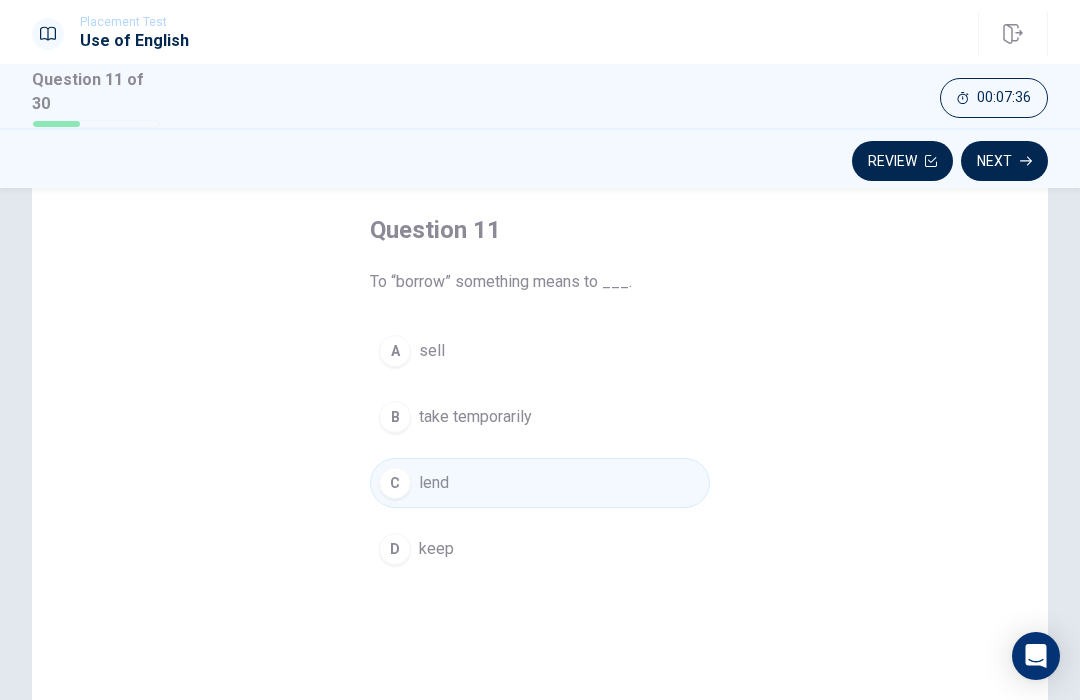 click on "Next" at bounding box center [1004, 161] 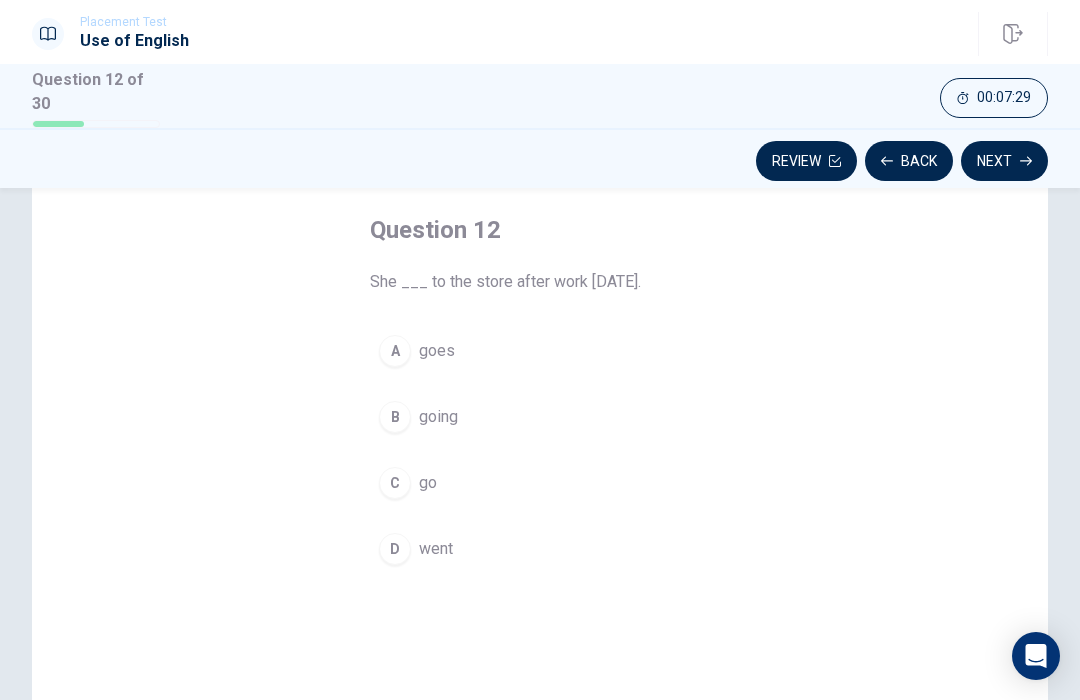 click on "D" at bounding box center [395, 549] 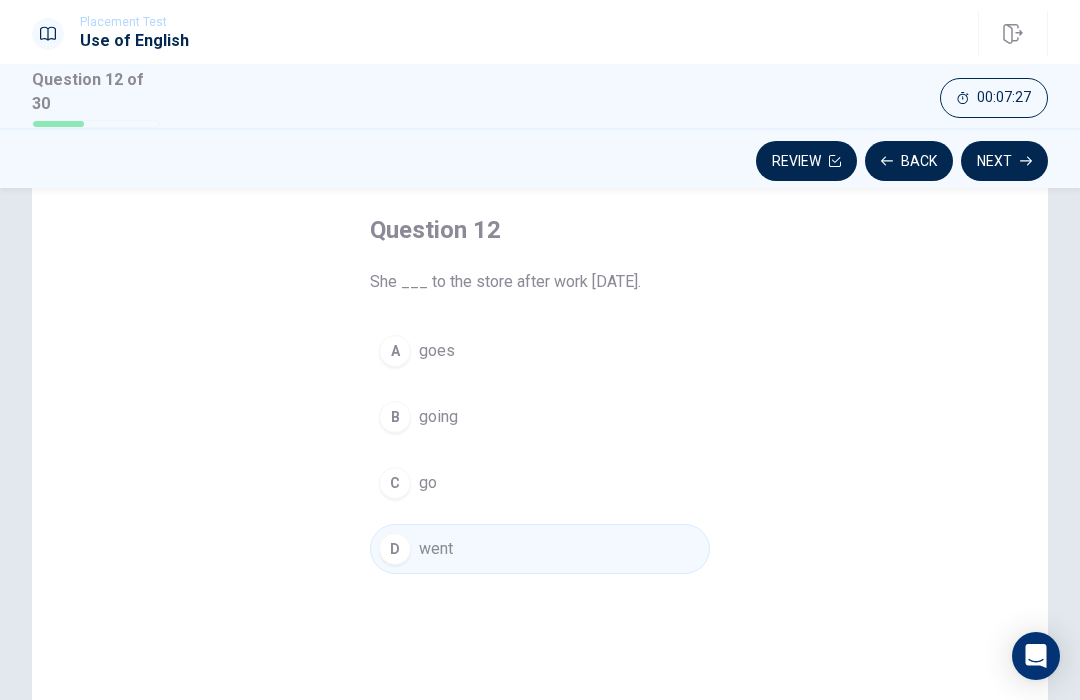 click 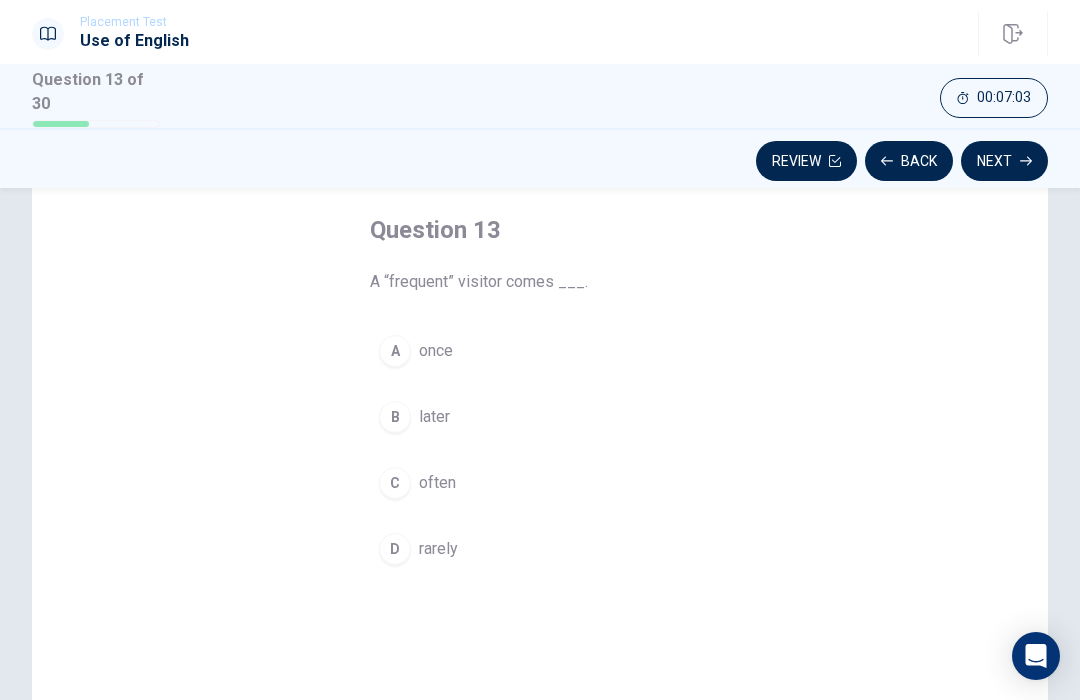 click on "often" at bounding box center [437, 483] 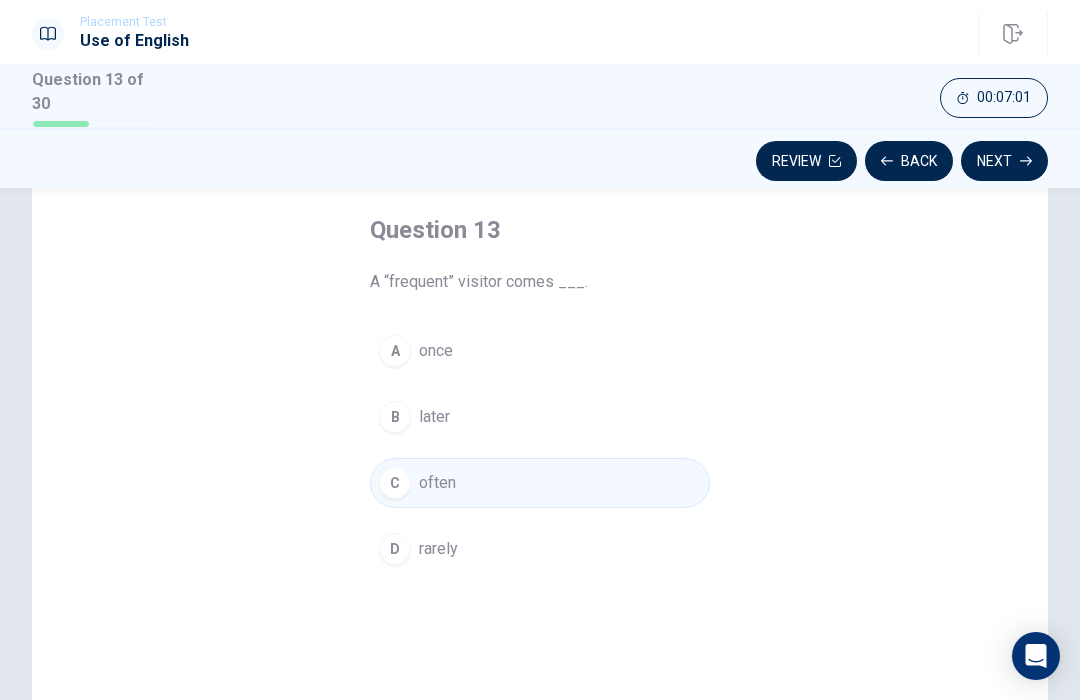 click 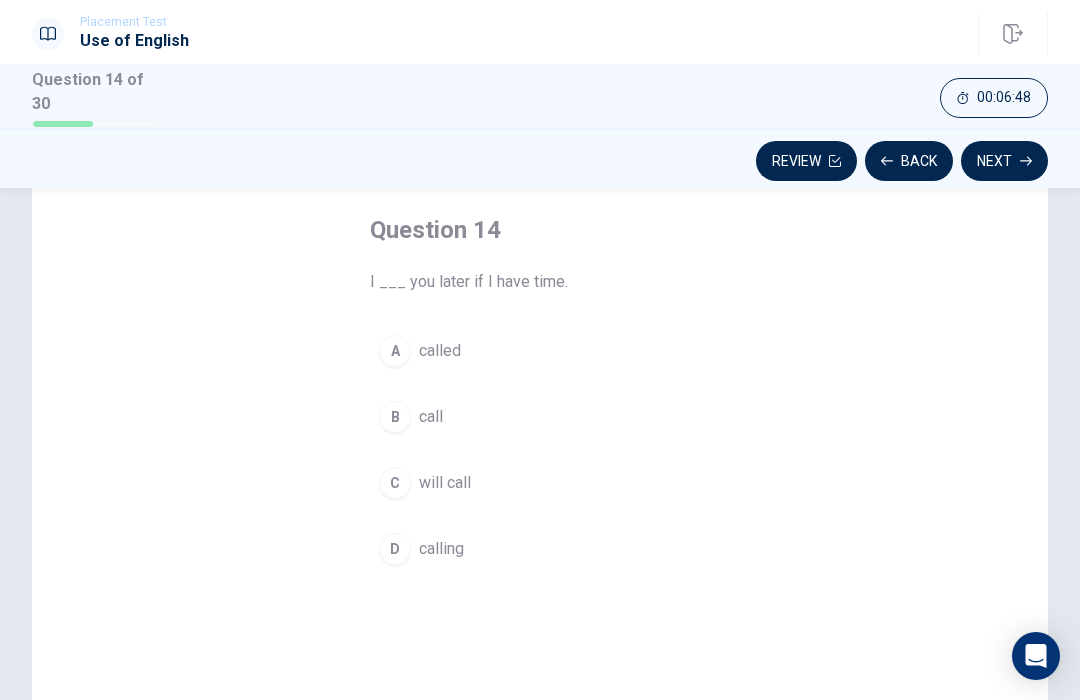 click on "B call" at bounding box center (540, 417) 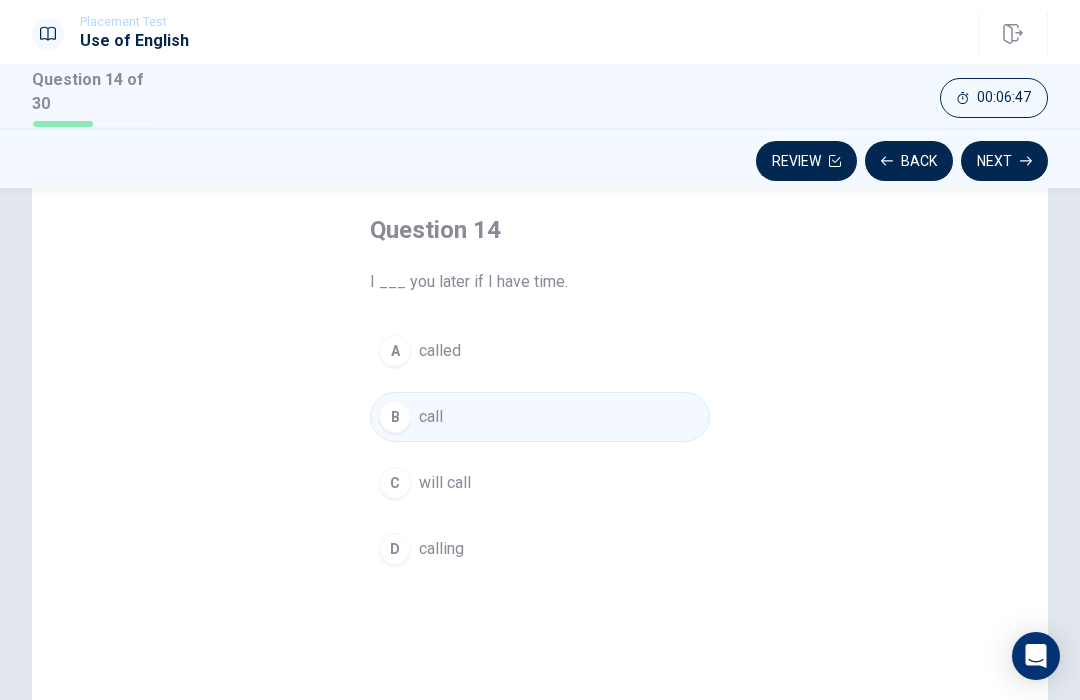 click on "Next" at bounding box center [1004, 161] 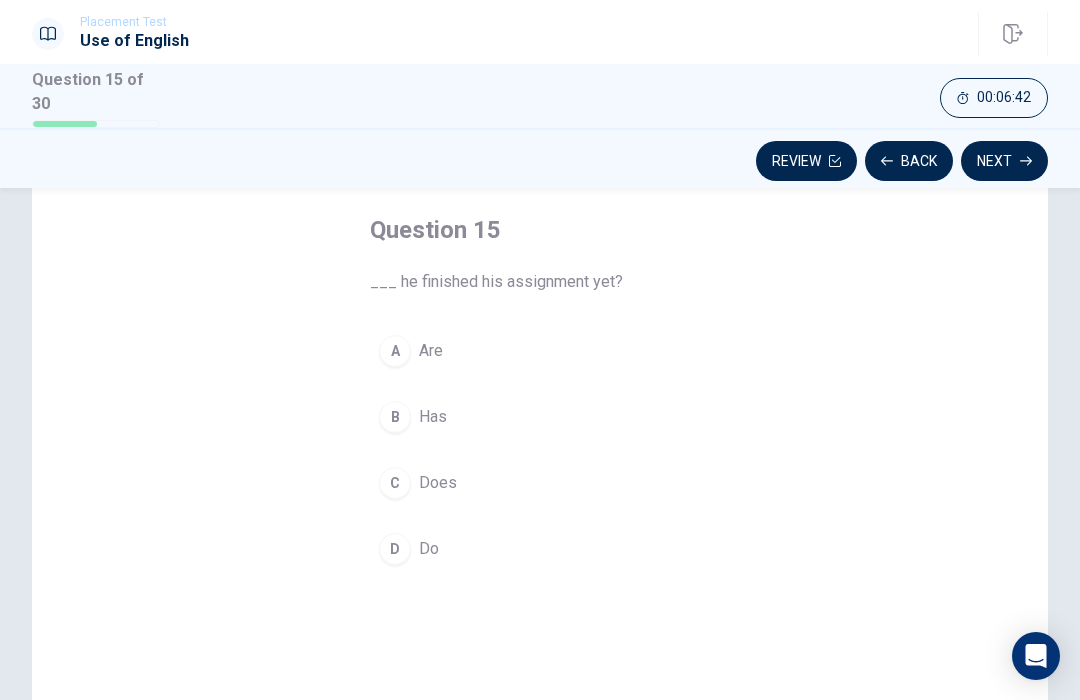 click on "Has" at bounding box center [433, 417] 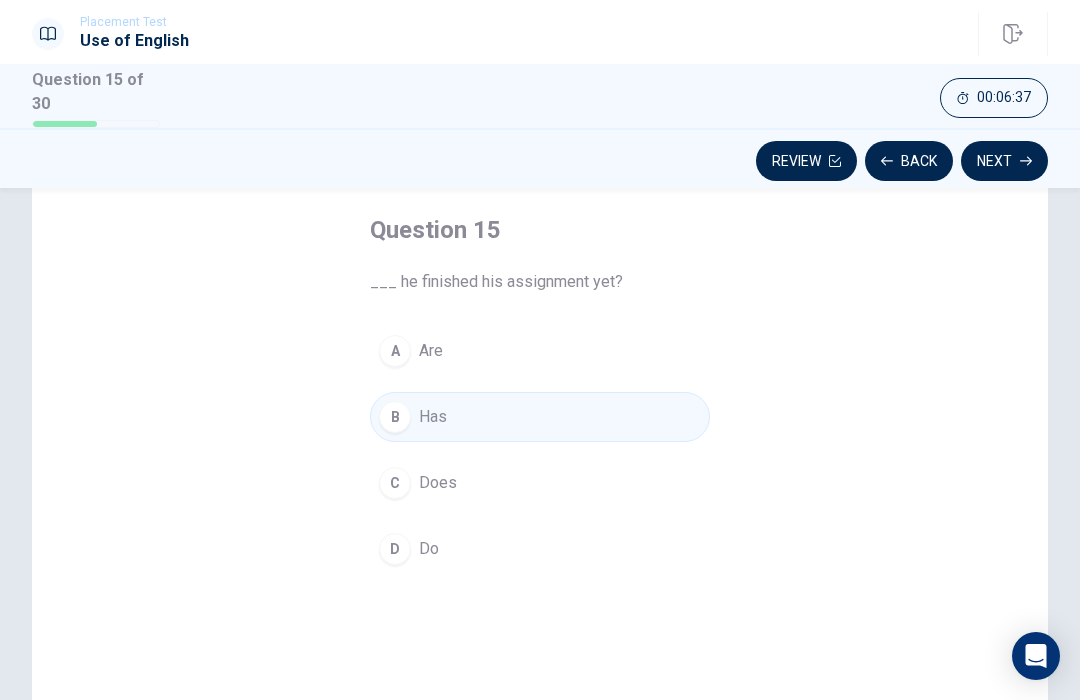 click 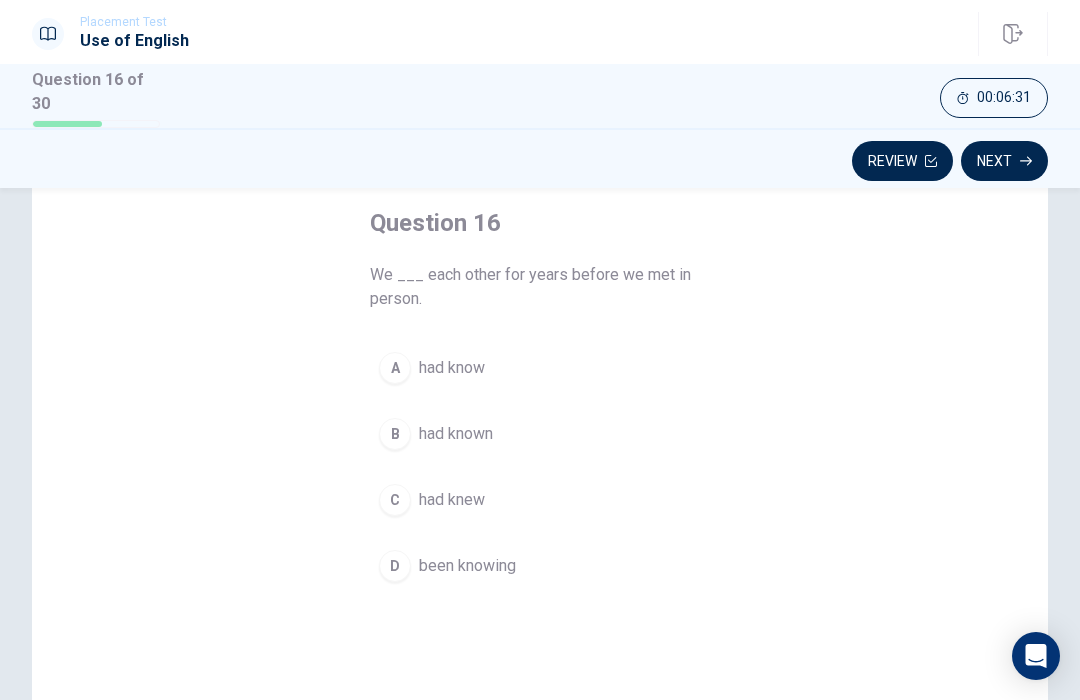scroll, scrollTop: 91, scrollLeft: 0, axis: vertical 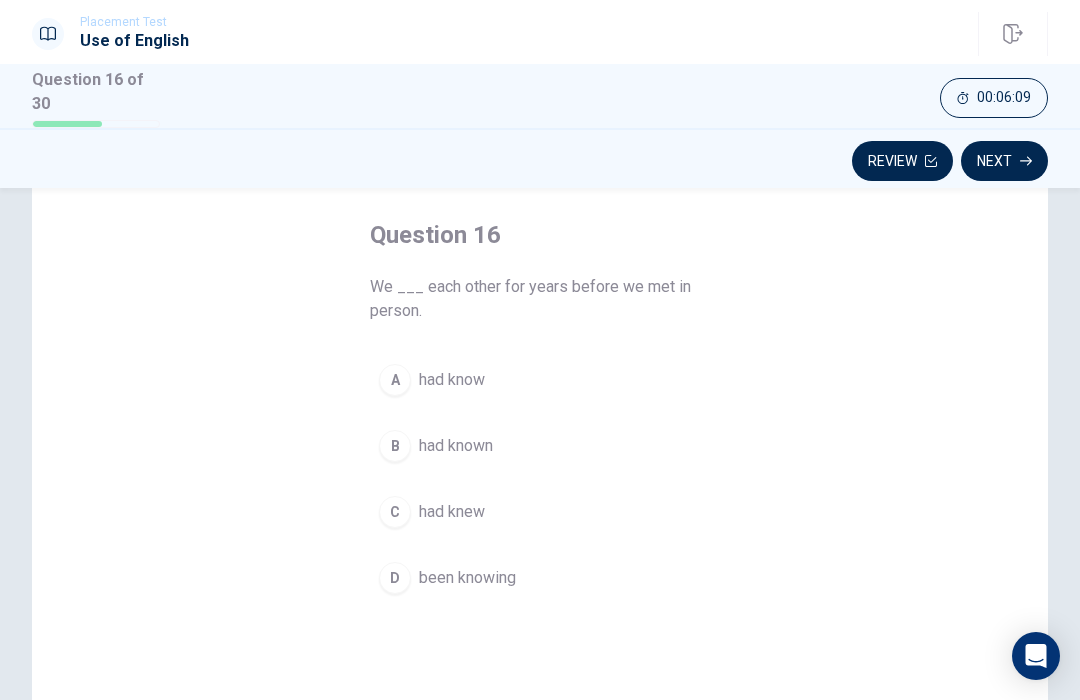 click on "had known" at bounding box center [456, 446] 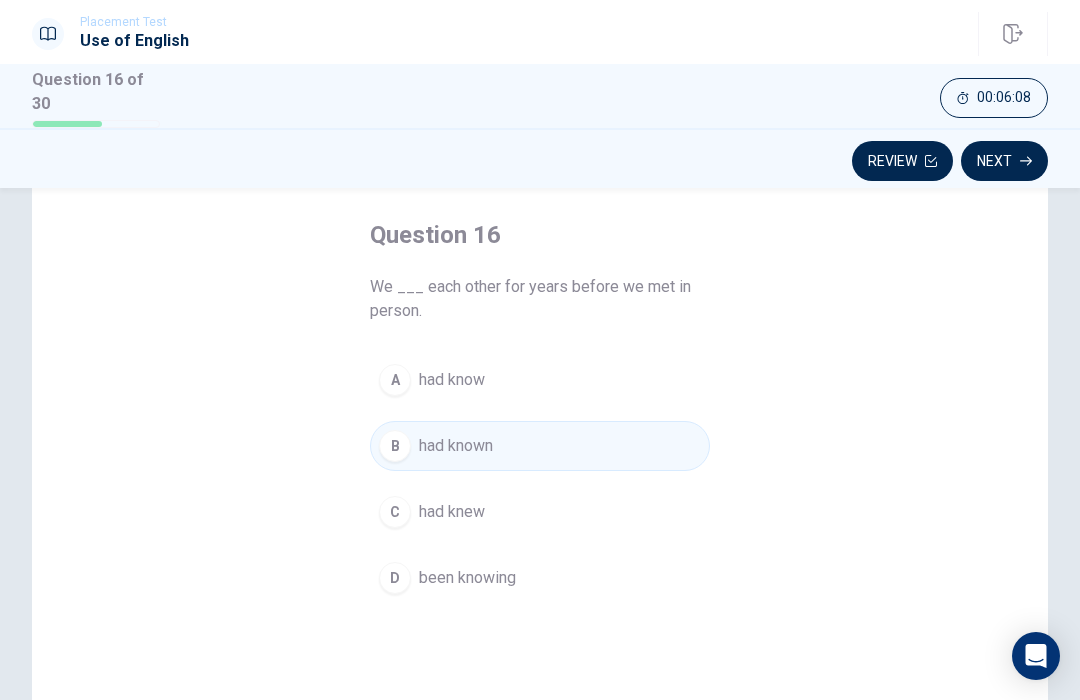 click on "Next" at bounding box center (1004, 161) 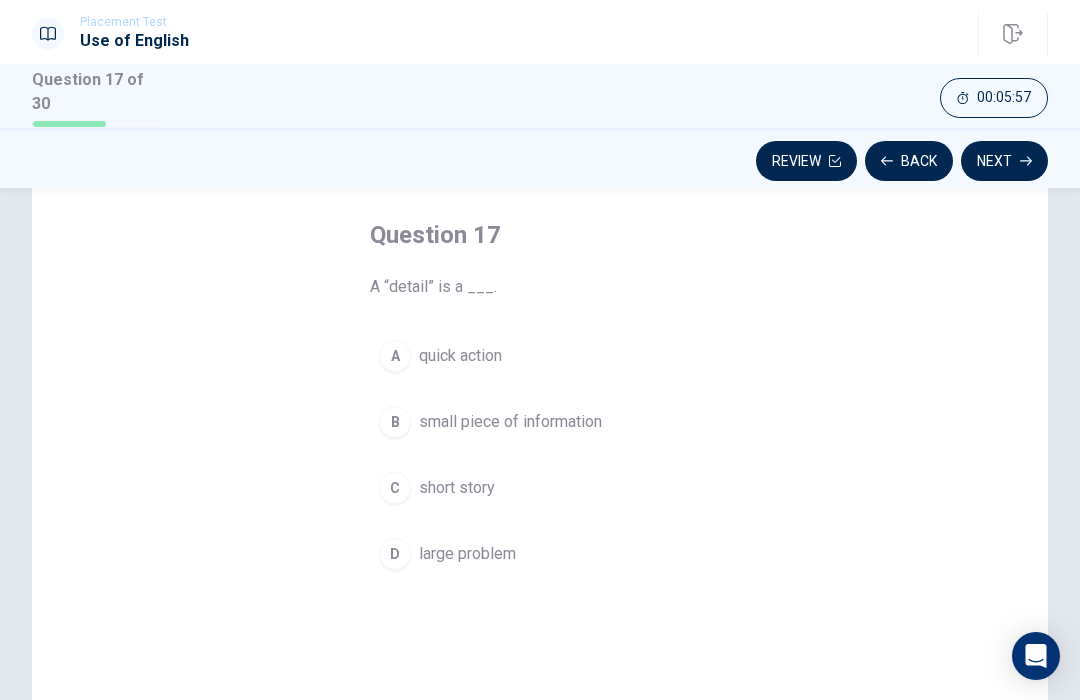 click on "small piece of information" at bounding box center (510, 422) 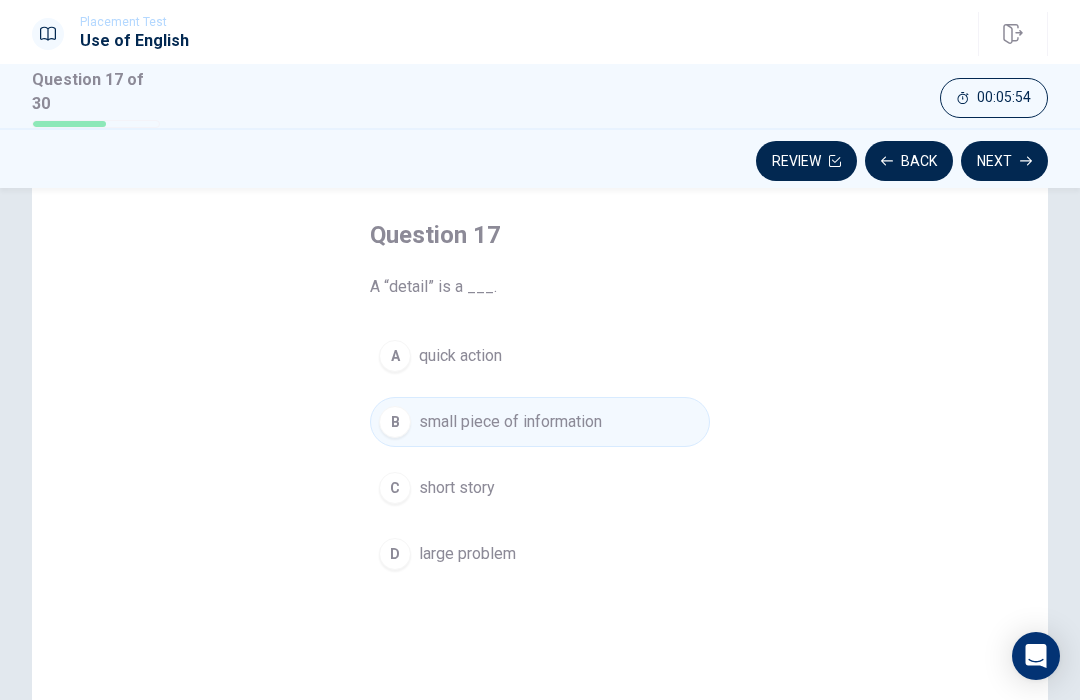 click 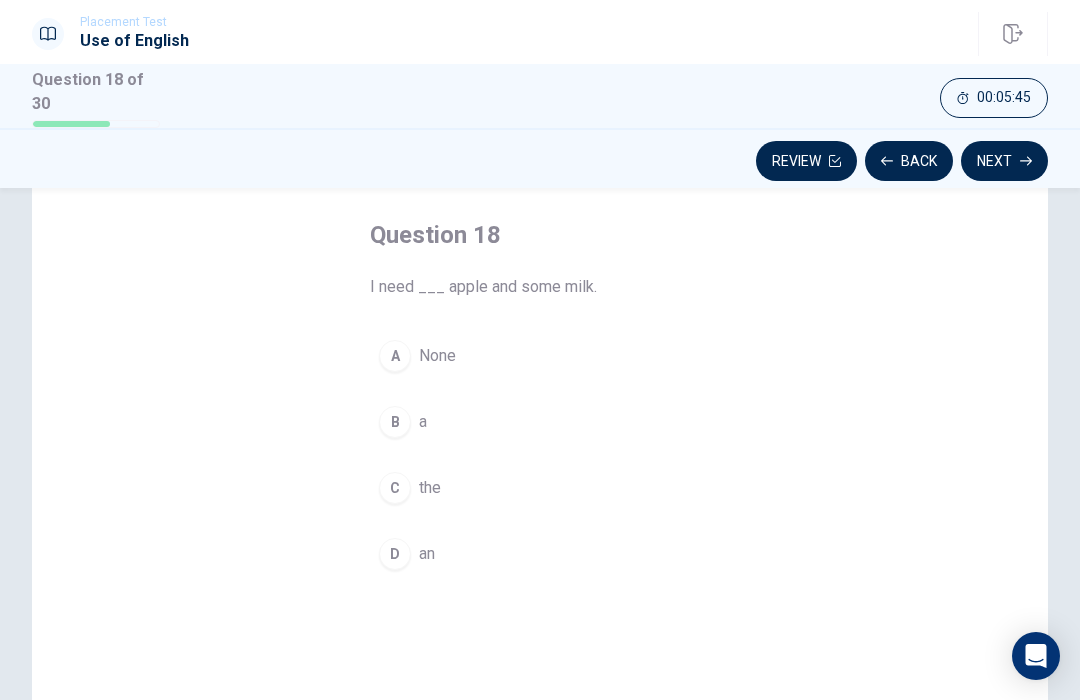 click on "D an" at bounding box center (540, 554) 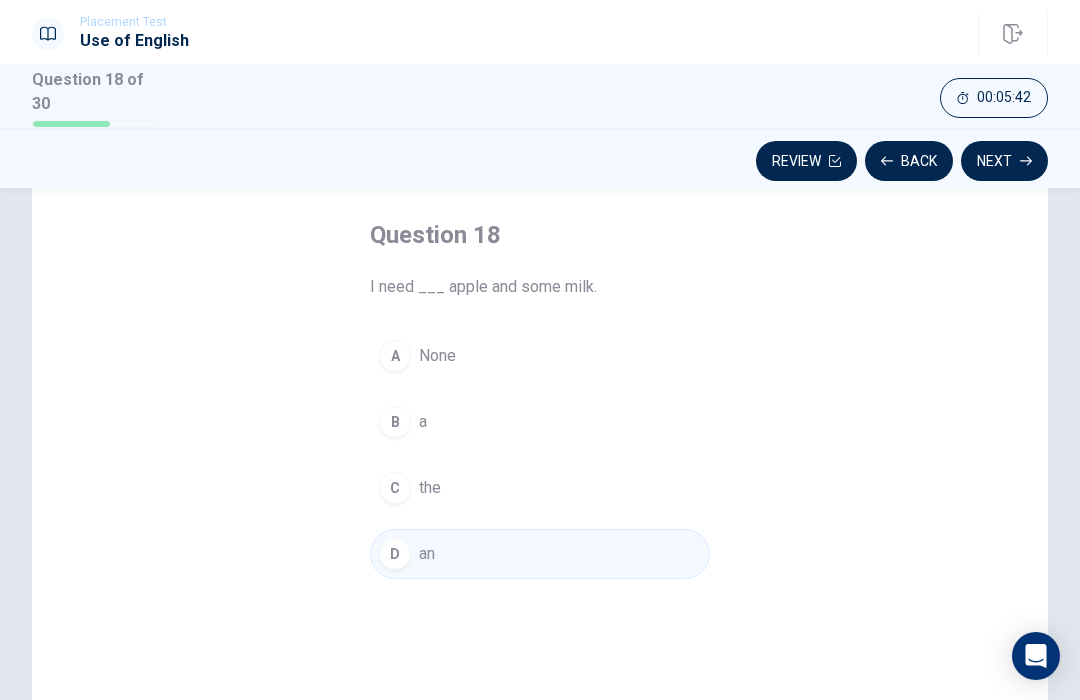 click on "Next" at bounding box center [1004, 161] 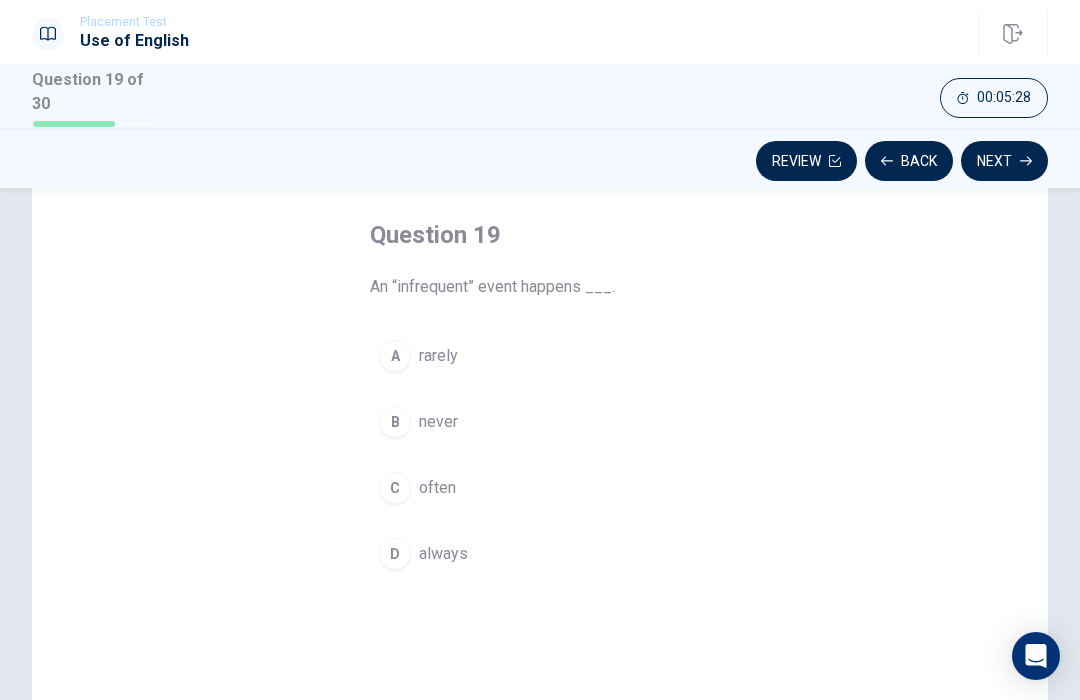 click on "rarely" at bounding box center (438, 356) 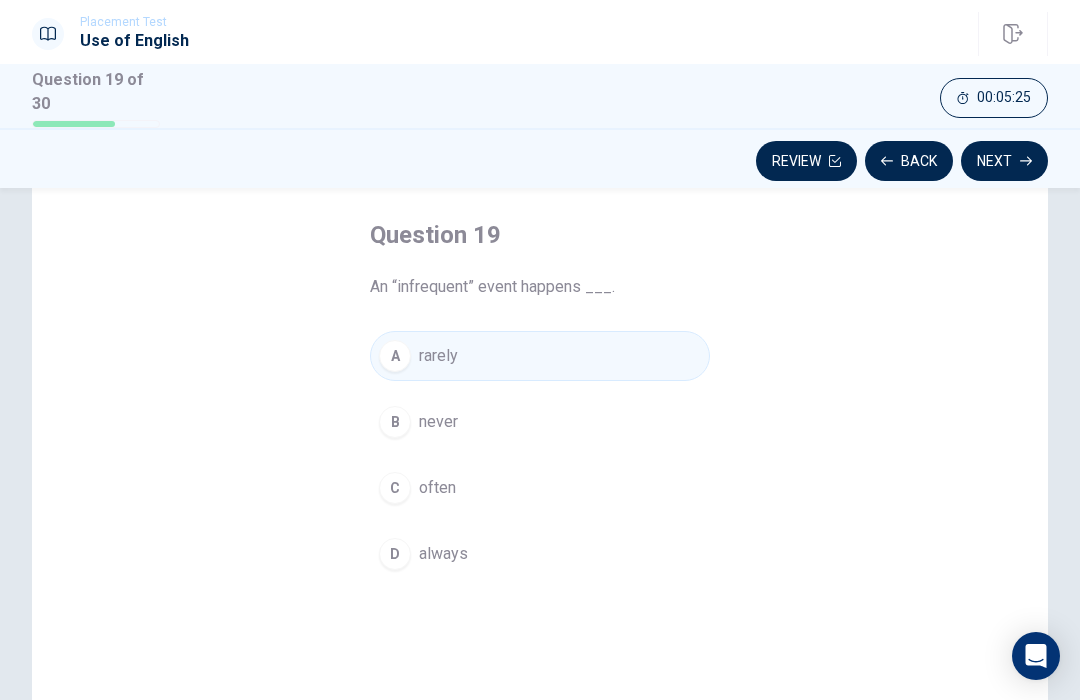 click on "Next" at bounding box center [1004, 161] 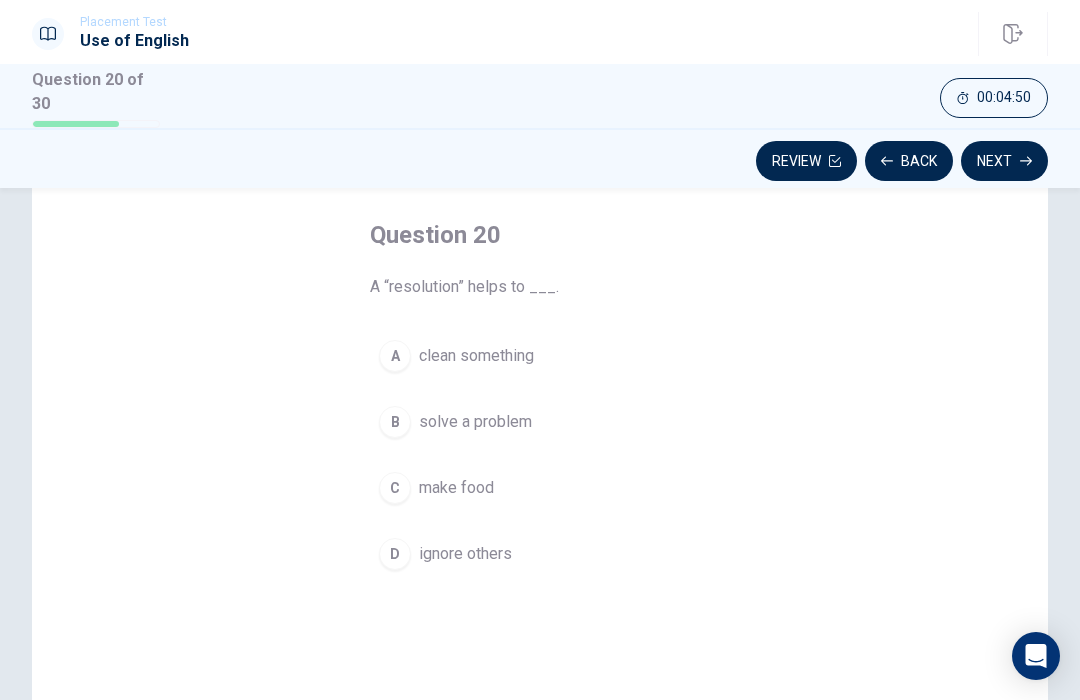 click on "B solve a problem" at bounding box center (540, 422) 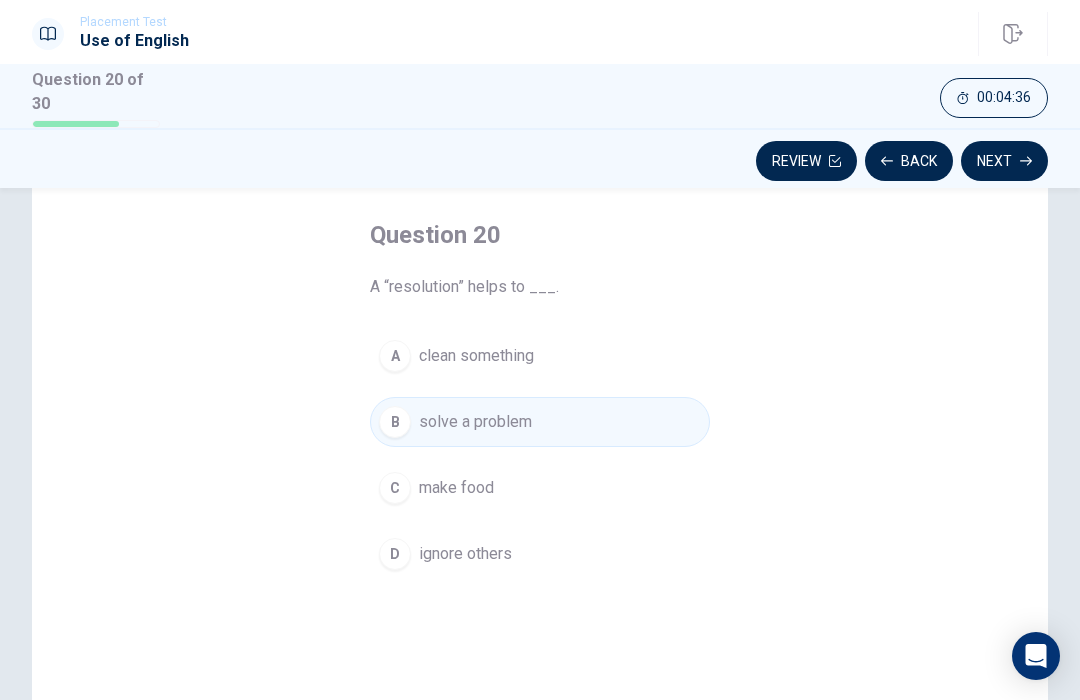 click on "Next" at bounding box center [1004, 161] 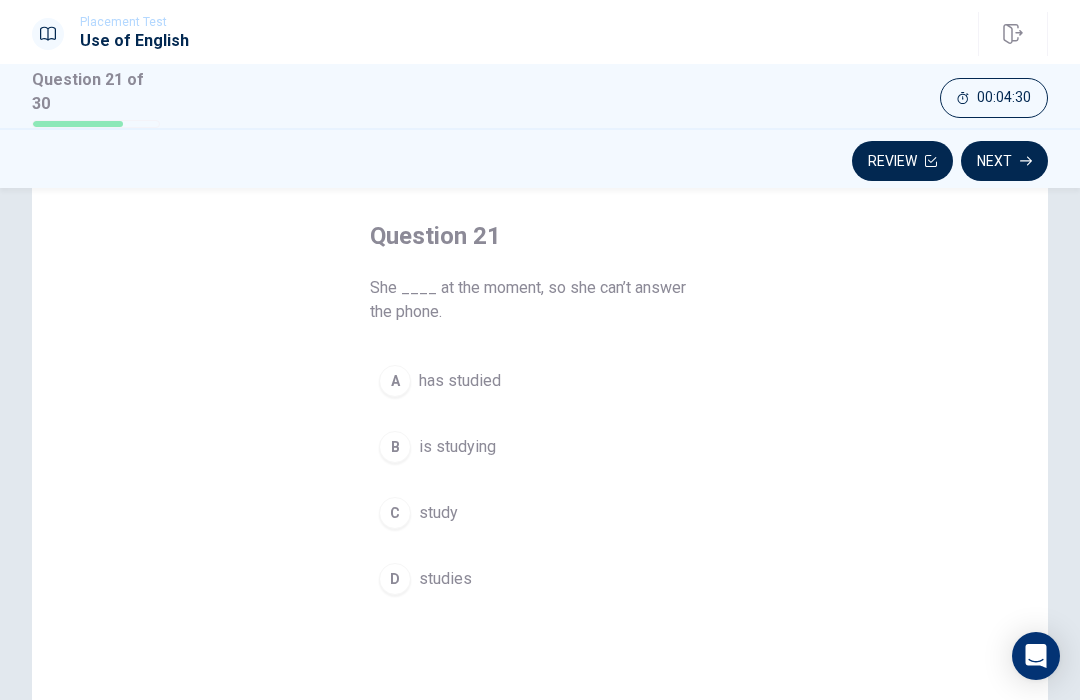 scroll, scrollTop: 103, scrollLeft: 0, axis: vertical 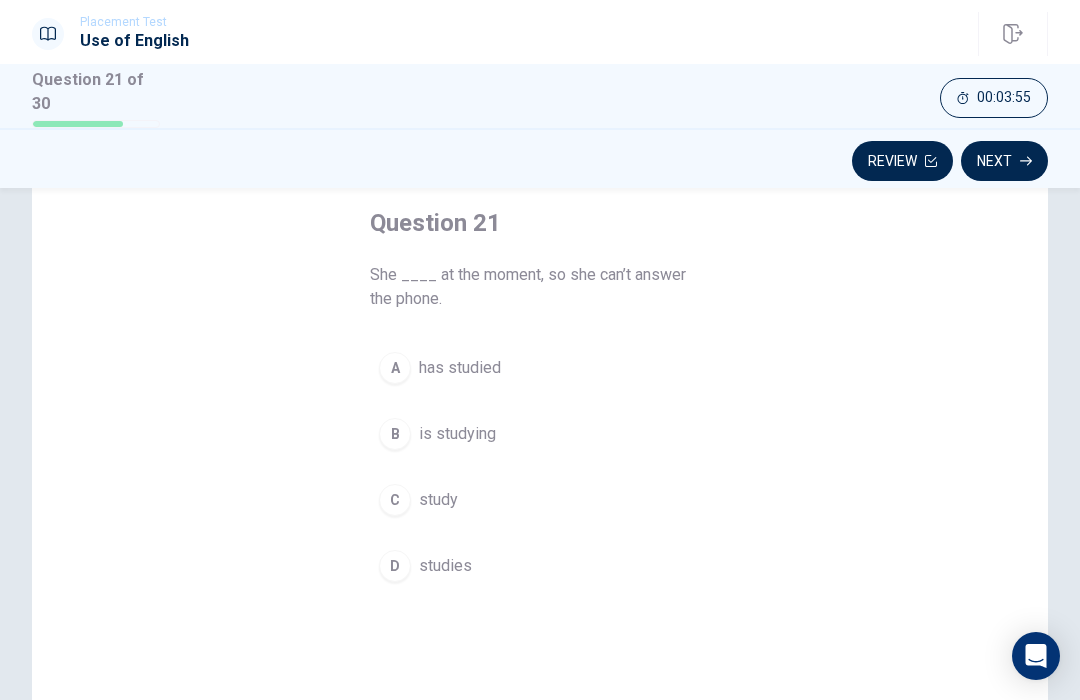 click on "A has studied" at bounding box center [540, 368] 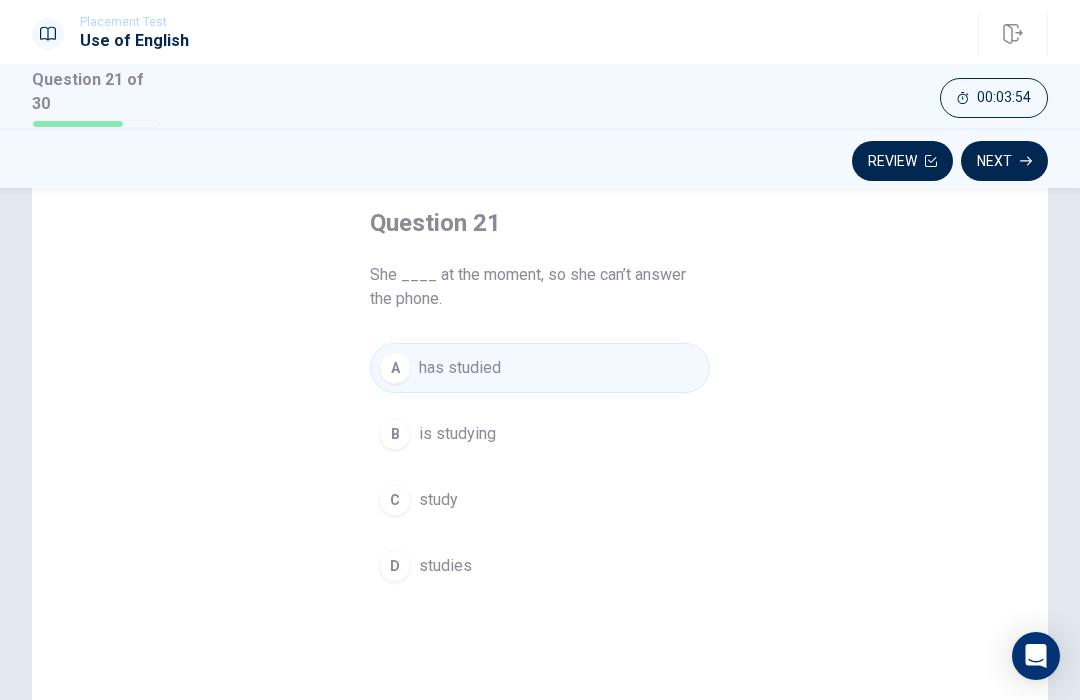 click on "Next" at bounding box center [1004, 161] 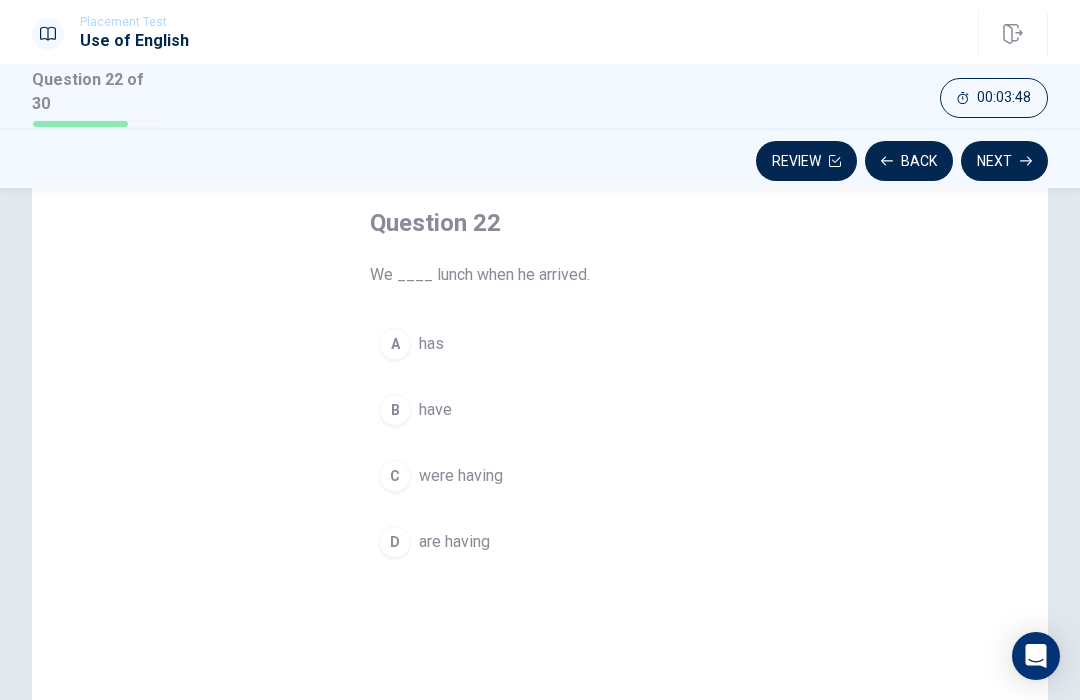 click on "were having" at bounding box center (461, 476) 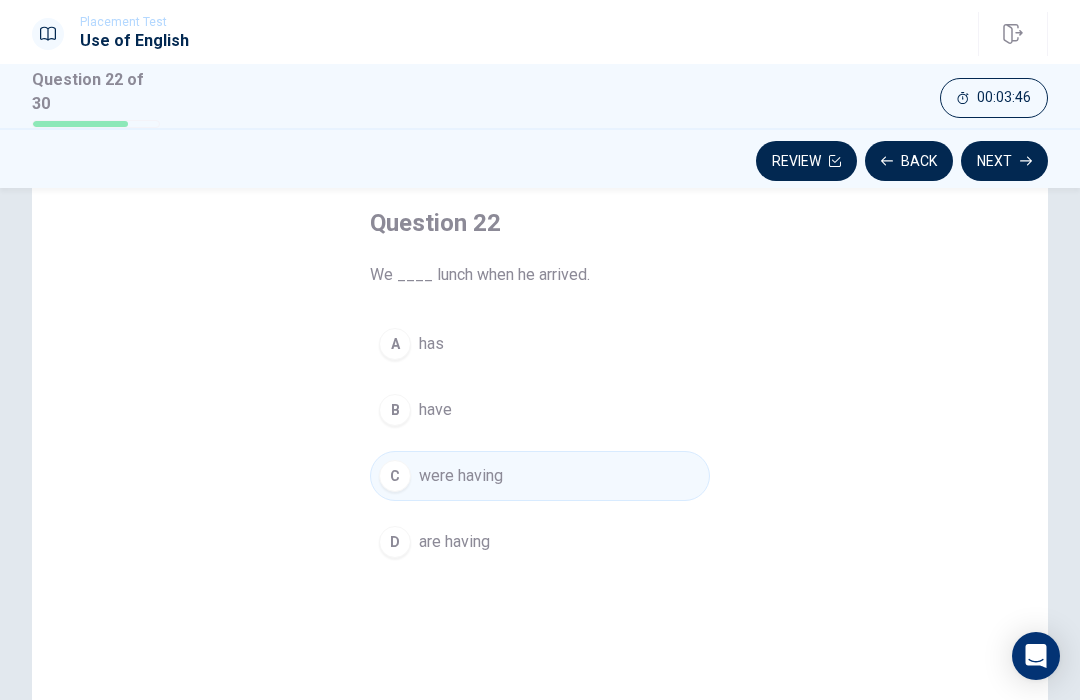 click on "Next" at bounding box center [1004, 161] 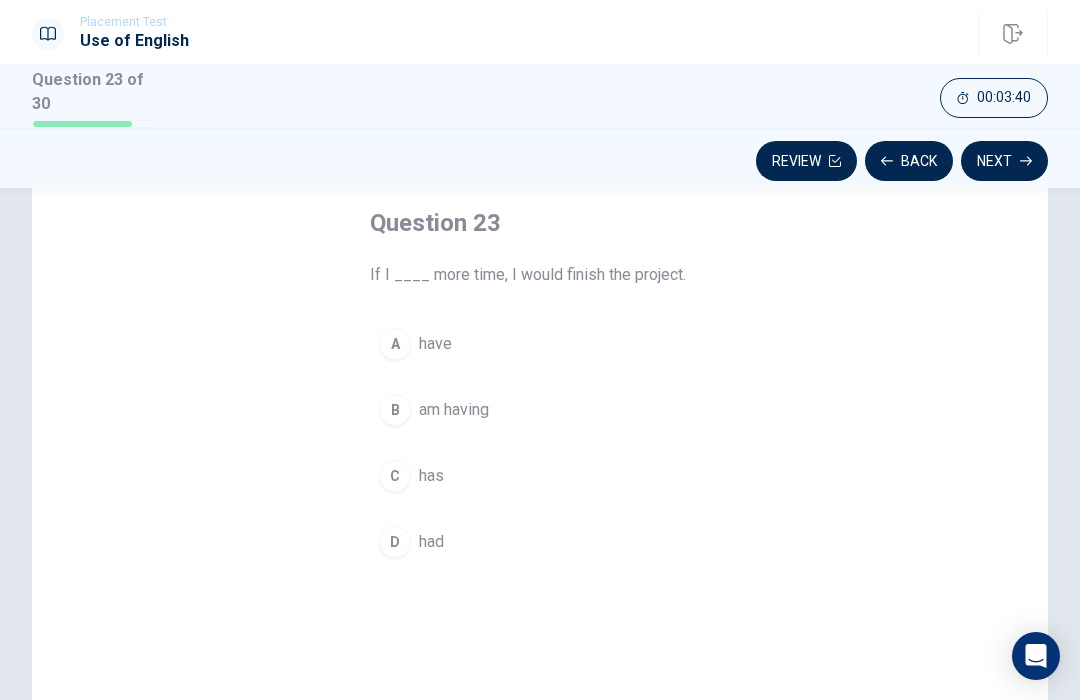 click on "have" at bounding box center (435, 344) 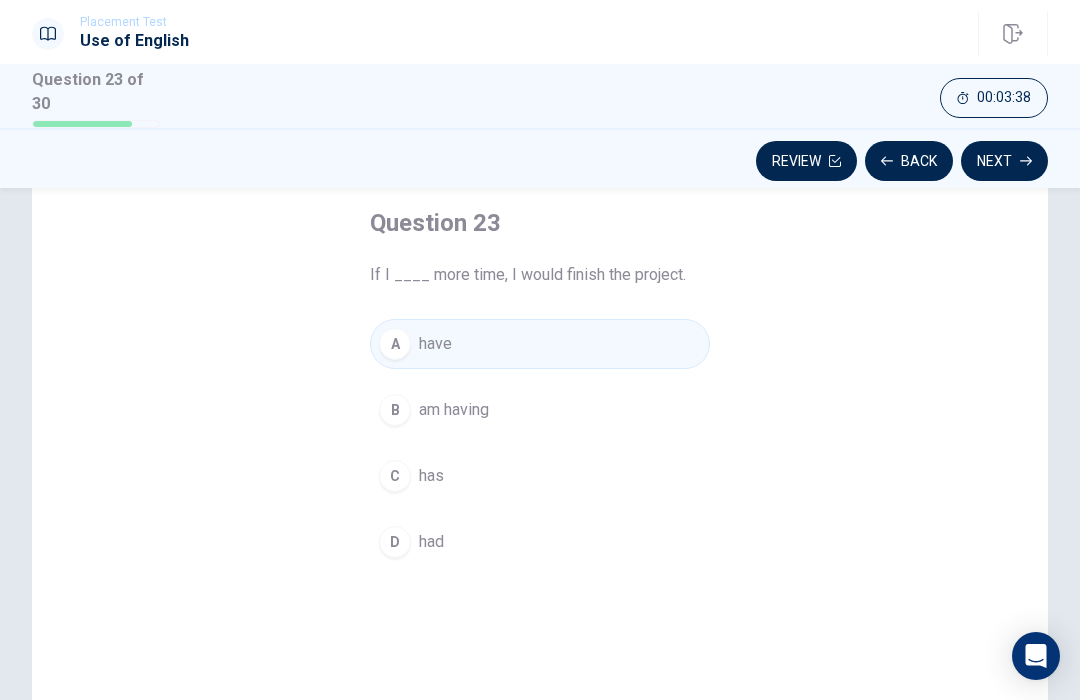 click on "Next" at bounding box center [1004, 161] 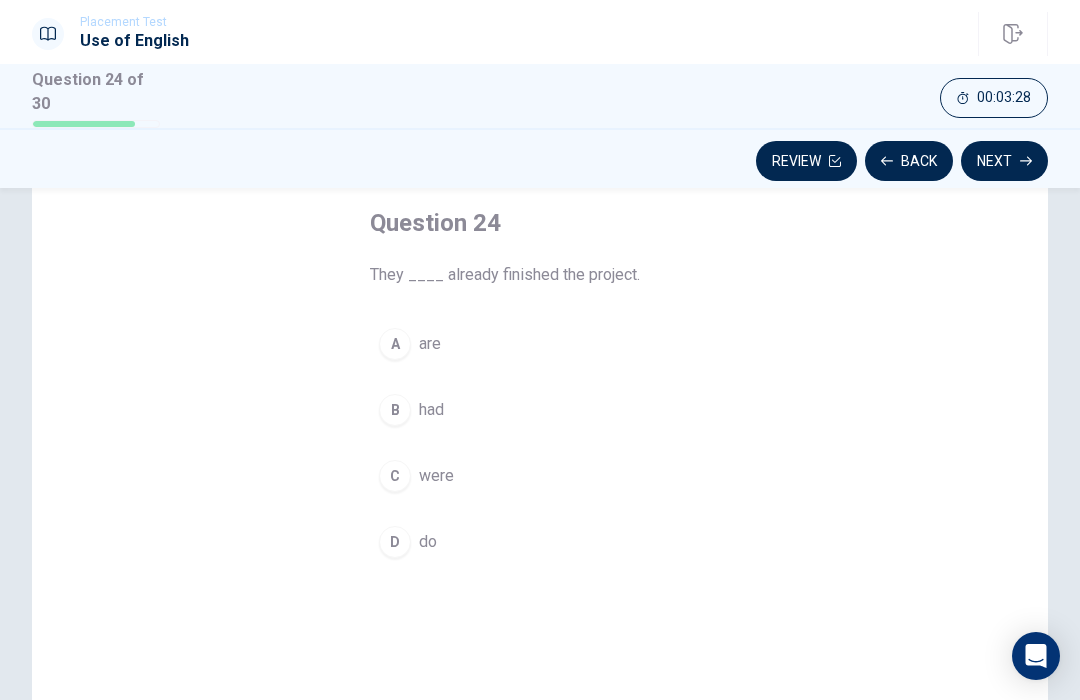 click on "had" at bounding box center [431, 410] 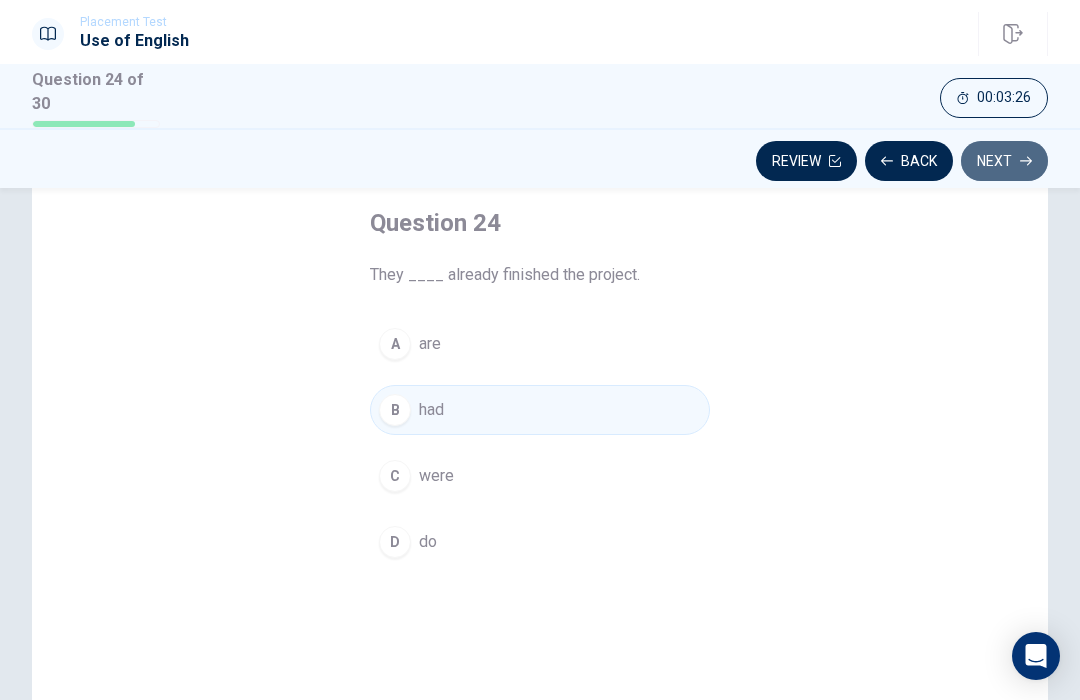 click on "Next" at bounding box center (1004, 161) 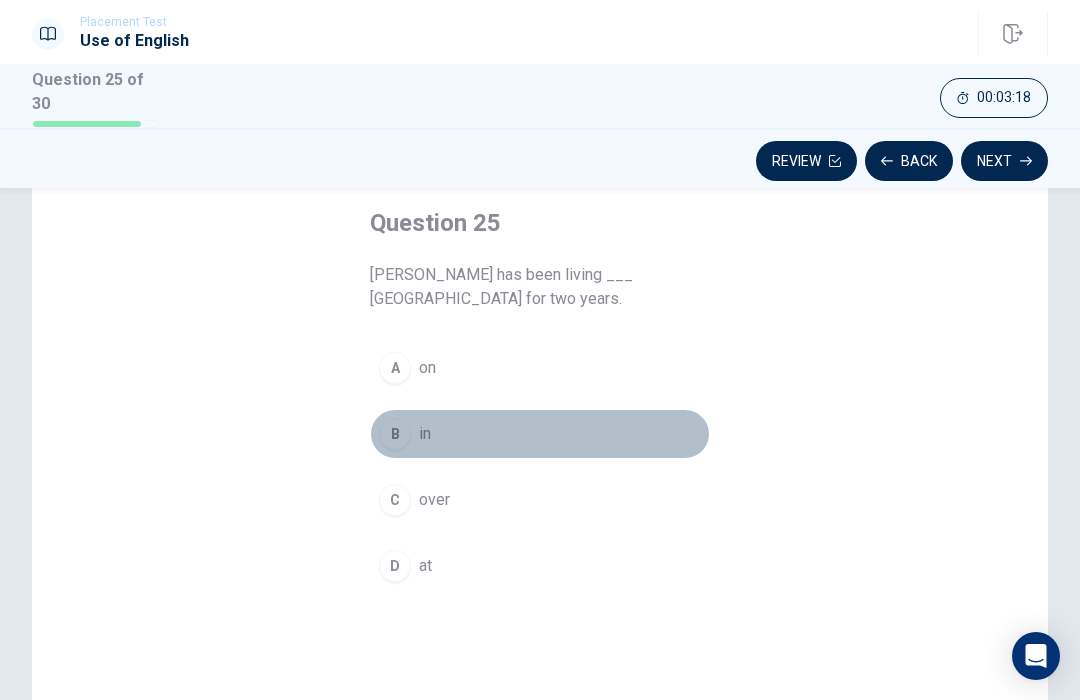 click on "B in" at bounding box center (540, 434) 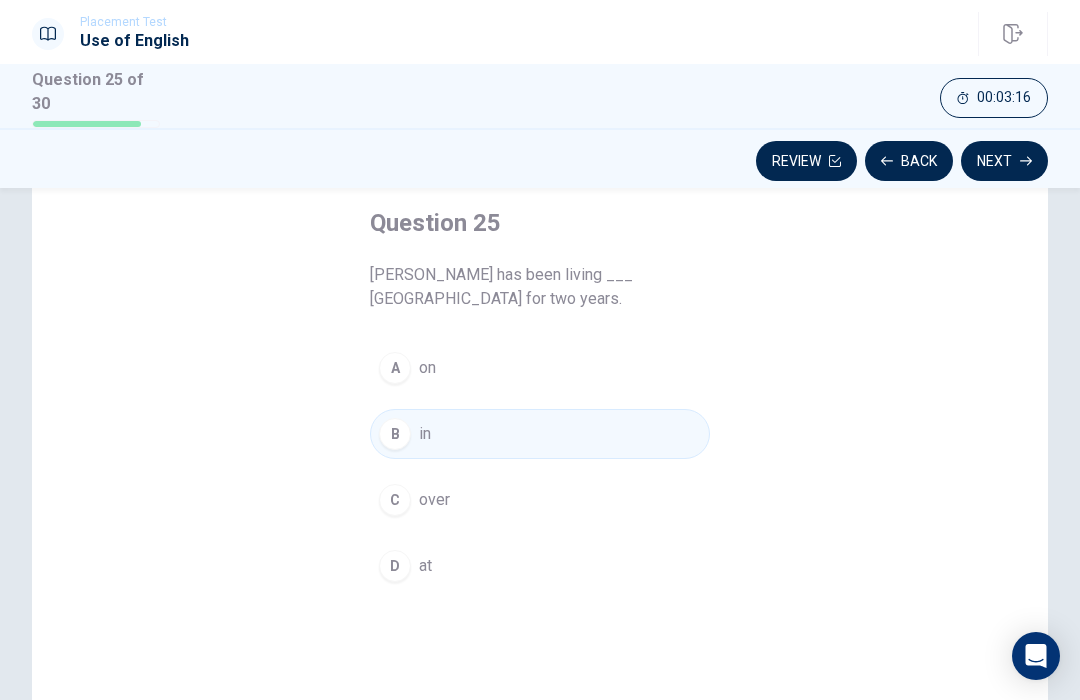 click 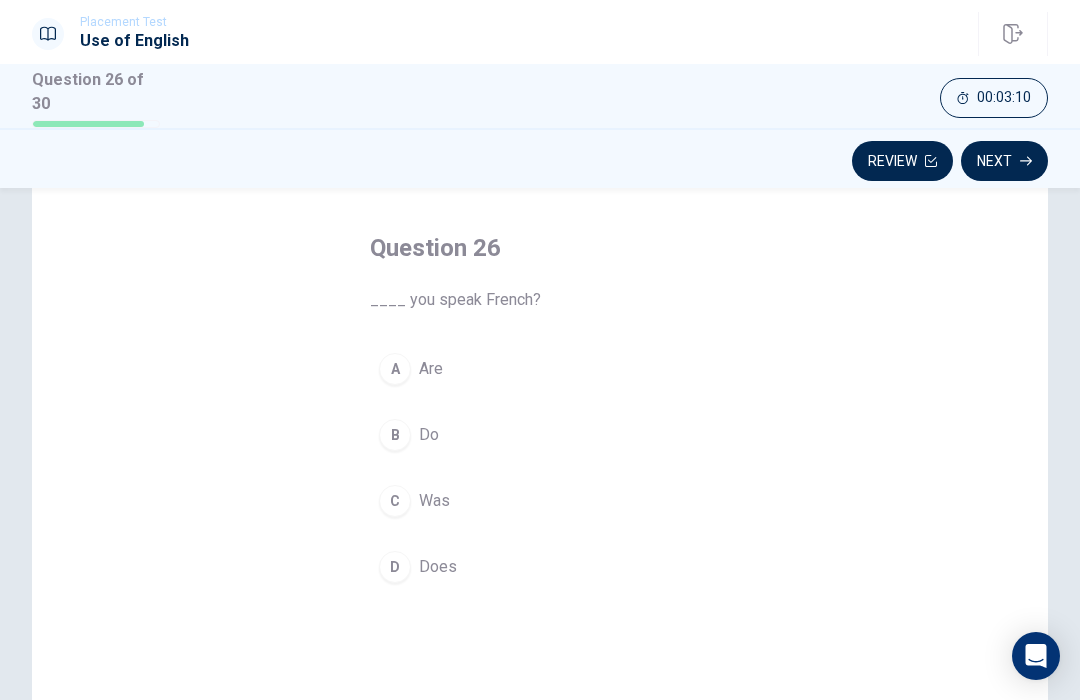 scroll, scrollTop: 81, scrollLeft: 0, axis: vertical 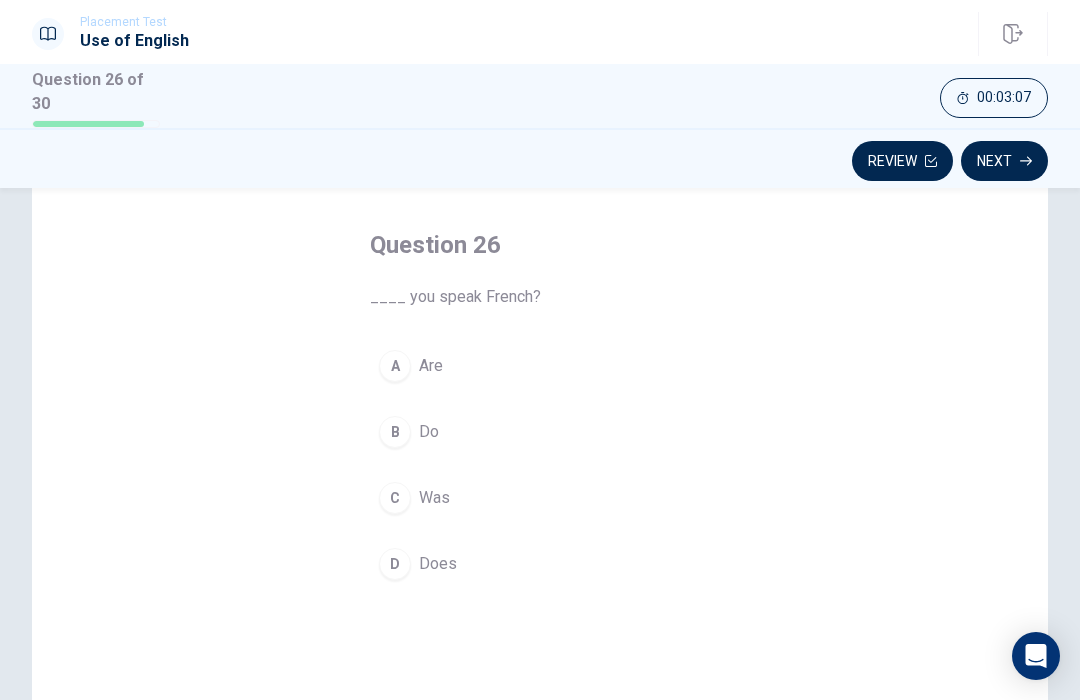 click on "Do" at bounding box center (429, 432) 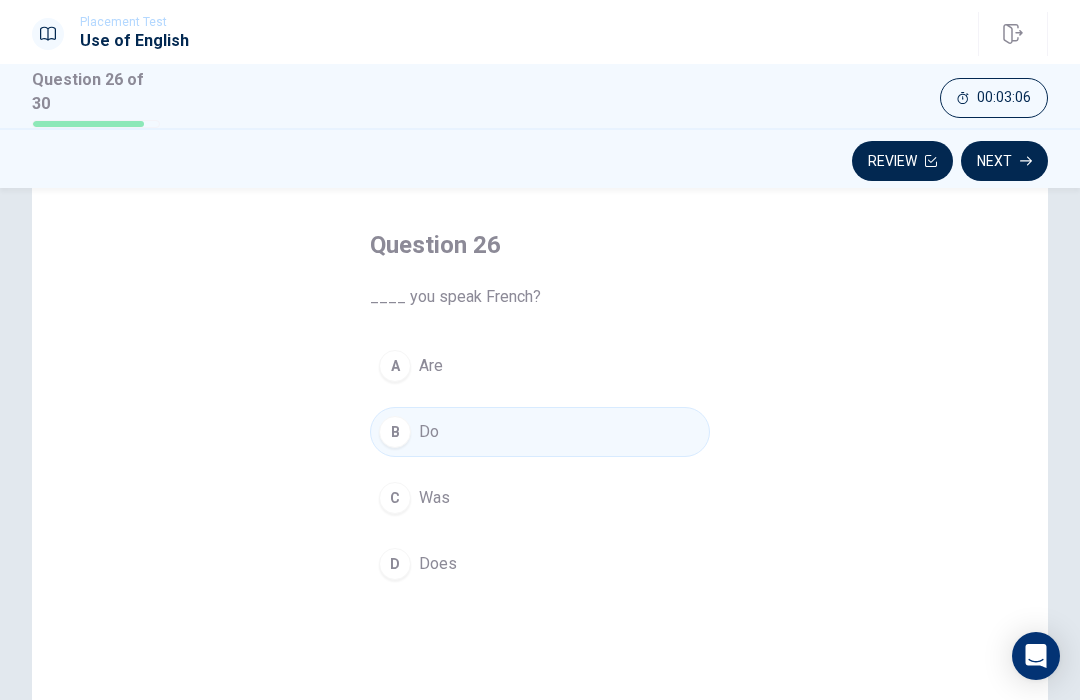 click 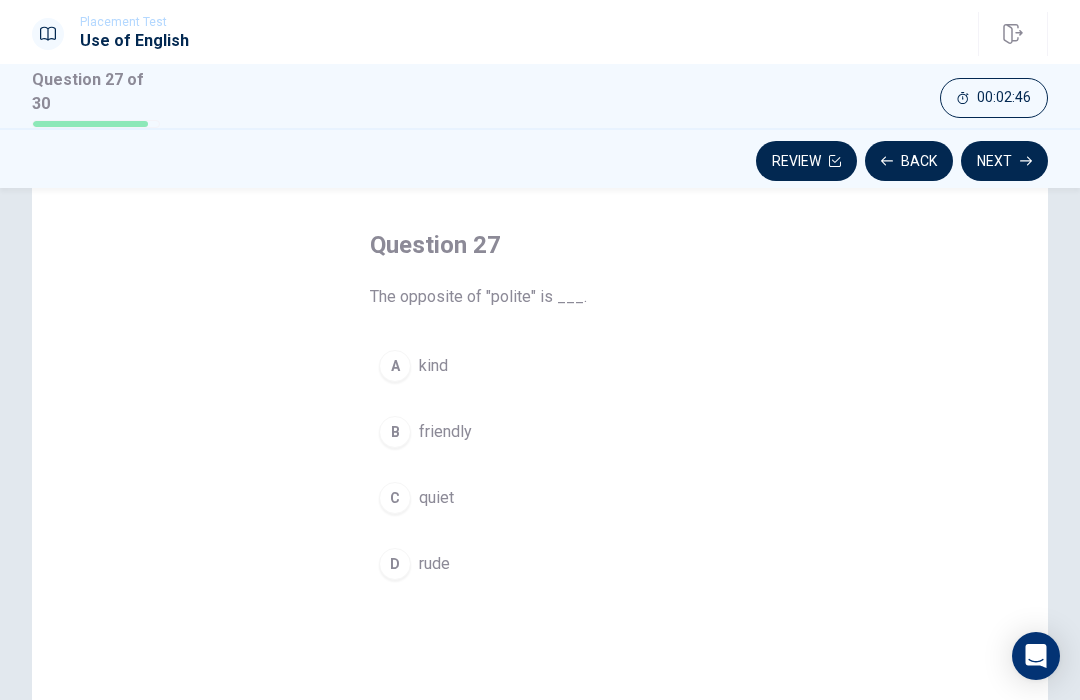 click on "rude" at bounding box center (434, 564) 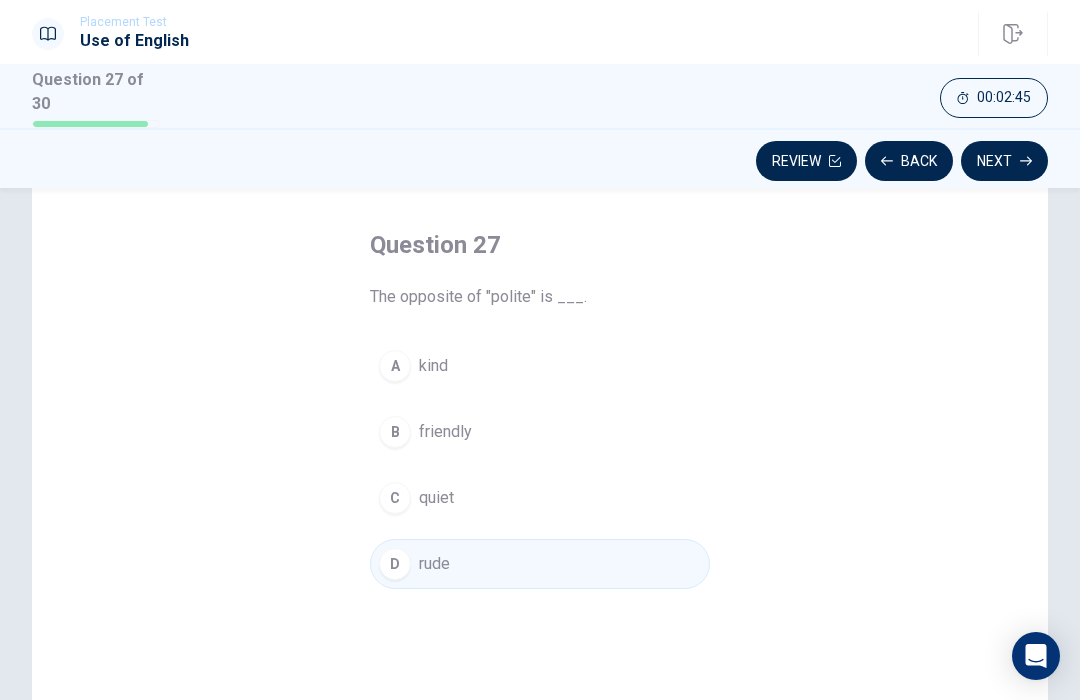 click 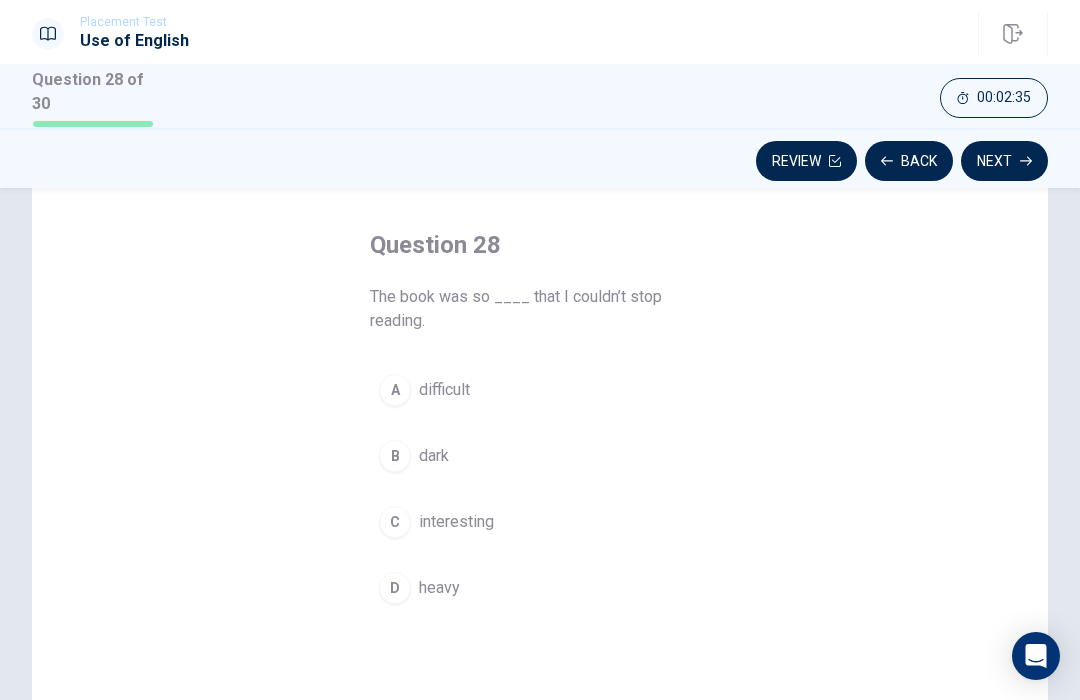click on "difficult" at bounding box center (444, 390) 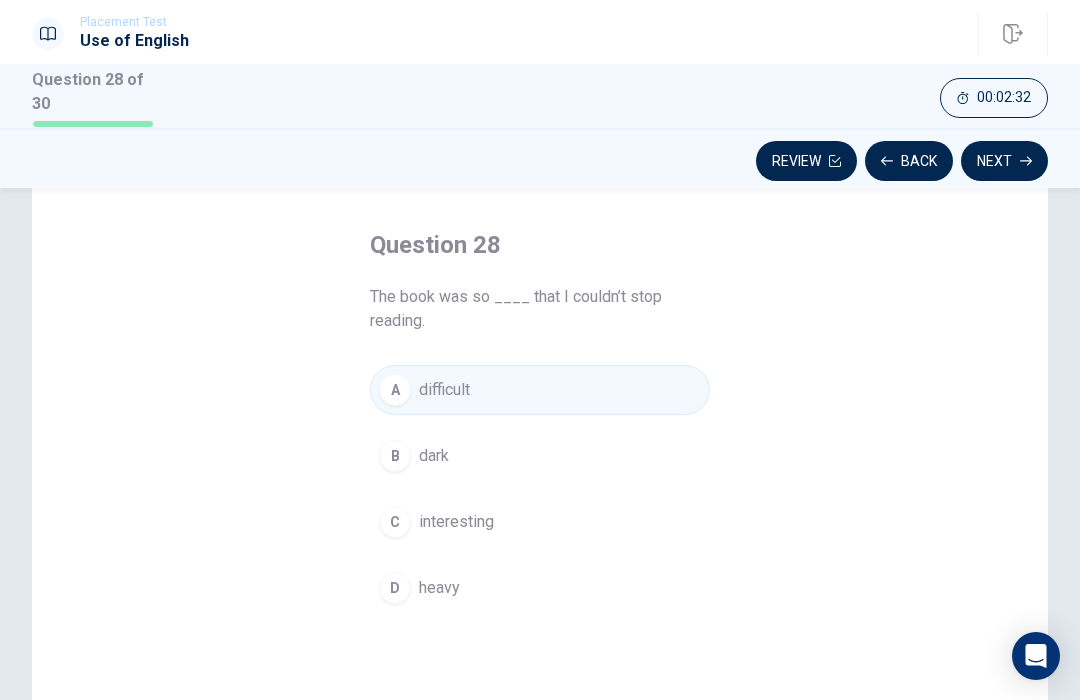 click on "Next" at bounding box center [1004, 161] 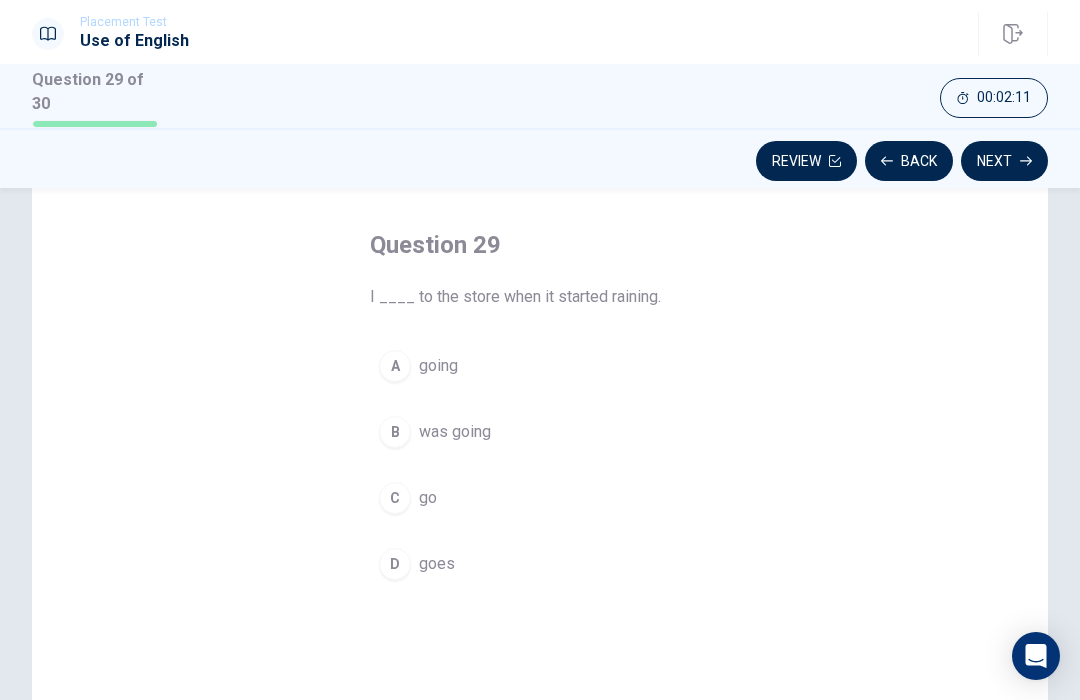 click on "was going" at bounding box center (455, 432) 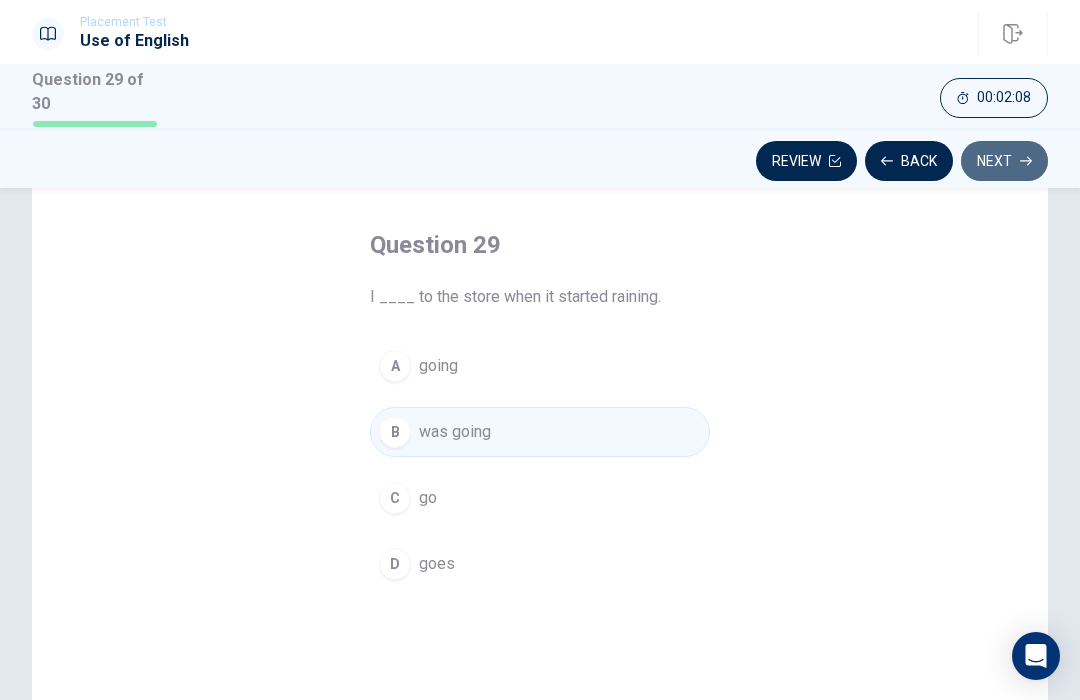 click on "Next" at bounding box center [1004, 161] 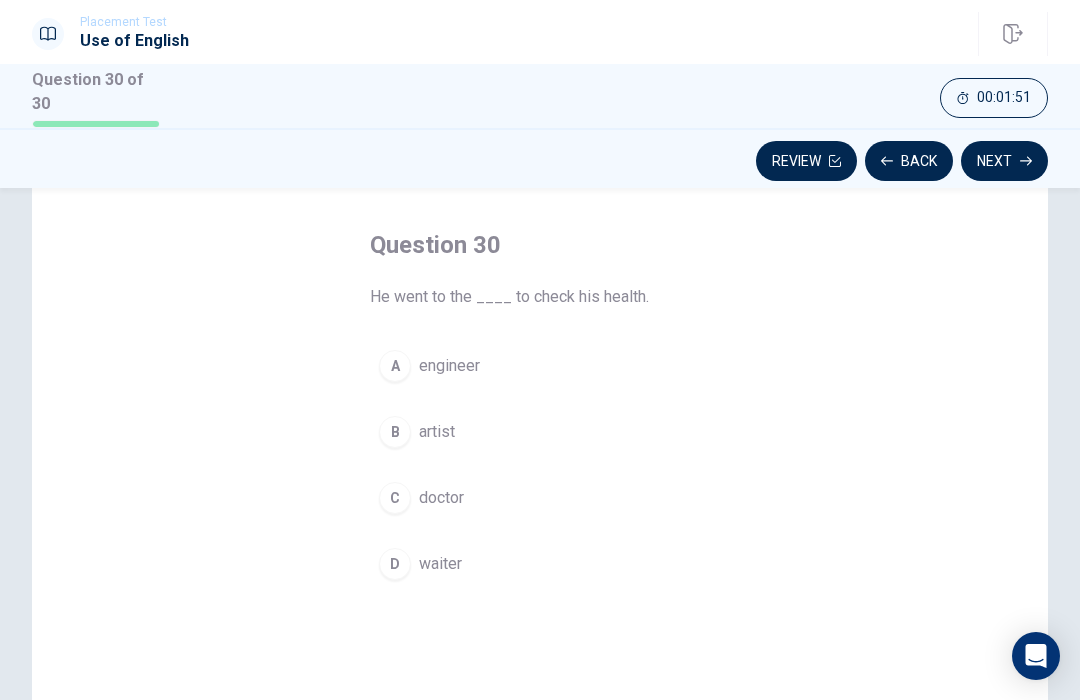 click on "doctor" at bounding box center [441, 498] 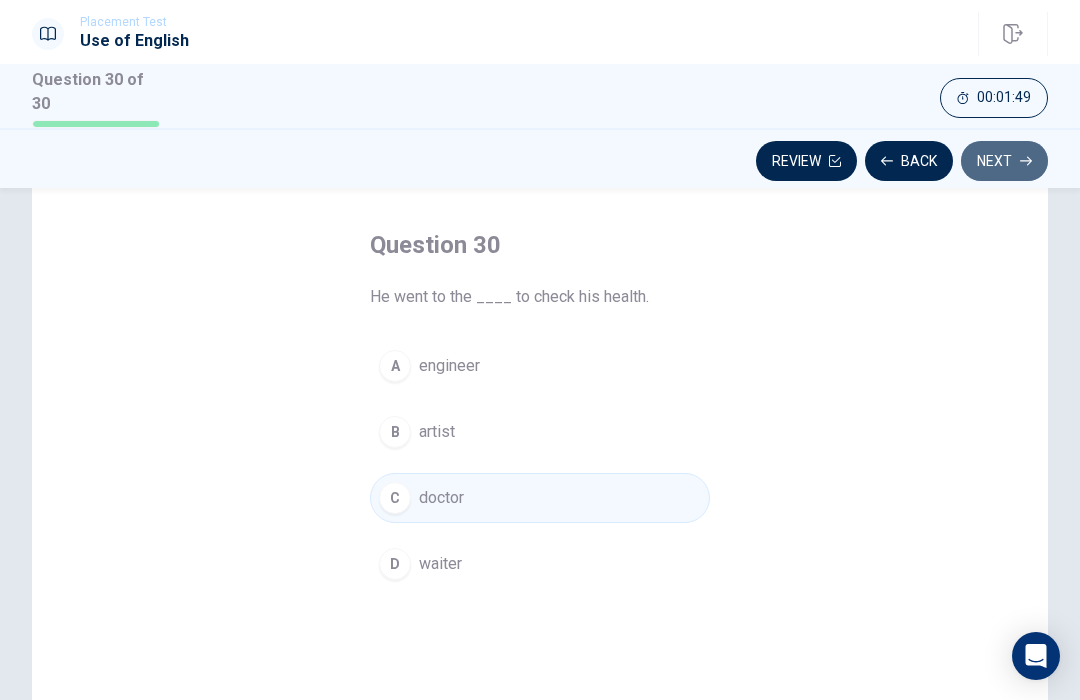 click on "Next" at bounding box center (1004, 161) 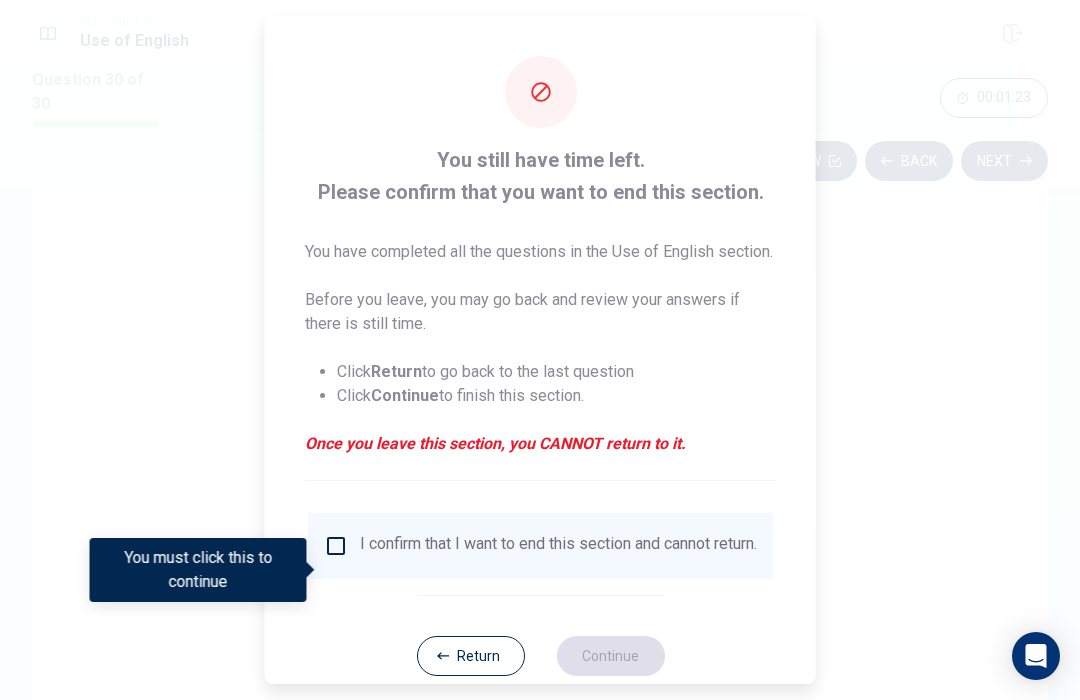 click at bounding box center [336, 546] 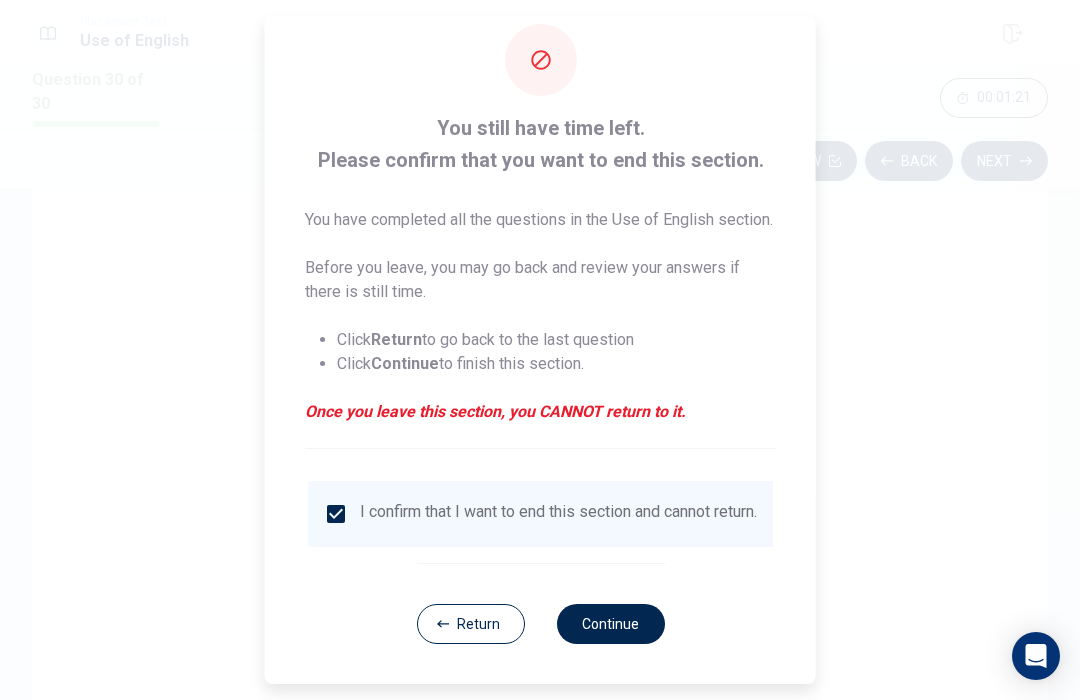 scroll, scrollTop: 70, scrollLeft: 0, axis: vertical 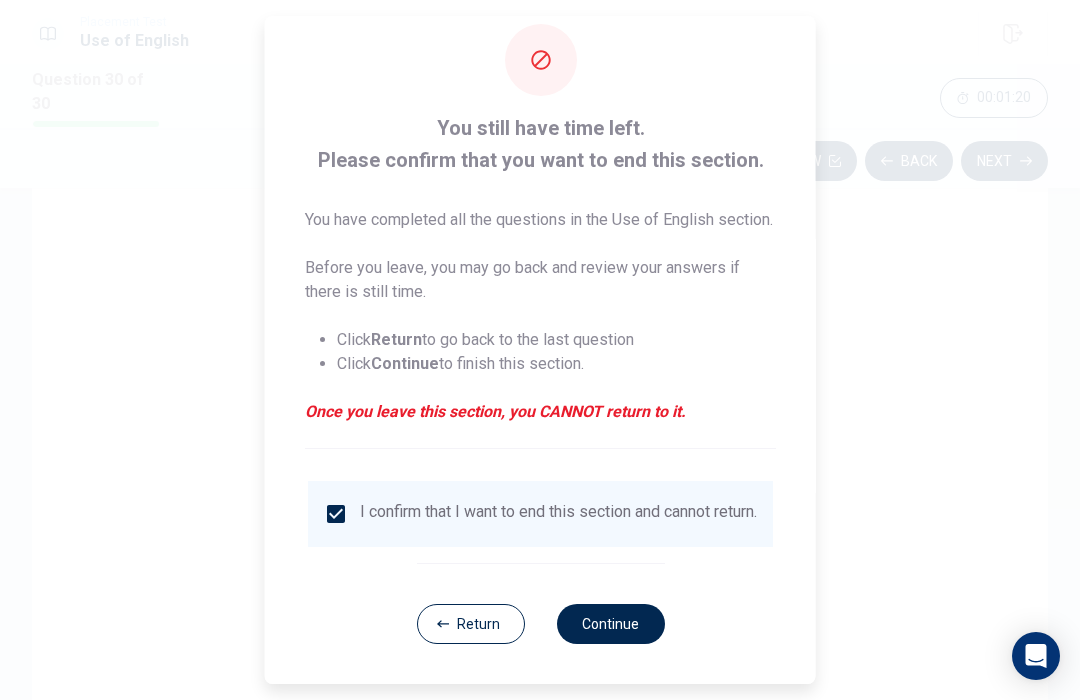 click on "Continue" at bounding box center [610, 624] 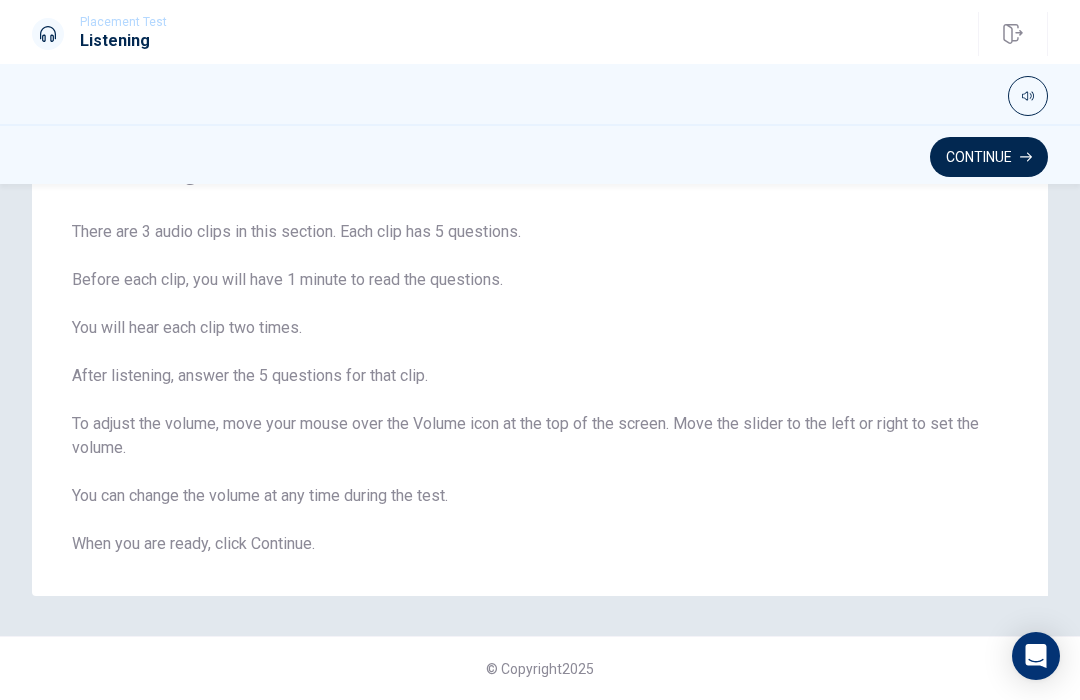 scroll, scrollTop: 116, scrollLeft: 0, axis: vertical 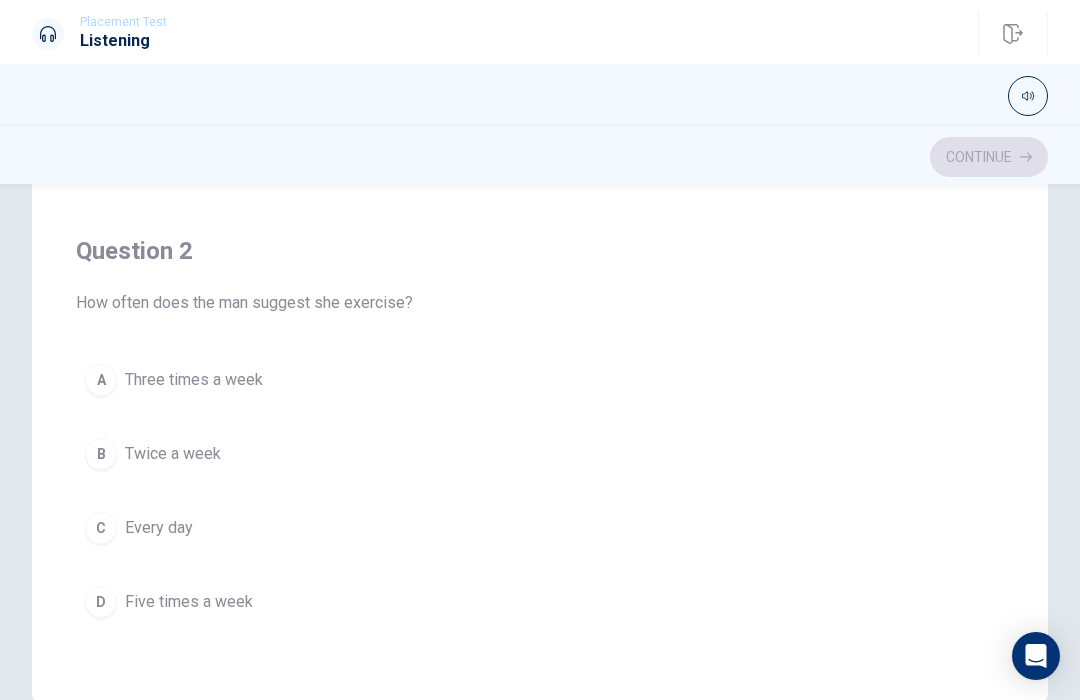 click on "A" at bounding box center [101, 380] 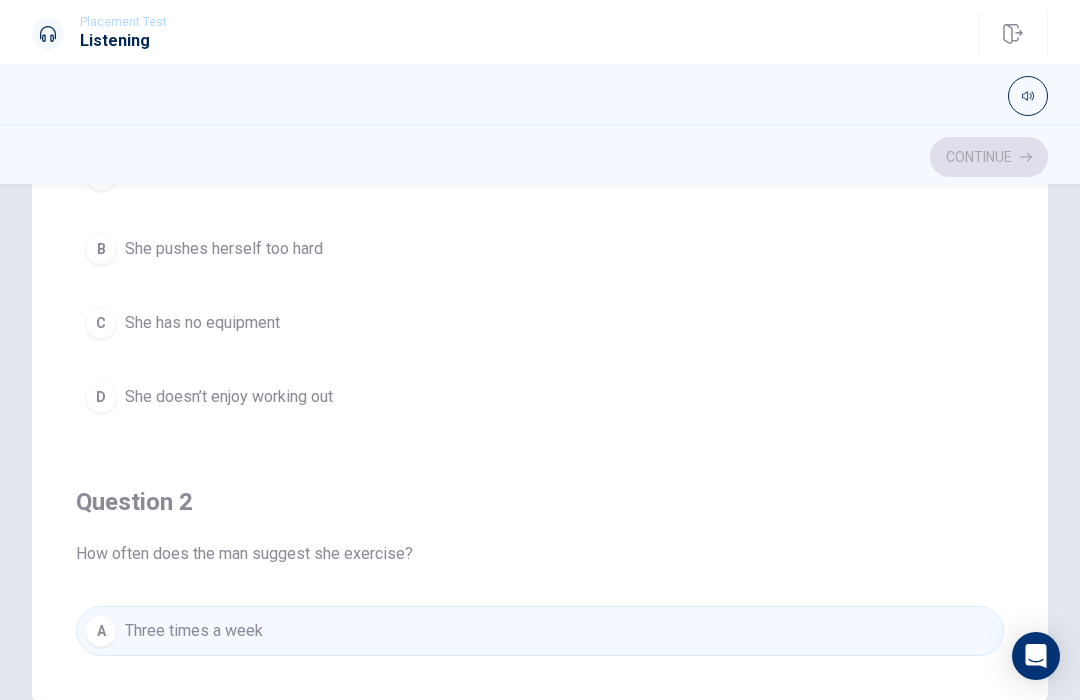 scroll, scrollTop: 0, scrollLeft: 0, axis: both 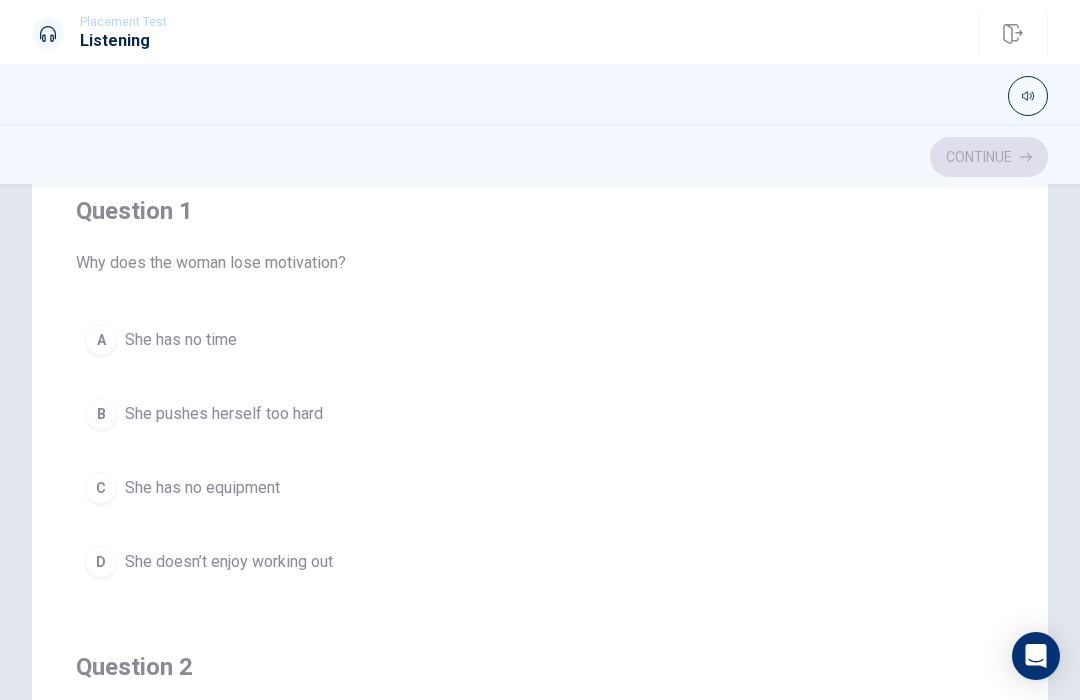 click on "She has no time" at bounding box center (181, 340) 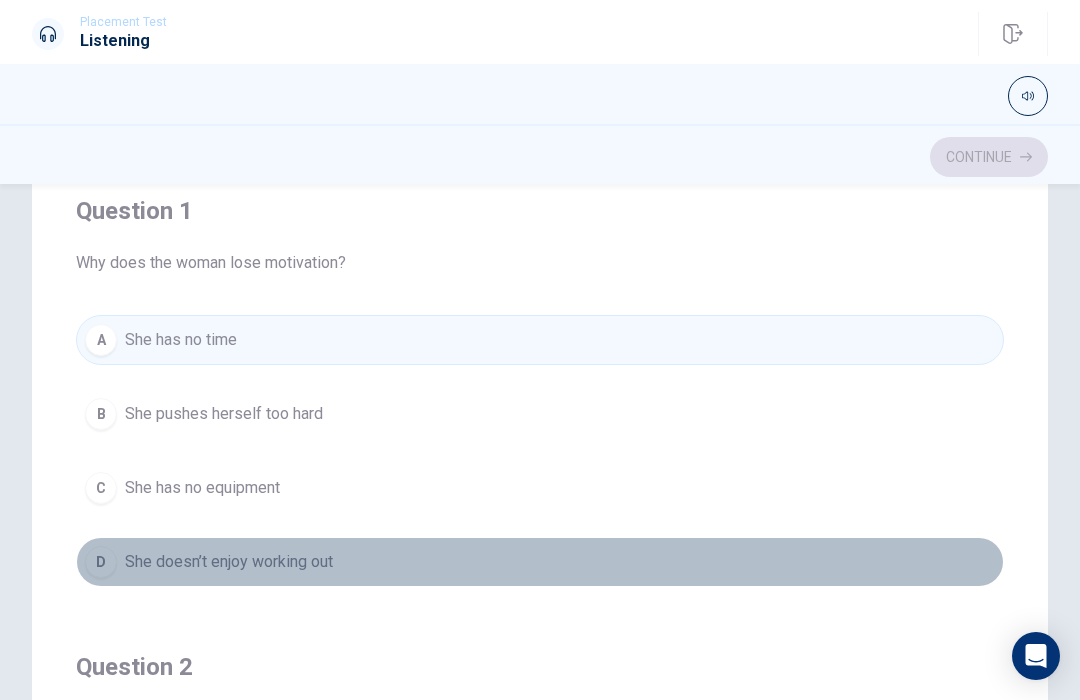 click on "She doesn’t enjoy working out" at bounding box center [229, 562] 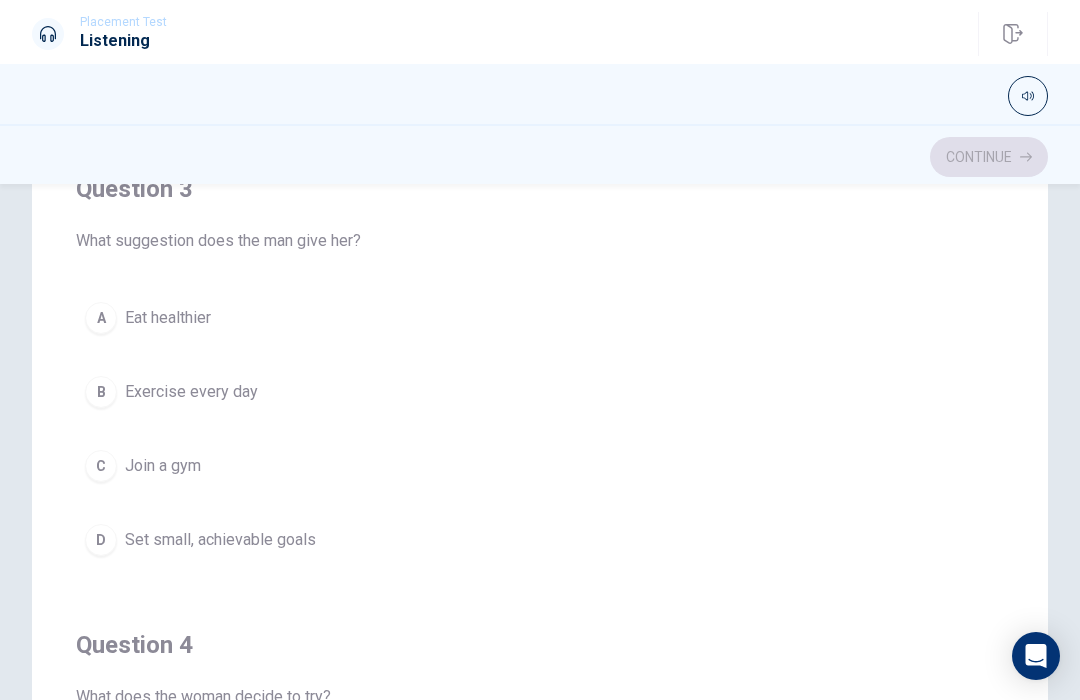 scroll, scrollTop: 935, scrollLeft: 0, axis: vertical 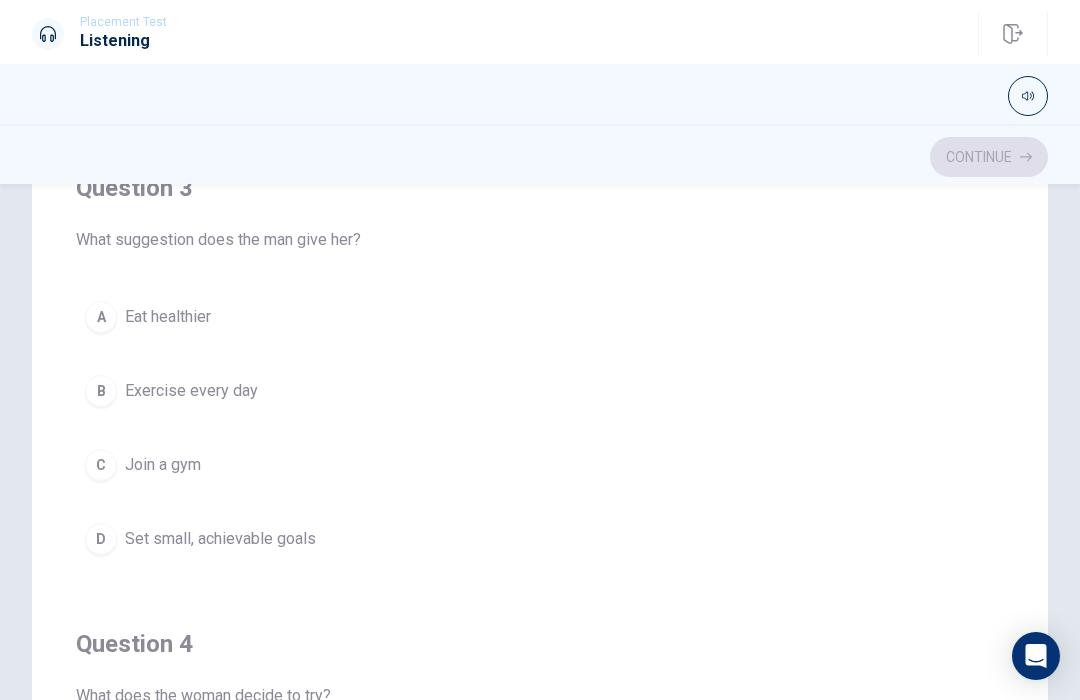 click on "Set small, achievable goals" at bounding box center [220, 539] 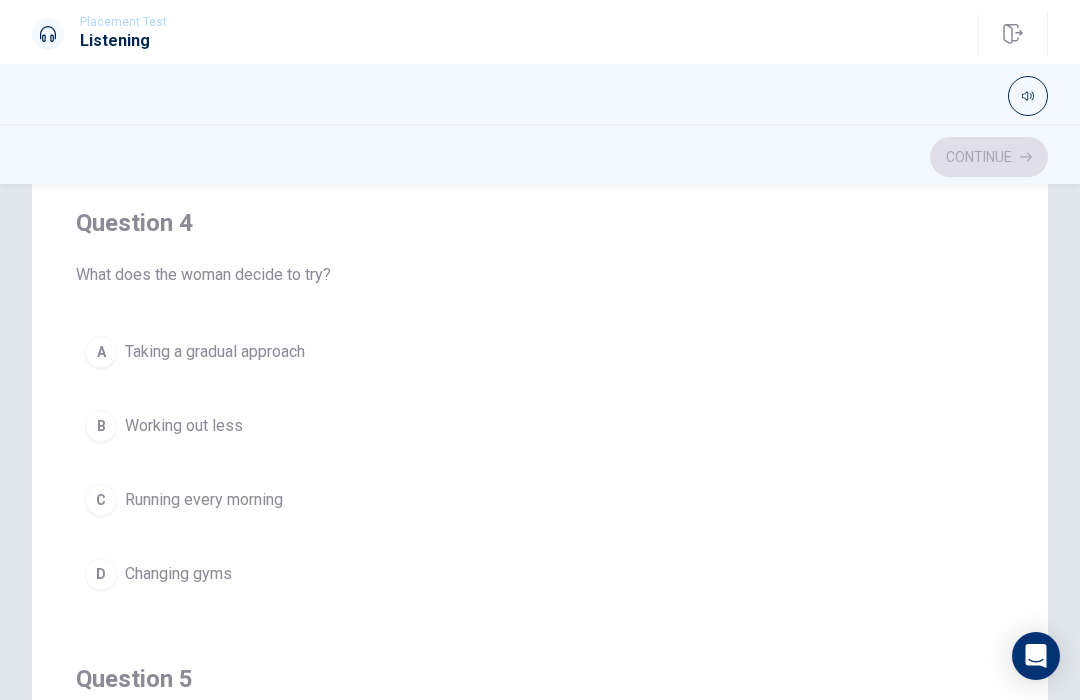 scroll, scrollTop: 1358, scrollLeft: 0, axis: vertical 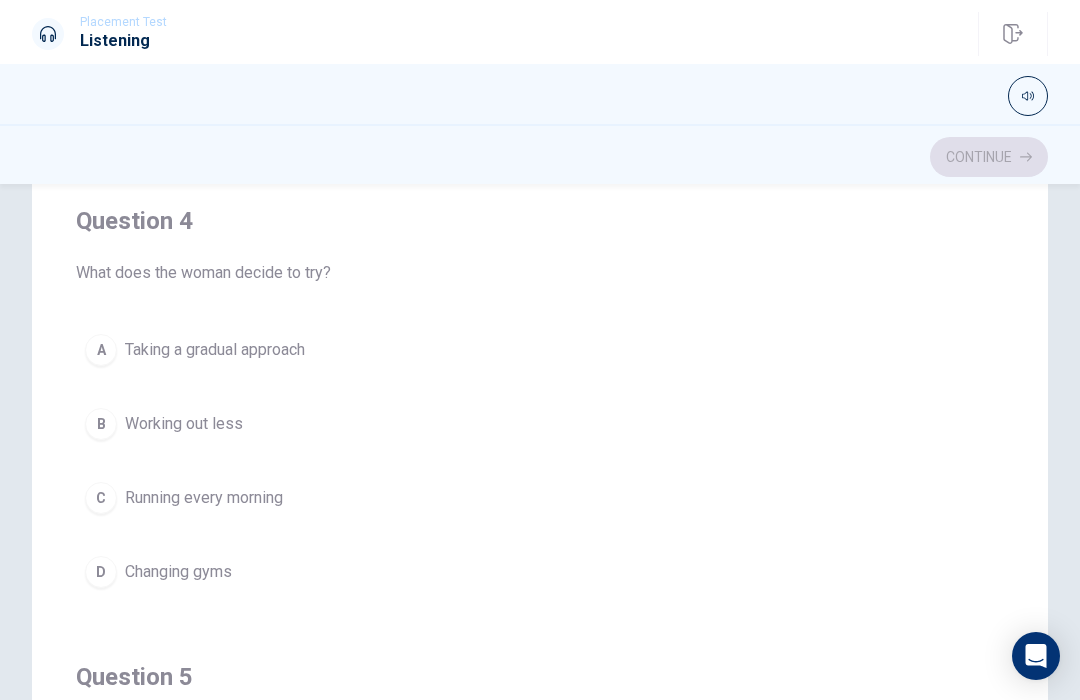 click on "C Running every morning" at bounding box center (540, 498) 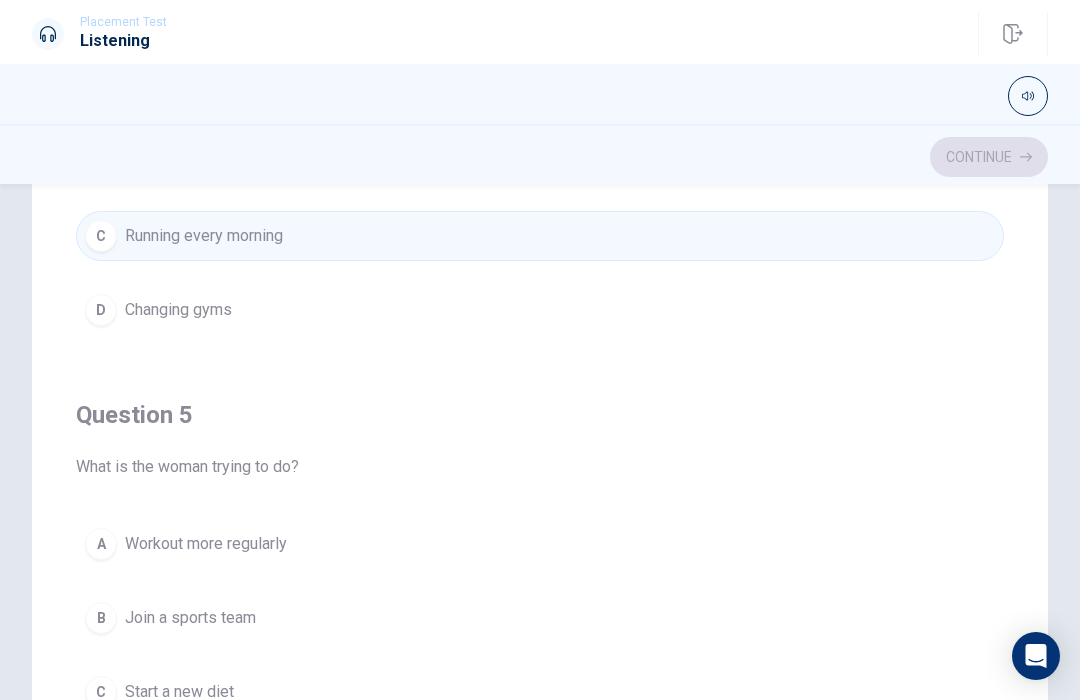 scroll, scrollTop: 1620, scrollLeft: 0, axis: vertical 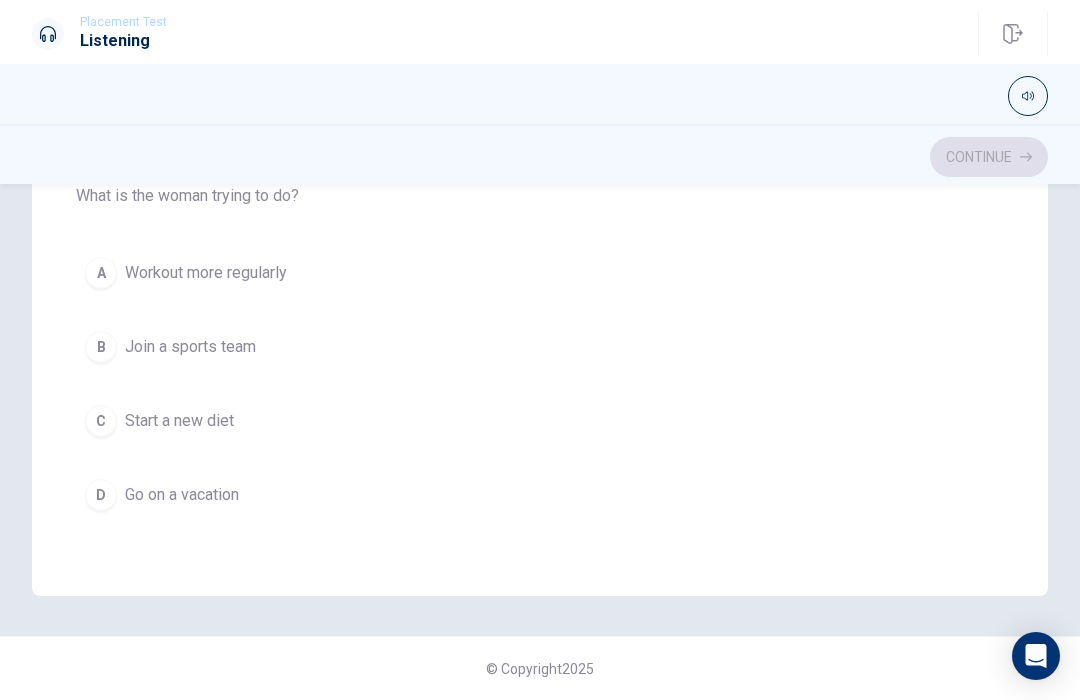click on "A Workout more regularly" at bounding box center [540, 273] 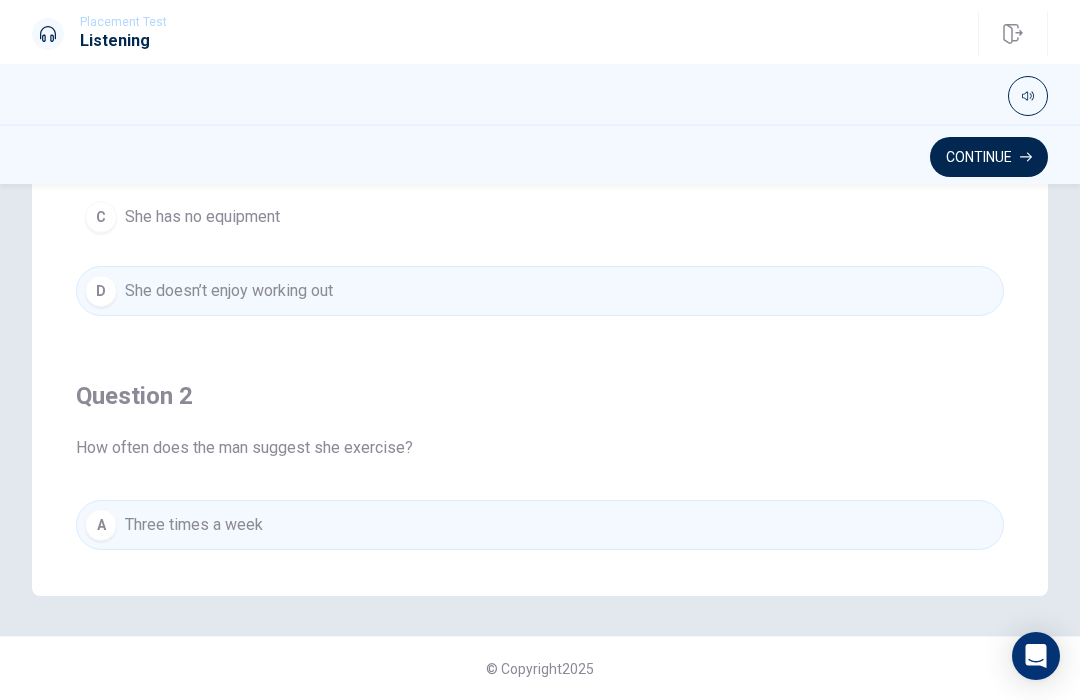scroll, scrollTop: 0, scrollLeft: 0, axis: both 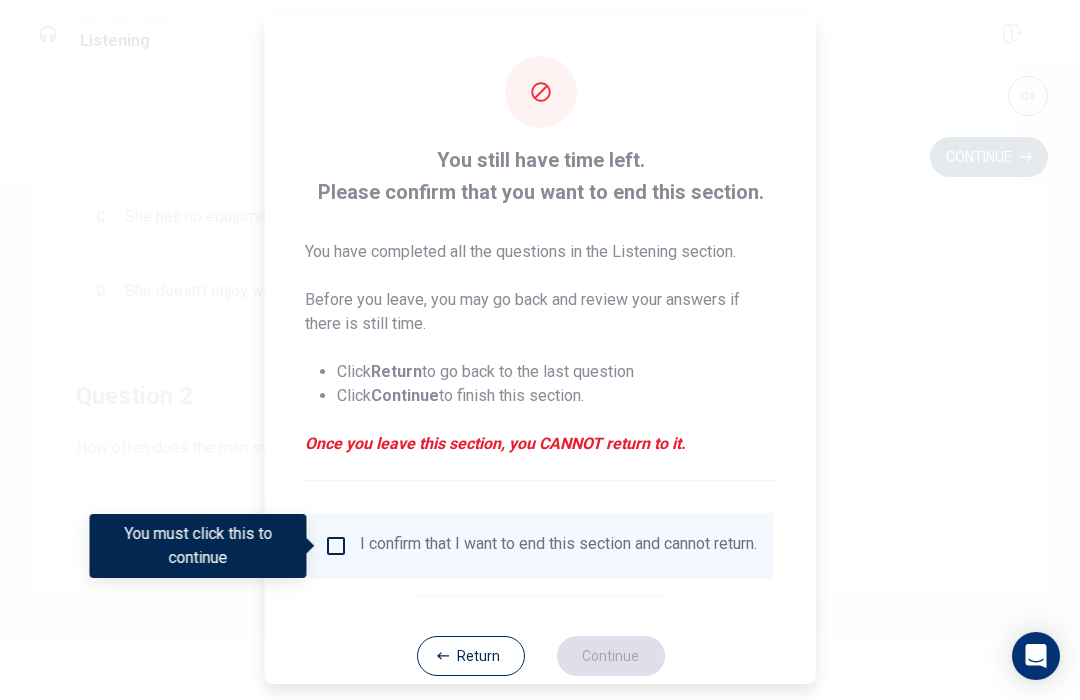 click at bounding box center (336, 546) 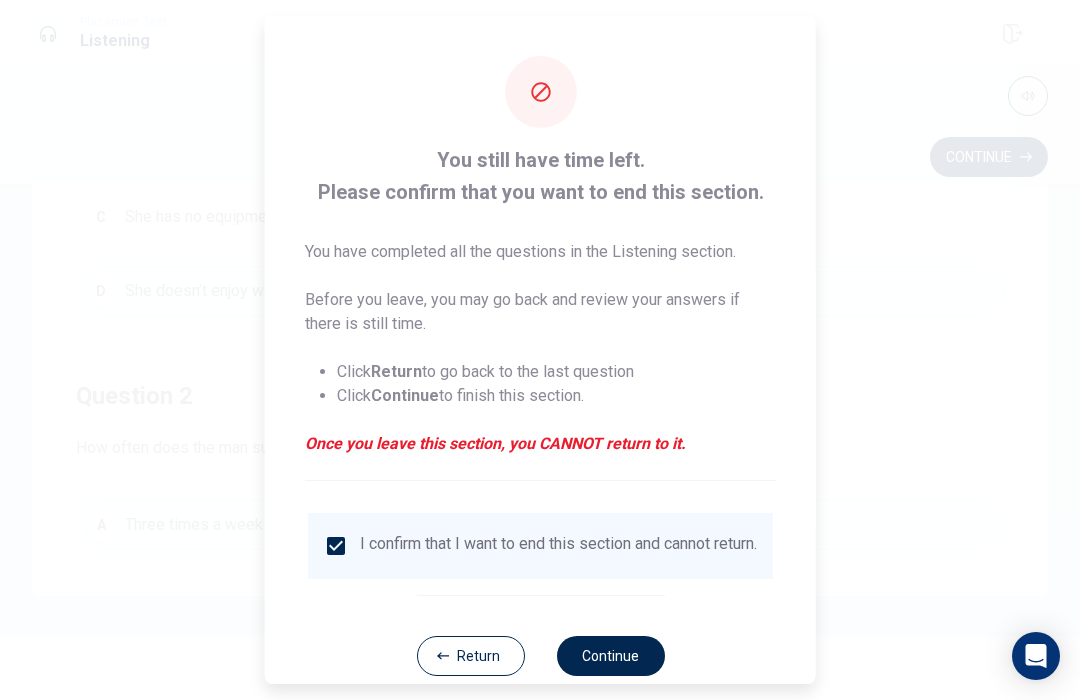 click on "Continue" at bounding box center (610, 656) 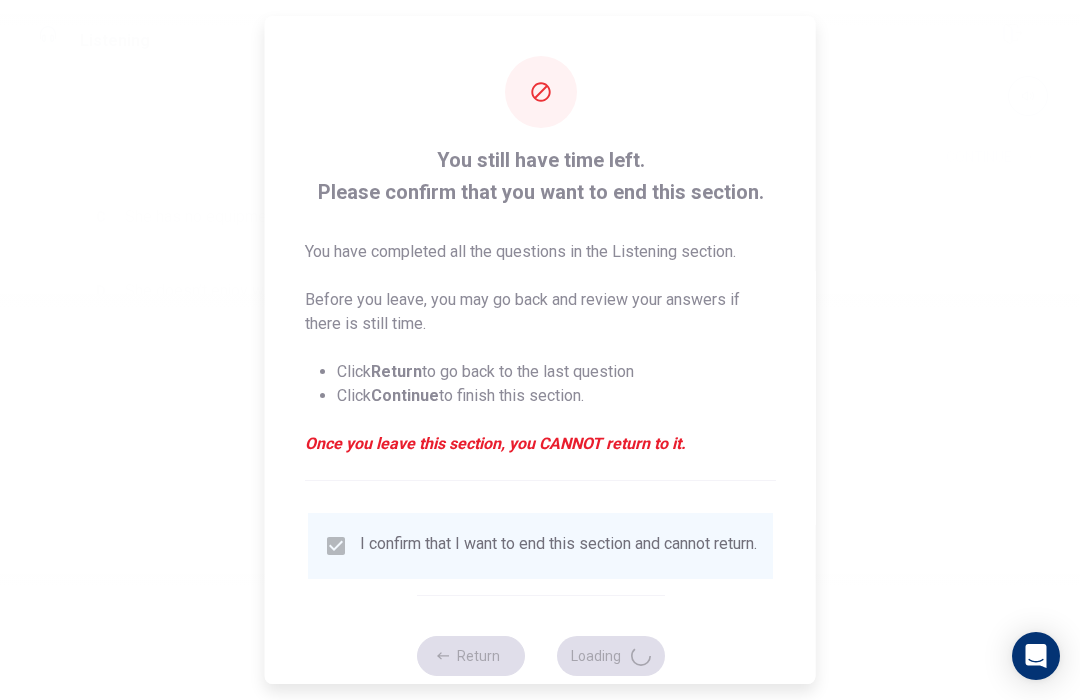 scroll, scrollTop: 0, scrollLeft: 0, axis: both 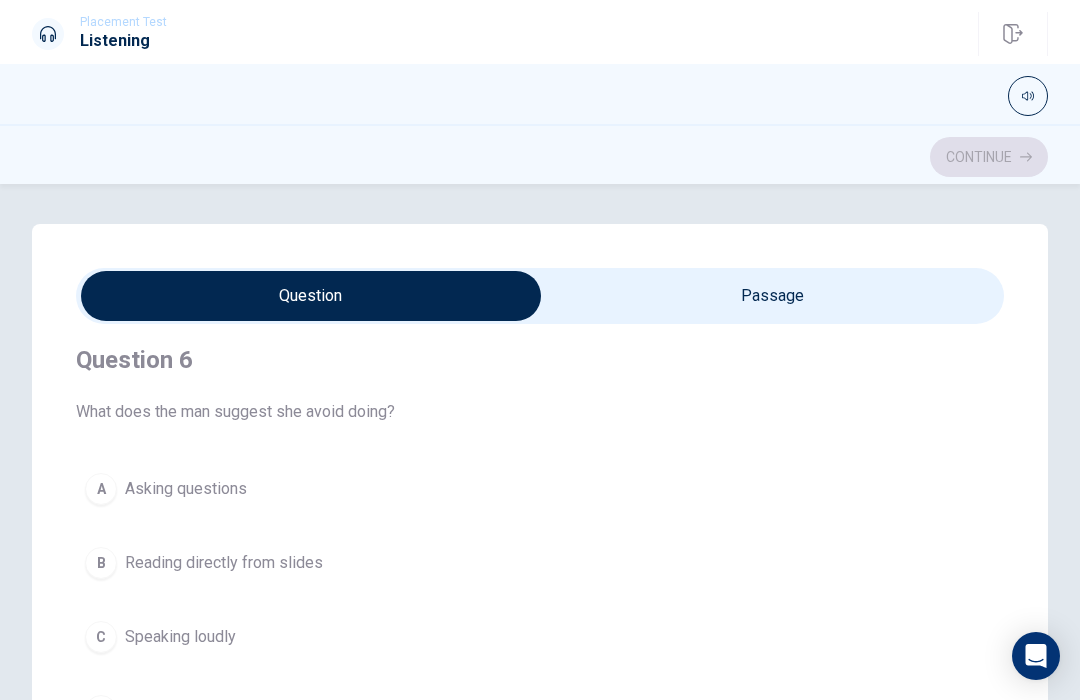 type on "3" 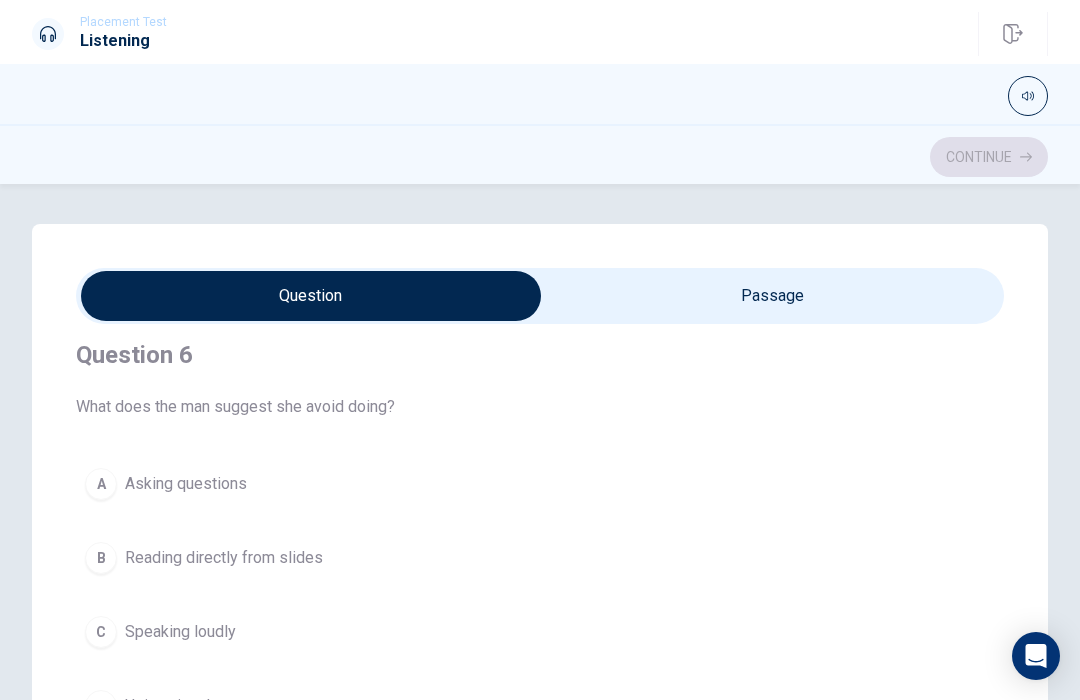 click at bounding box center [311, 296] 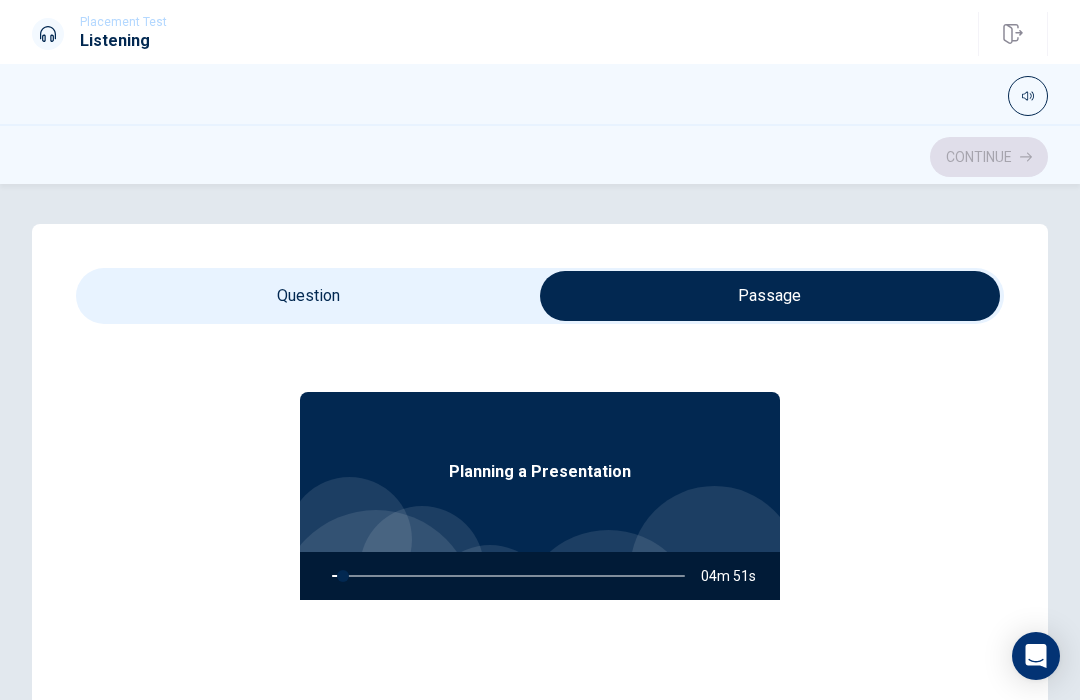 scroll, scrollTop: 27, scrollLeft: 0, axis: vertical 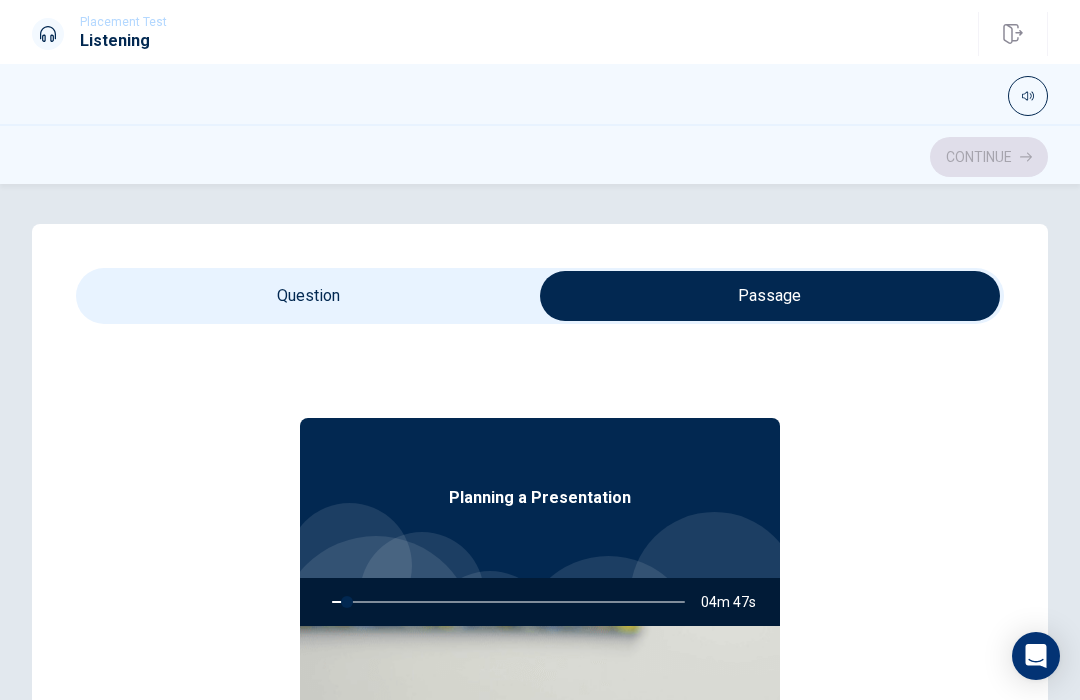 type on "5" 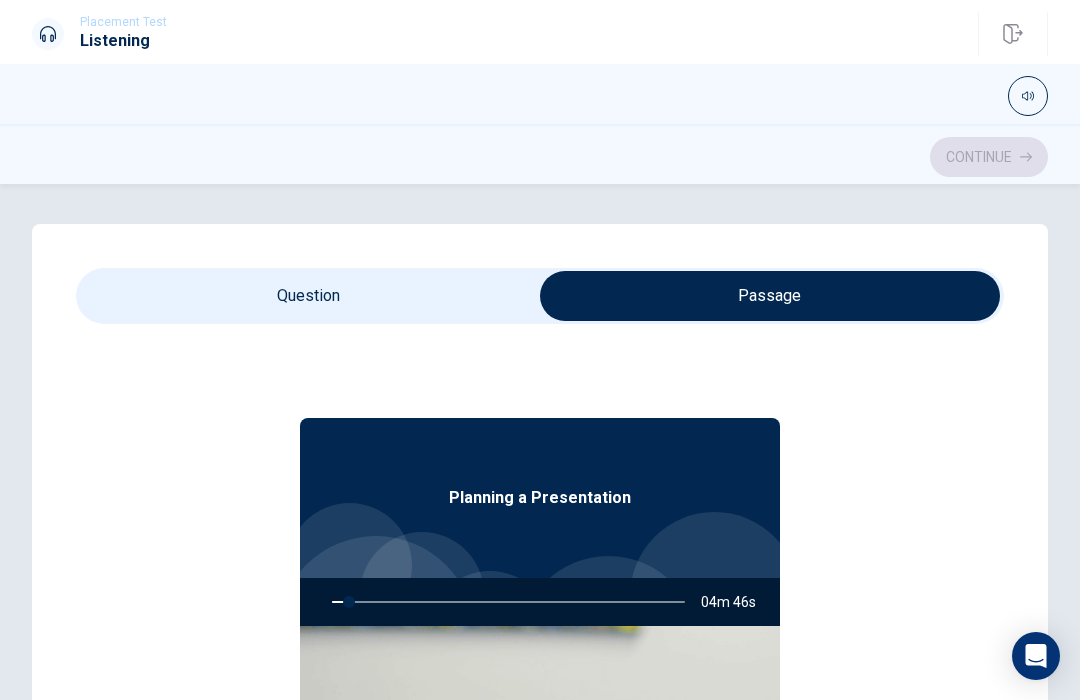 scroll, scrollTop: -1, scrollLeft: 0, axis: vertical 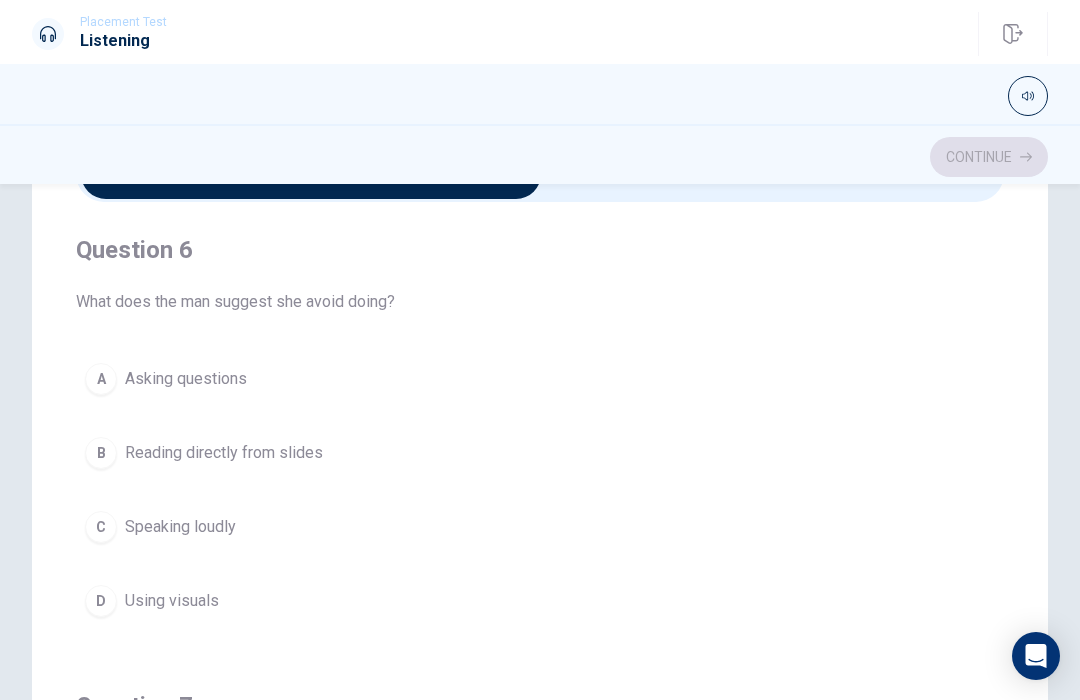 click on "Question Passage Question 6 What does the man suggest she avoid doing? A Asking questions B Reading directly from slides C Speaking loudly D Using visuals Question 7 Why does the man advise against too much text? A It takes too much time to prepare B It can be overwhelming C It’s too expensive to print D It's too small to read Question 8 How does the woman feel about the man’s advice? A She finds it helpful B She is confused C She ignores it D She disagrees Question 9 What kind of content does the man recommend using? A Only text B Only visuals C Only charts D A mix of visuals and text Question 10 What is the woman preparing for? A A meeting
B A phone call C A presentation
D A report
Planning a Presentation 03m 23s" at bounding box center (540, 504) 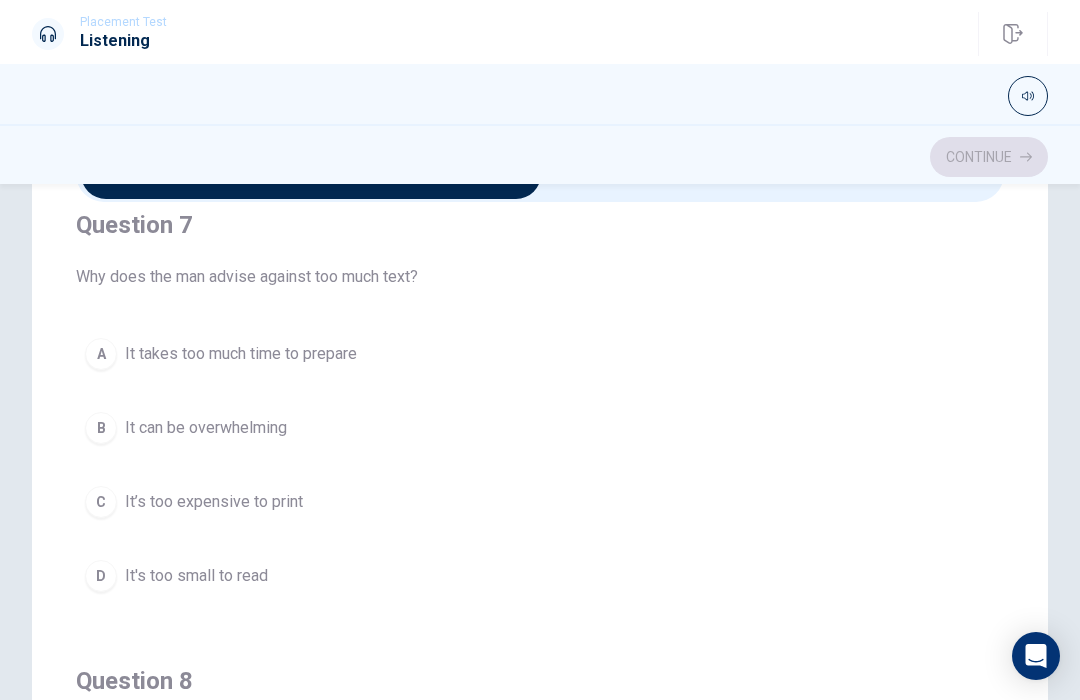 scroll, scrollTop: 482, scrollLeft: 0, axis: vertical 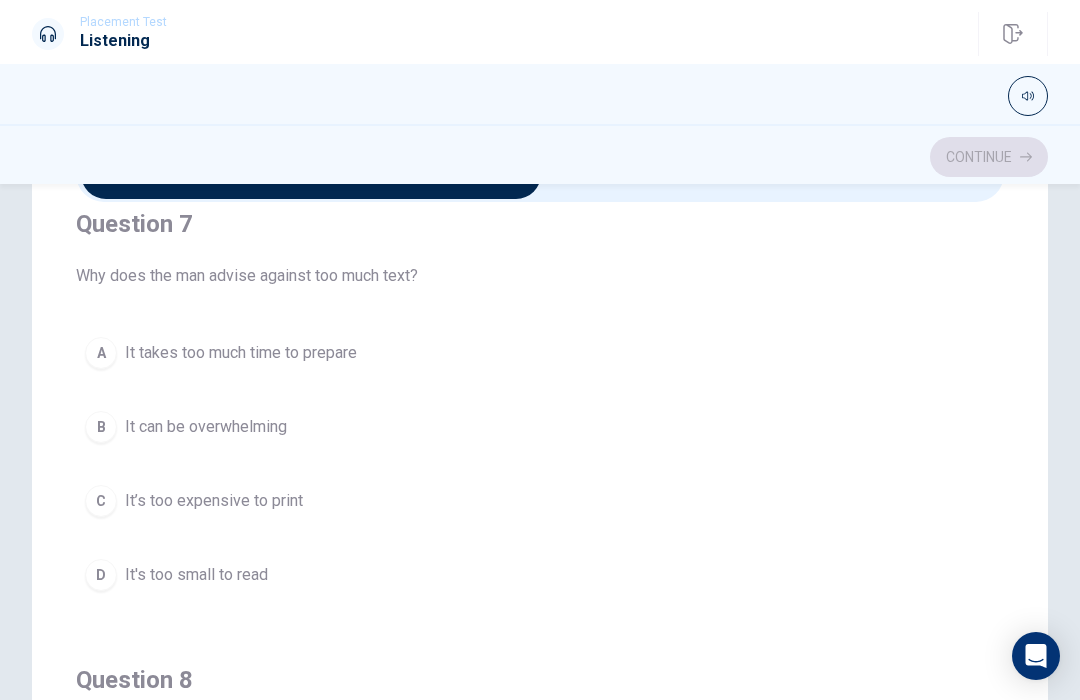 click on "It can be overwhelming" at bounding box center (206, 427) 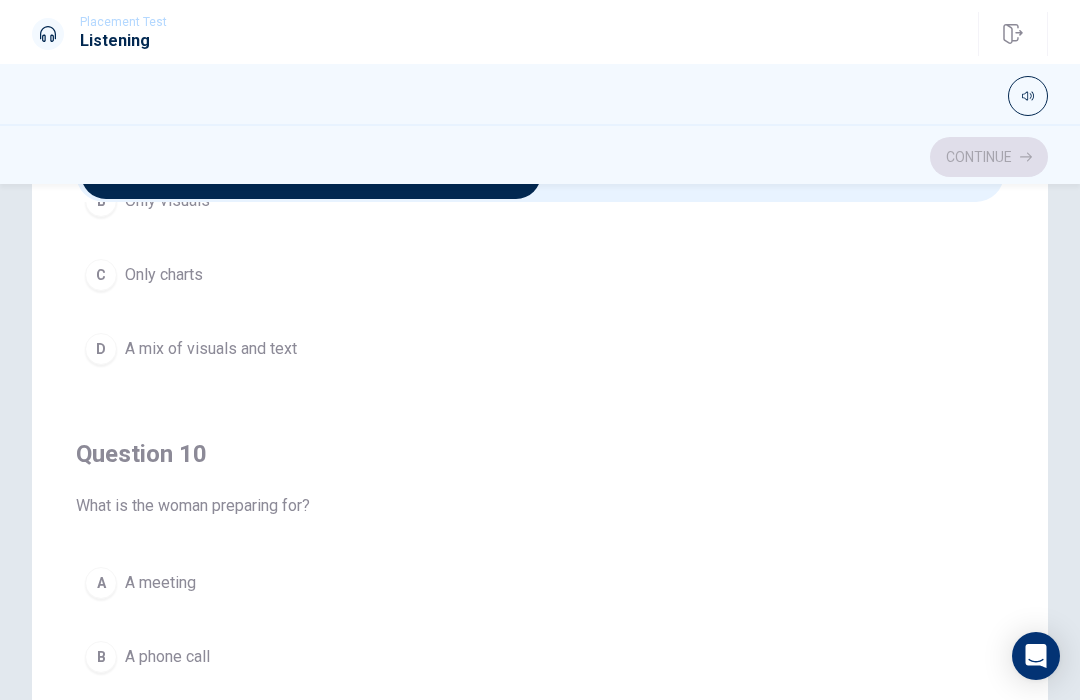 scroll, scrollTop: 1620, scrollLeft: 0, axis: vertical 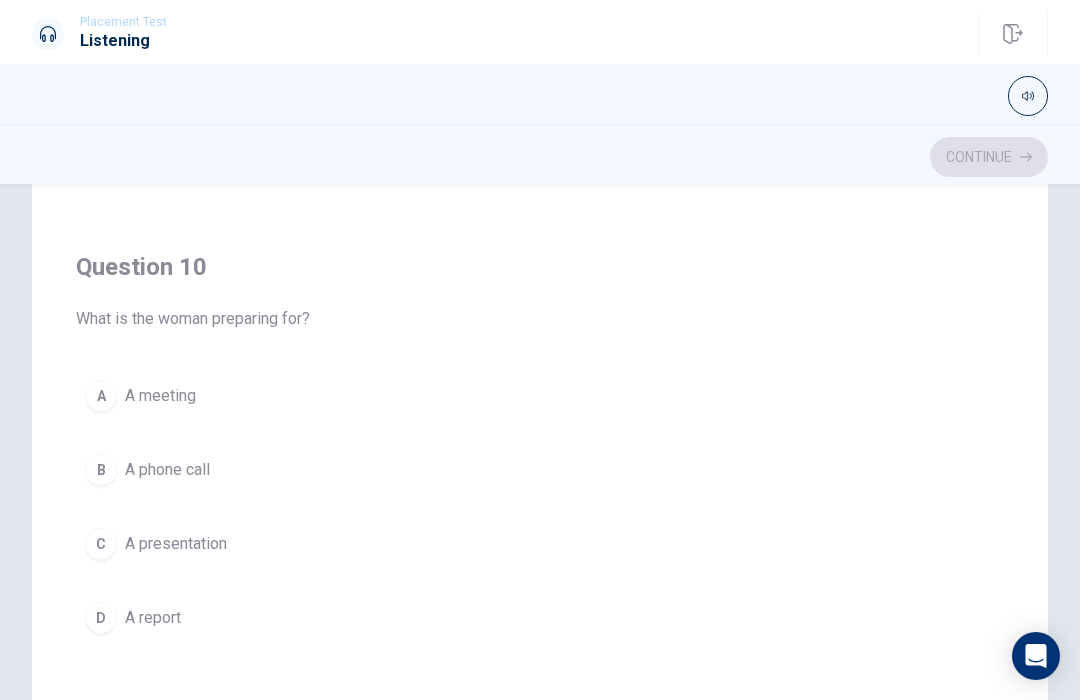 click on "A presentation" at bounding box center [176, 544] 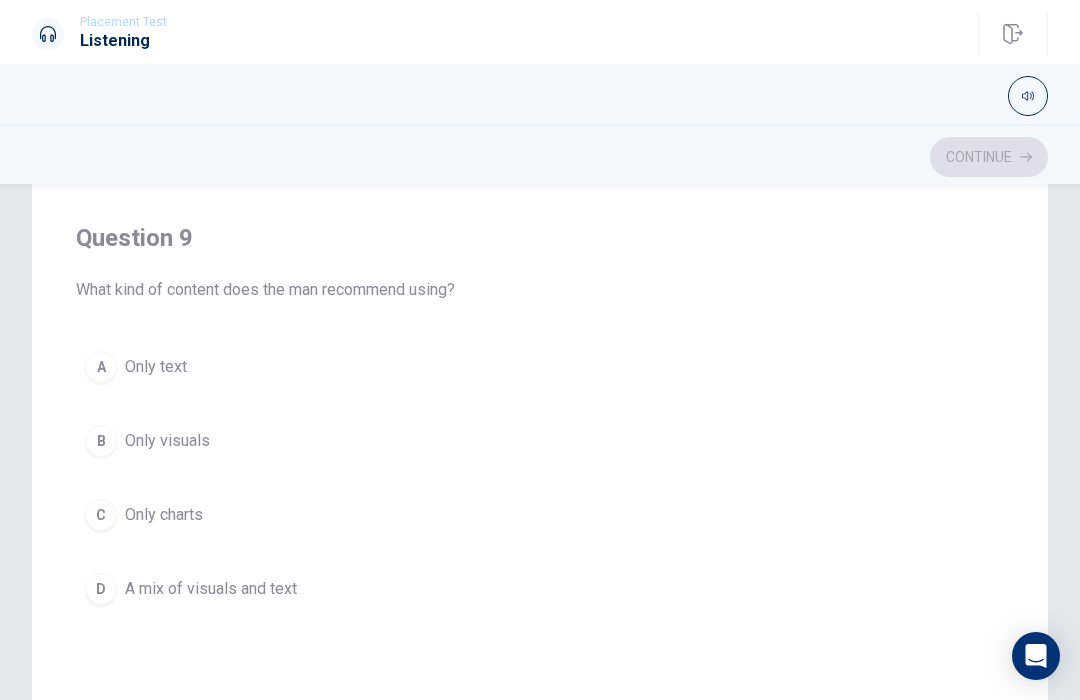 scroll, scrollTop: 1192, scrollLeft: 0, axis: vertical 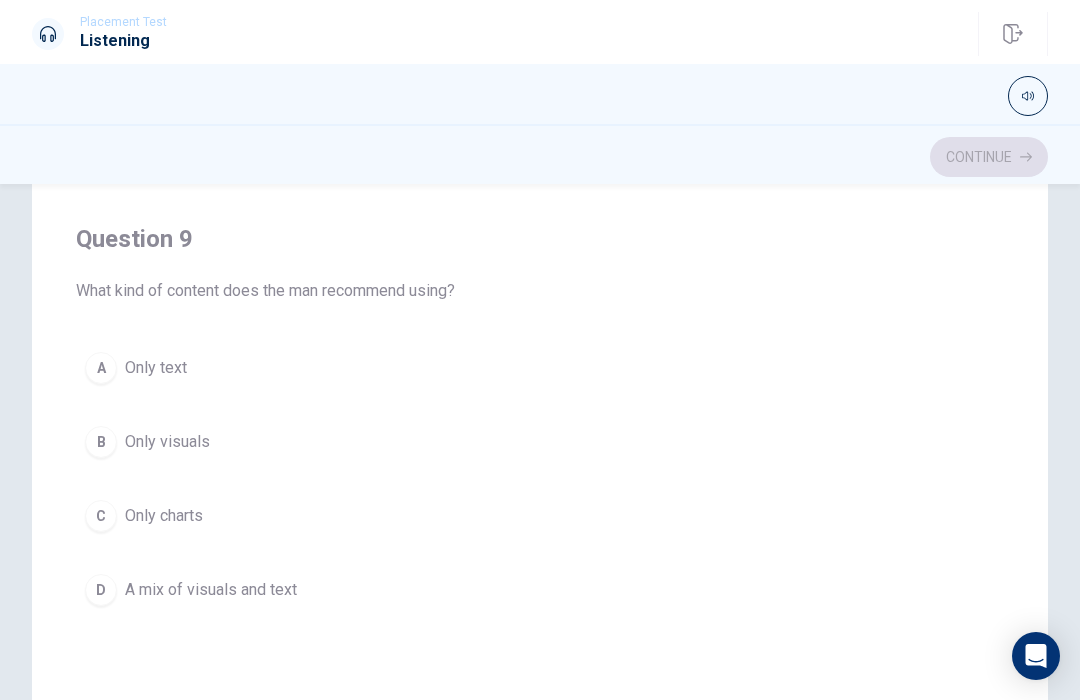 click on "A mix of visuals and text" at bounding box center (211, 590) 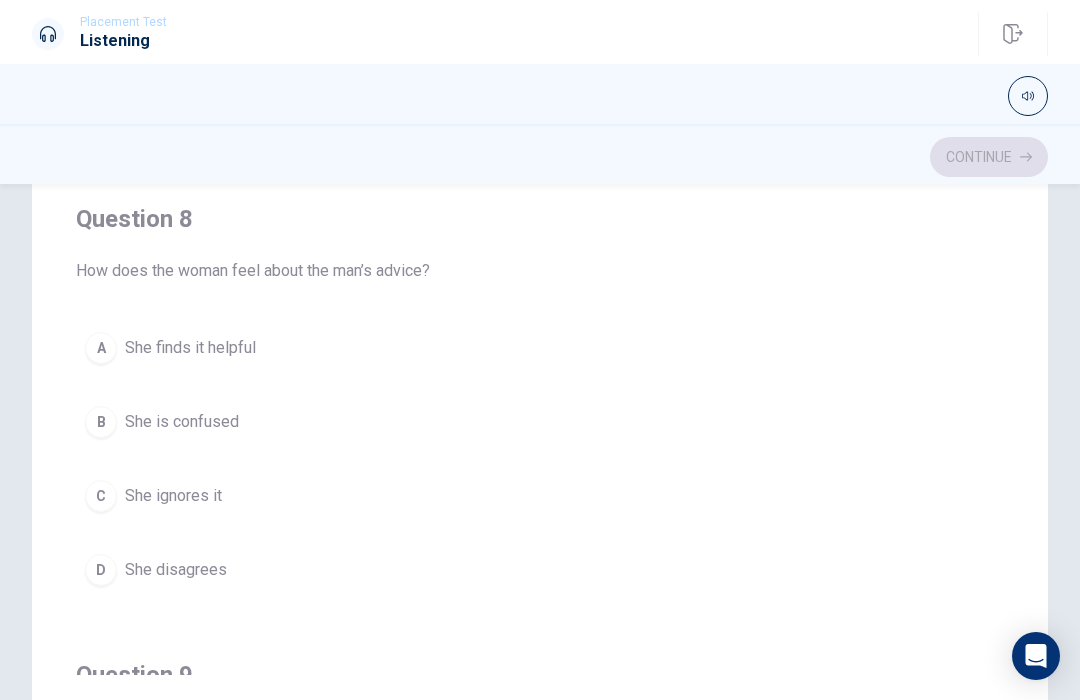 scroll, scrollTop: 755, scrollLeft: 0, axis: vertical 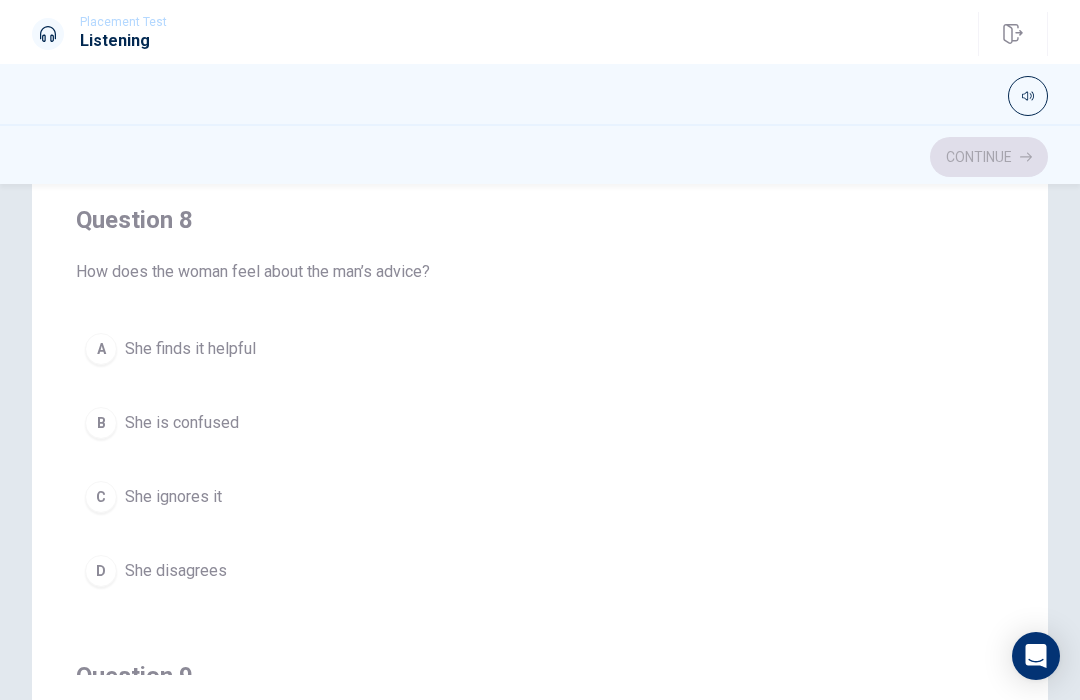 click on "A She finds it helpful" at bounding box center (540, 349) 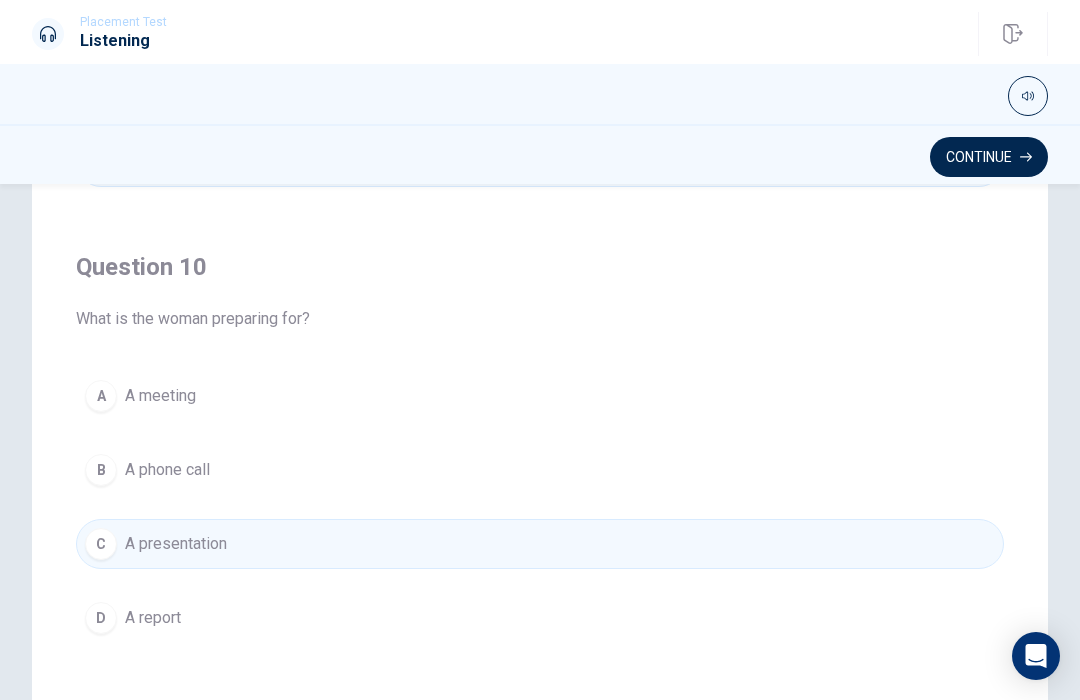 scroll, scrollTop: 1620, scrollLeft: 0, axis: vertical 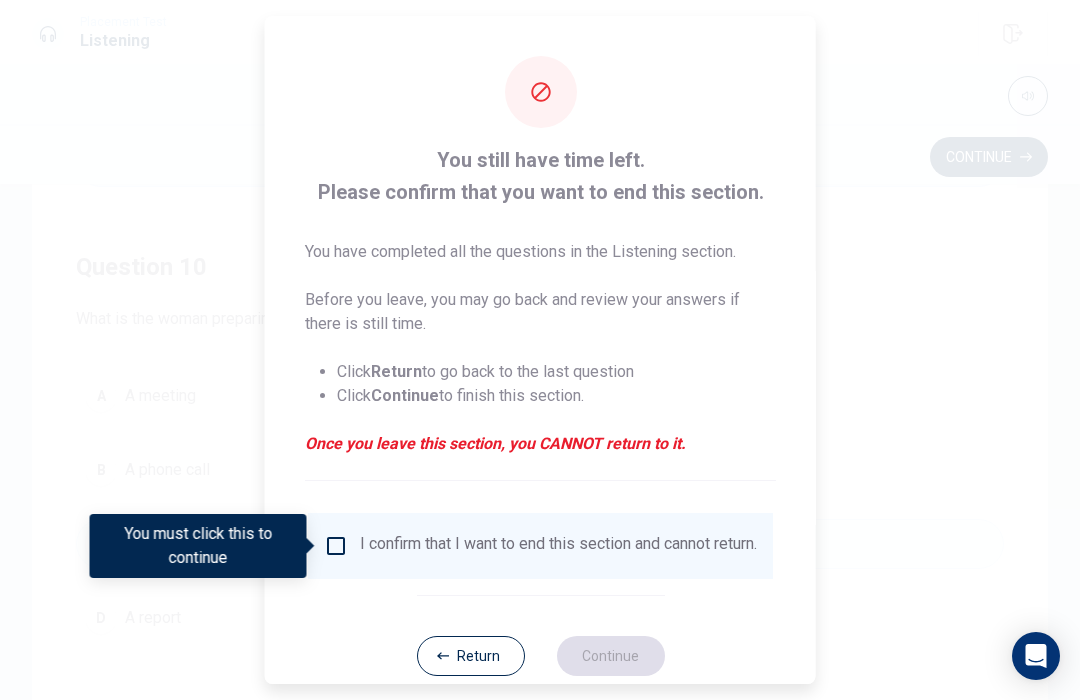 click at bounding box center (336, 546) 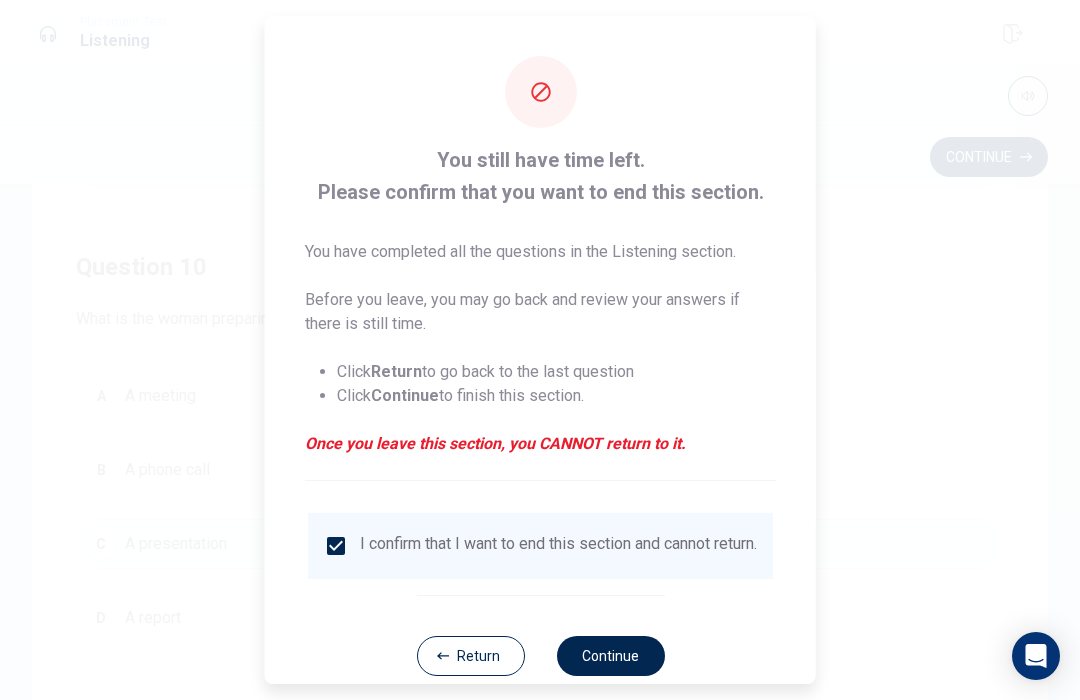 click on "Continue" at bounding box center (610, 656) 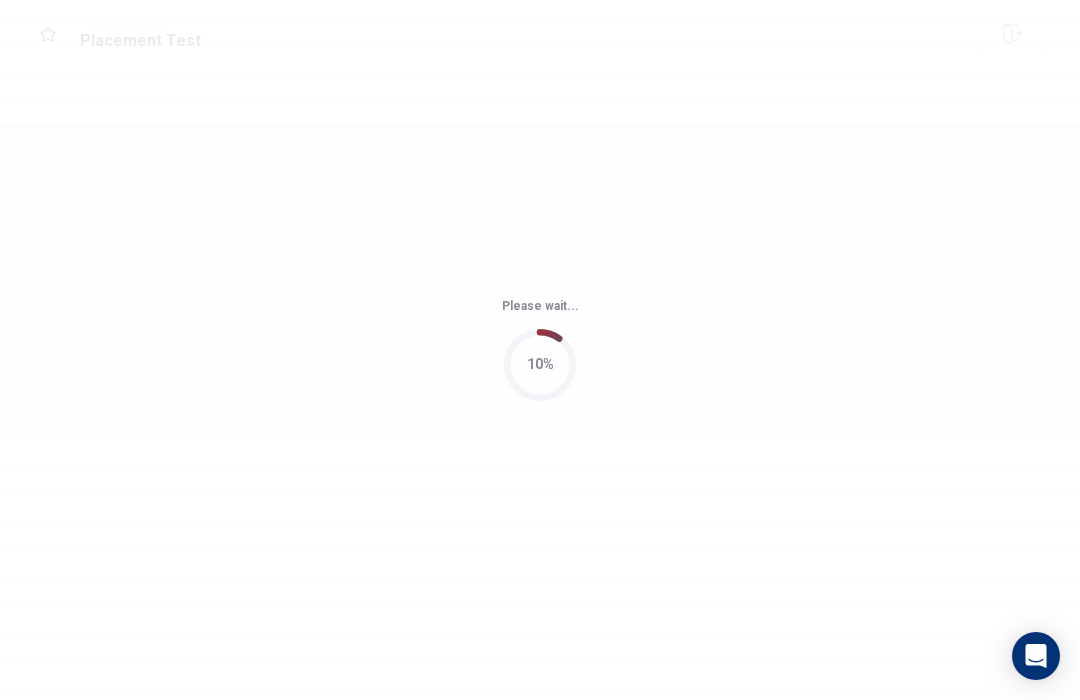 scroll, scrollTop: 0, scrollLeft: 0, axis: both 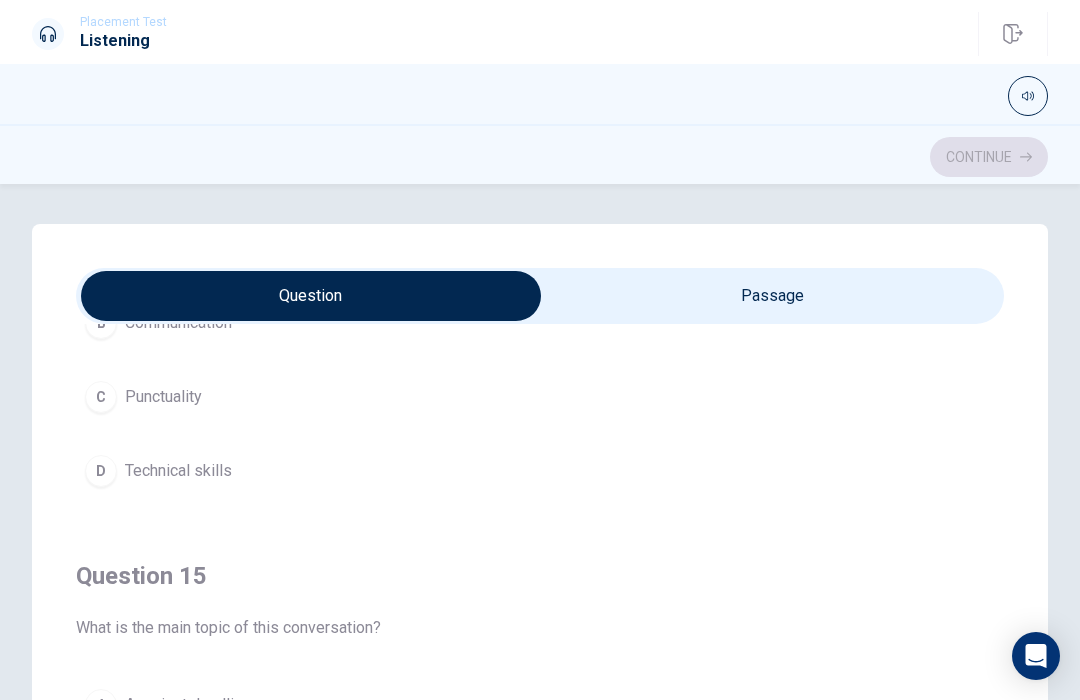 type on "13" 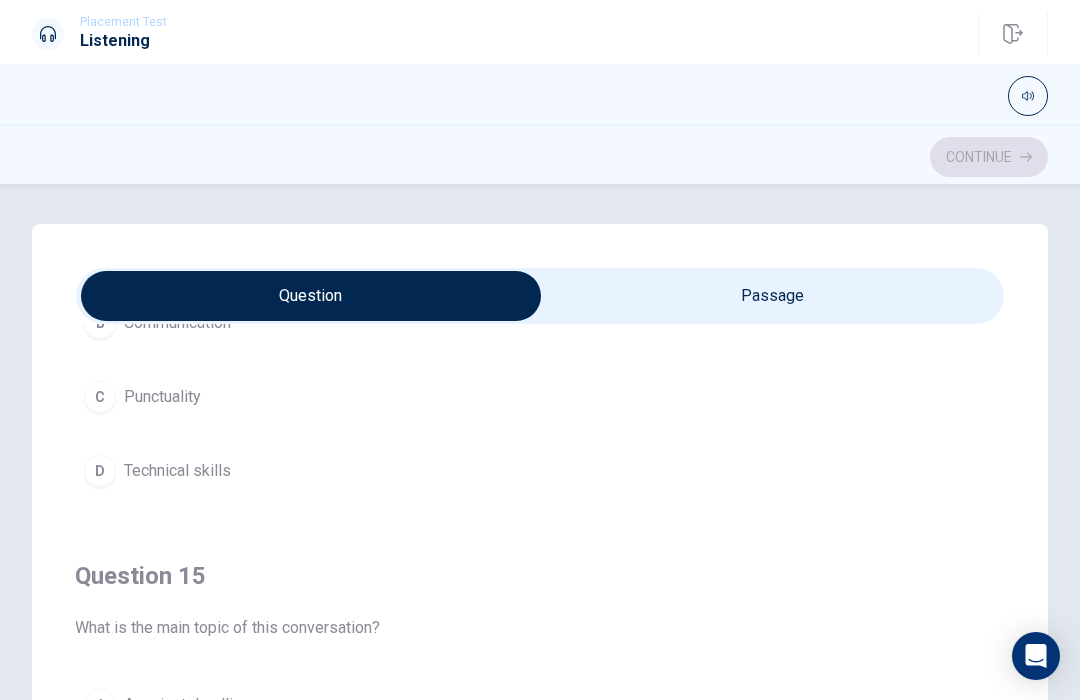 checkbox on "true" 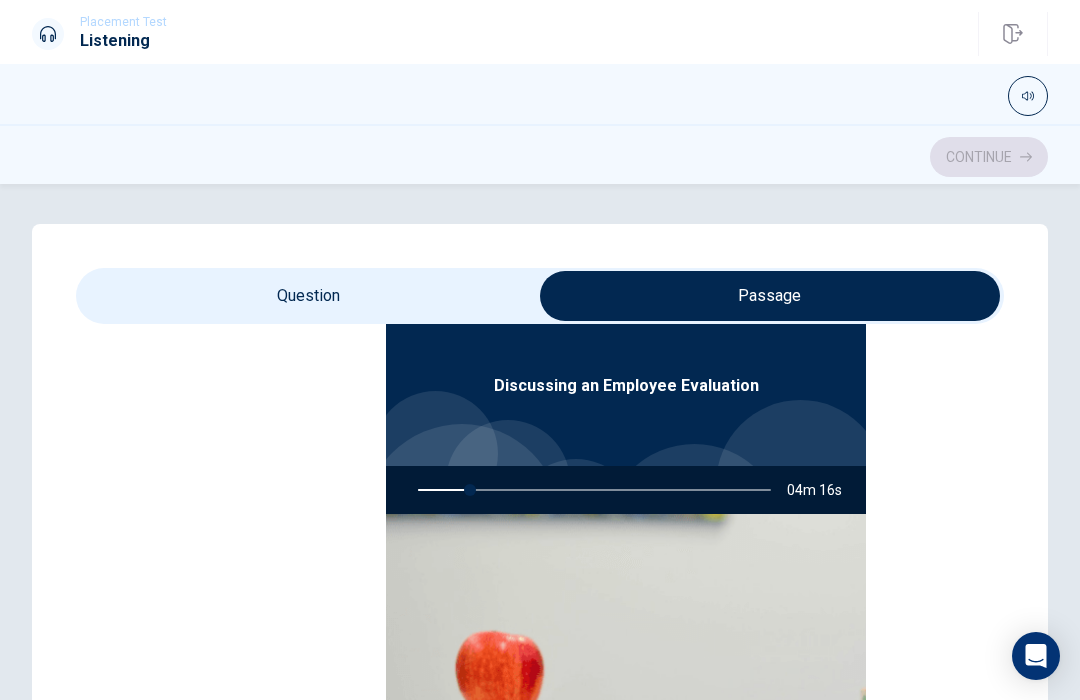 type on "15" 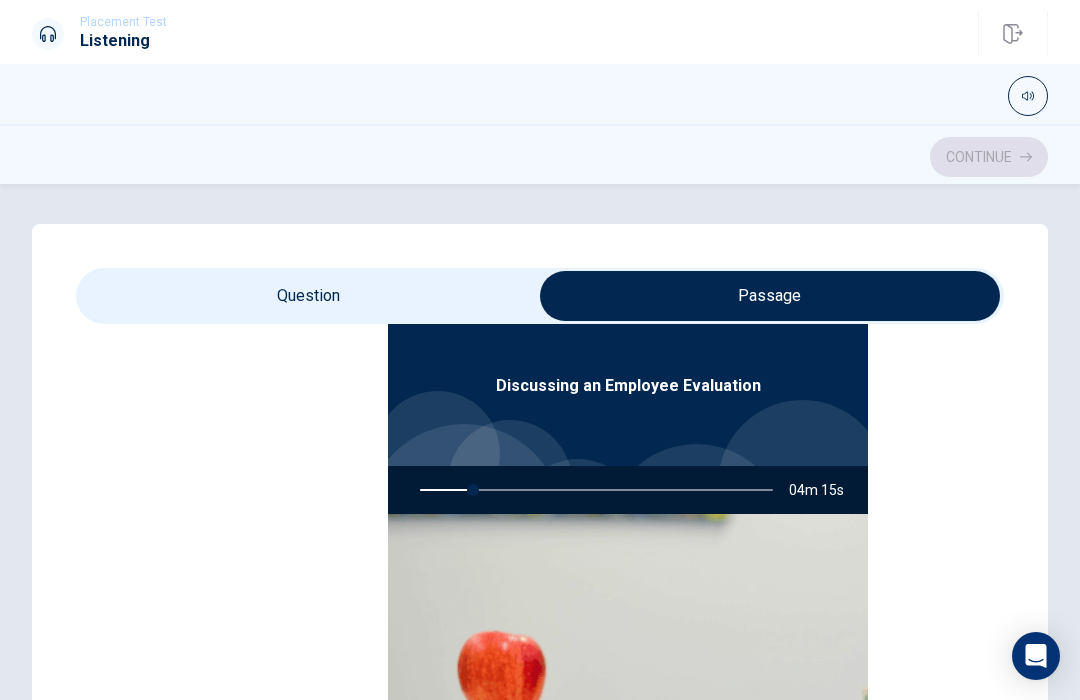 checkbox on "false" 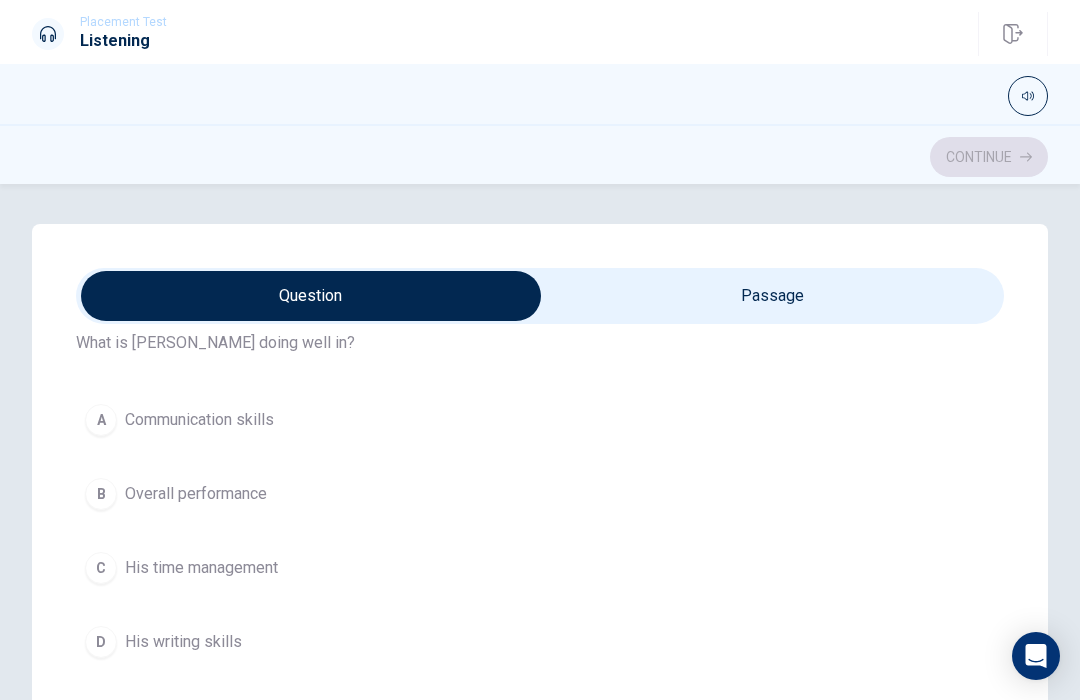 scroll, scrollTop: 1064, scrollLeft: 0, axis: vertical 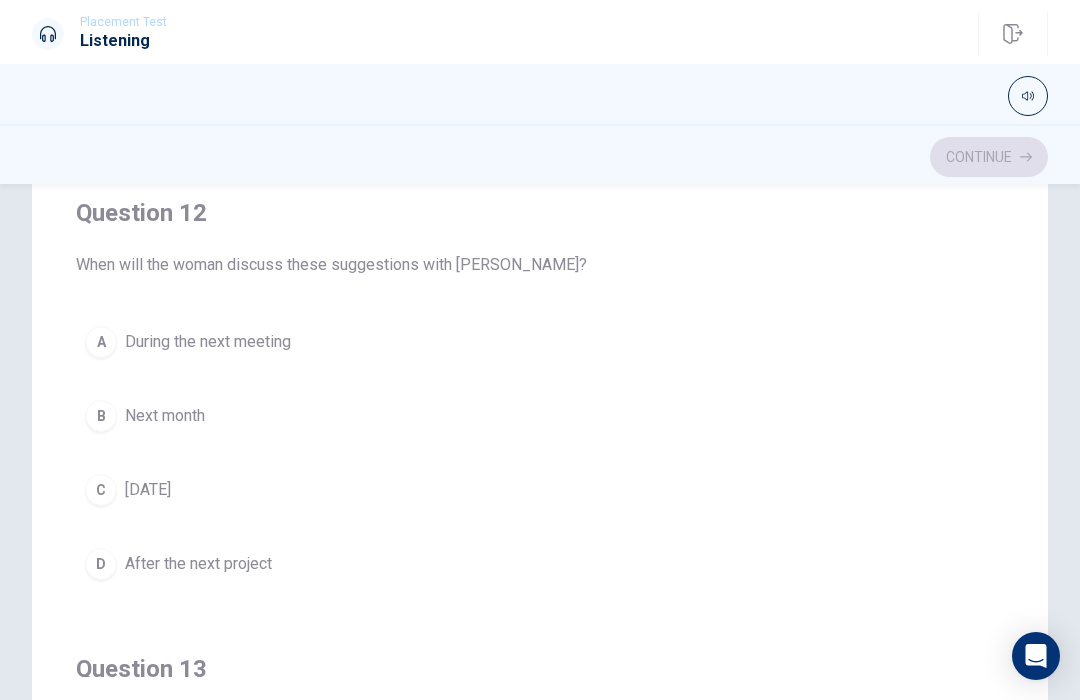 click on "A" at bounding box center [101, 342] 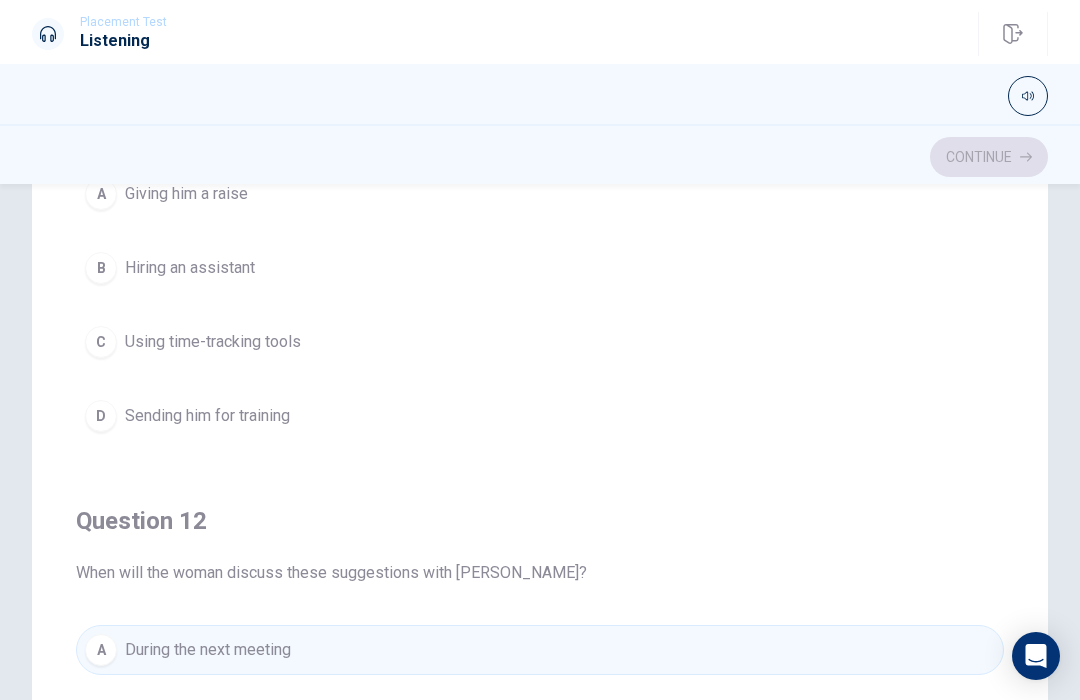 scroll, scrollTop: 0, scrollLeft: 0, axis: both 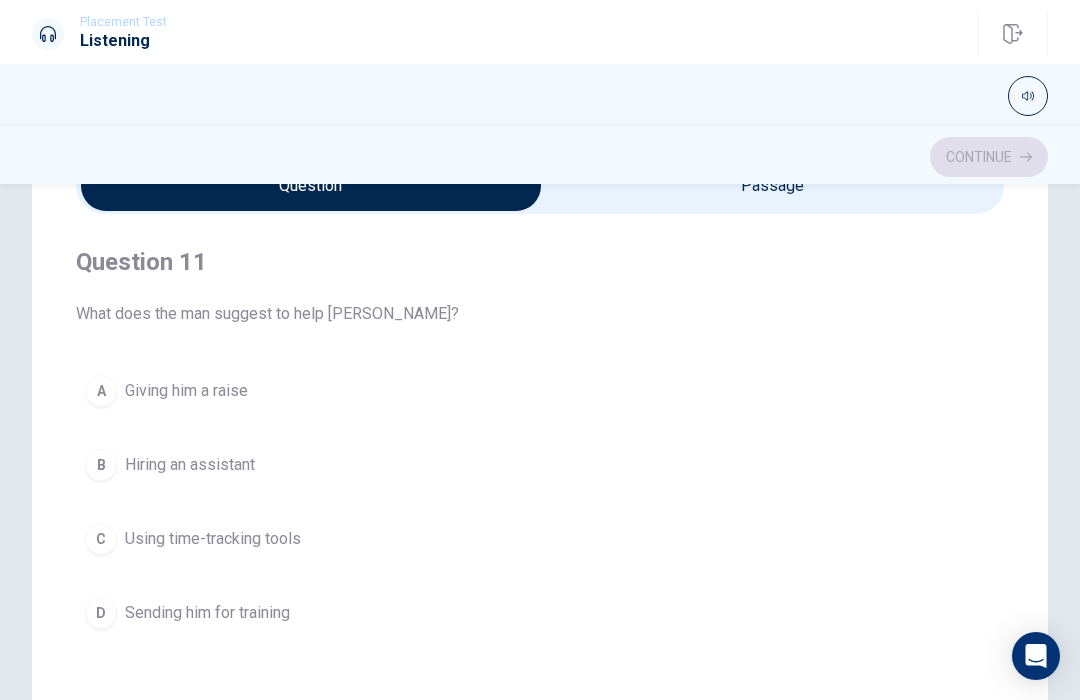 click on "Using time-tracking tools" at bounding box center (213, 539) 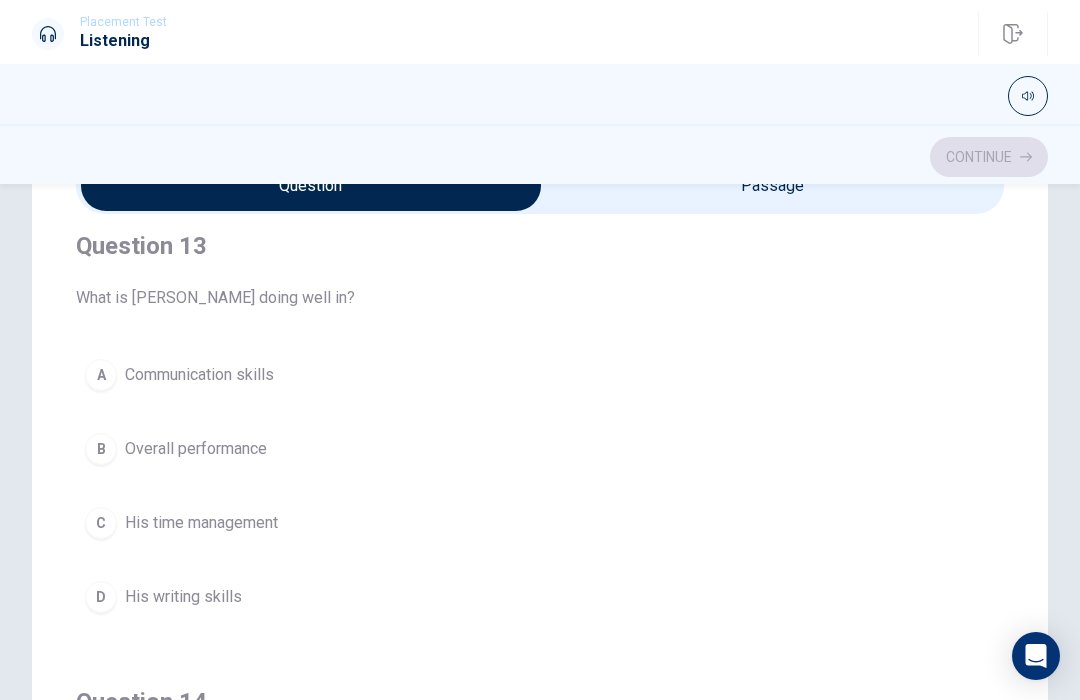scroll, scrollTop: 929, scrollLeft: 0, axis: vertical 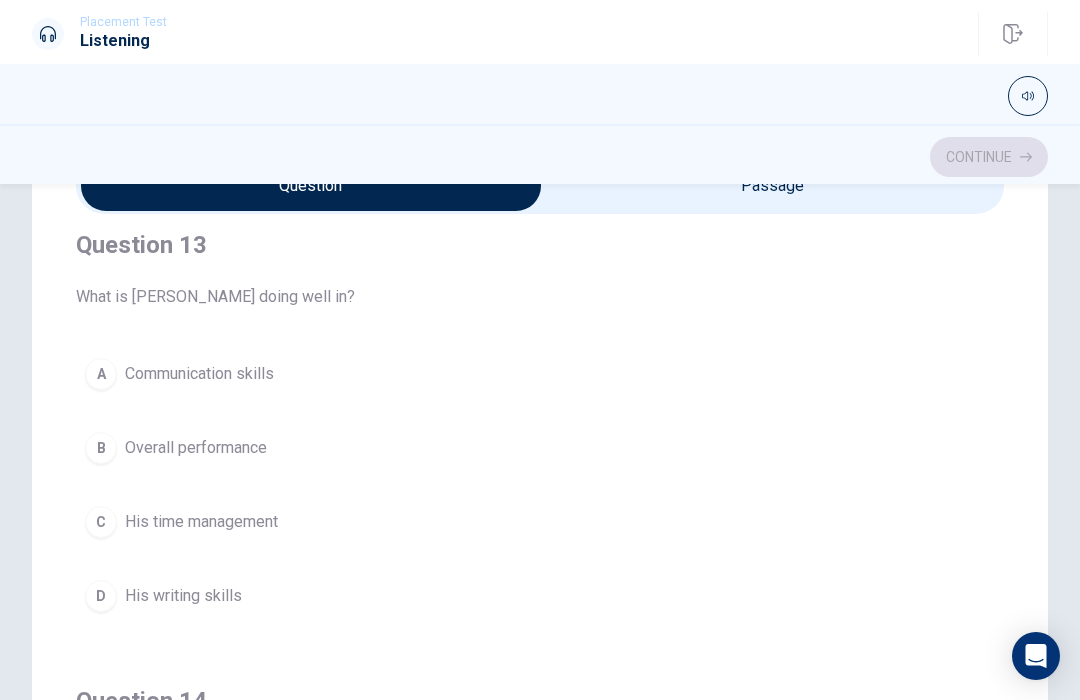 click on "His time management" at bounding box center [201, 522] 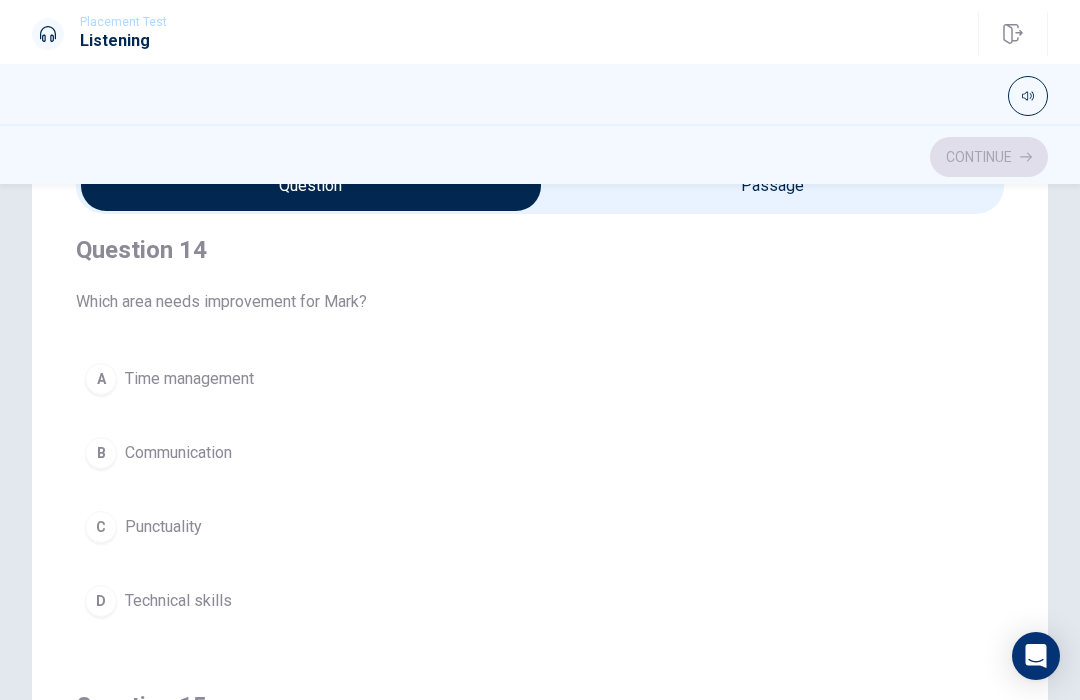 scroll, scrollTop: 1386, scrollLeft: 0, axis: vertical 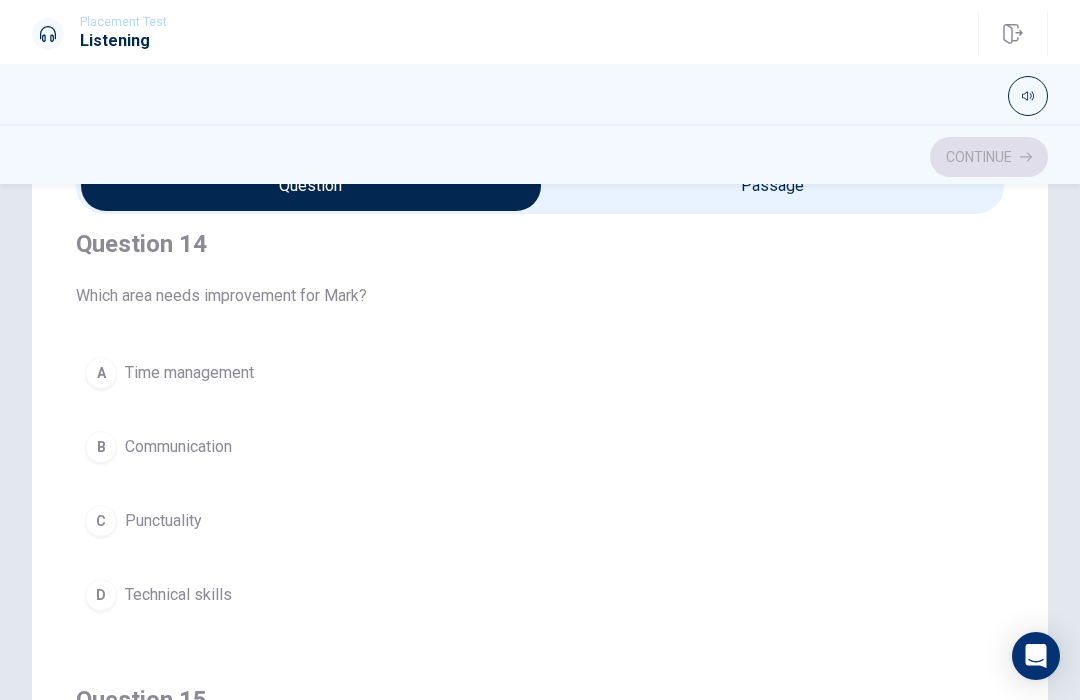 click on "Question 14 Which area needs improvement for Mark? A Time management B Communication C Punctuality D Technical skills" at bounding box center [540, 424] 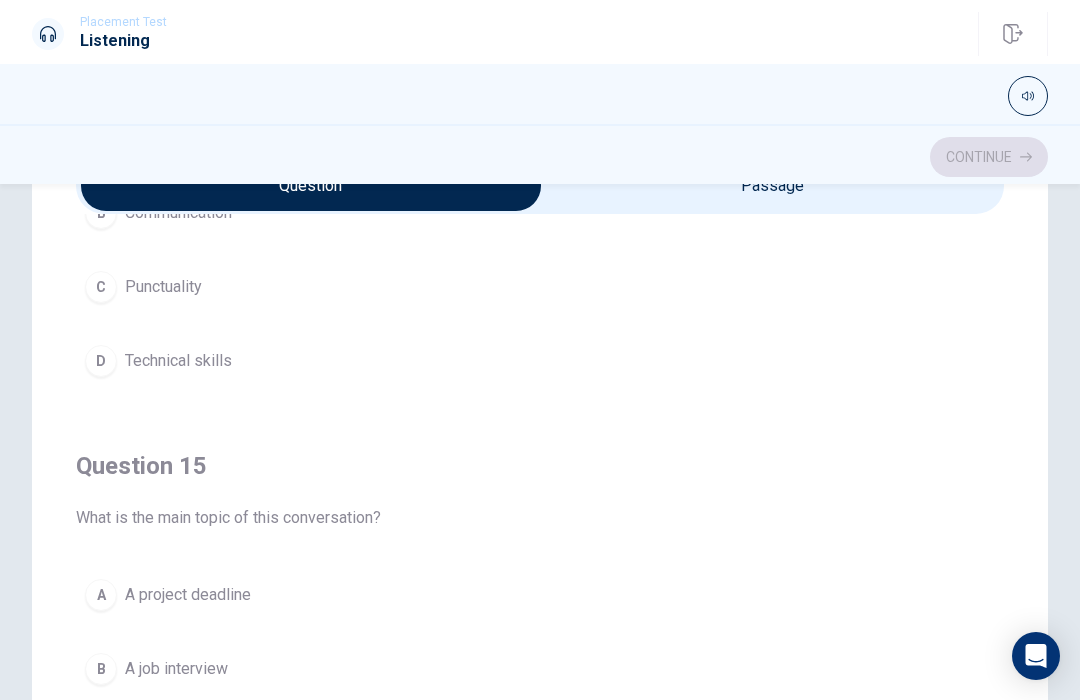 scroll, scrollTop: 1620, scrollLeft: 0, axis: vertical 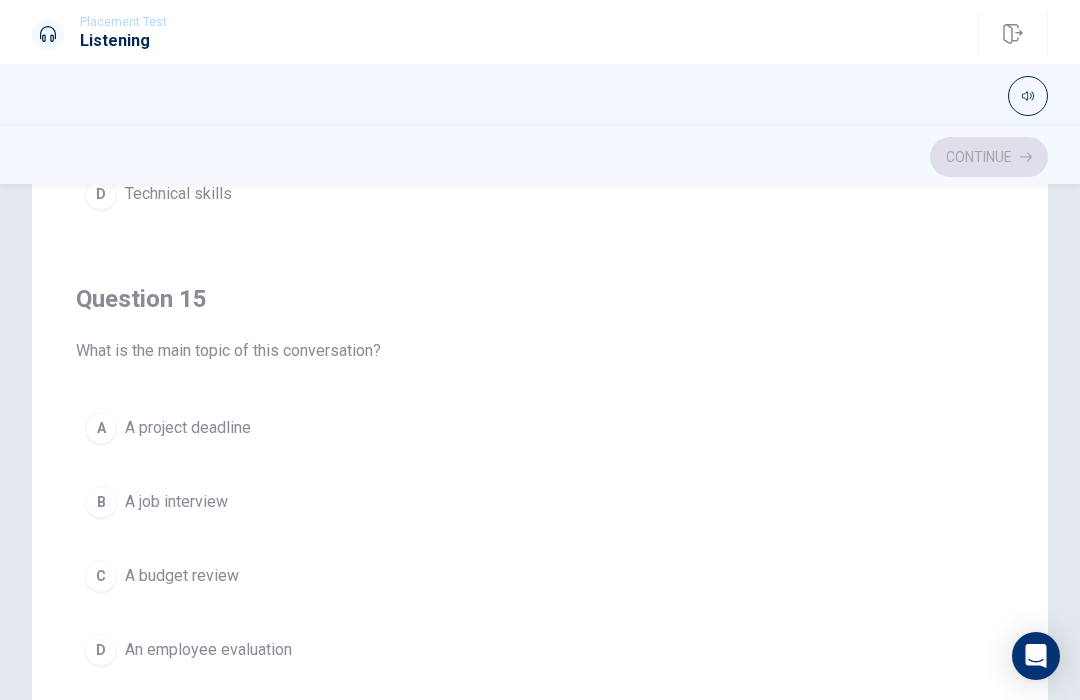 click on "A project deadline" at bounding box center (188, 428) 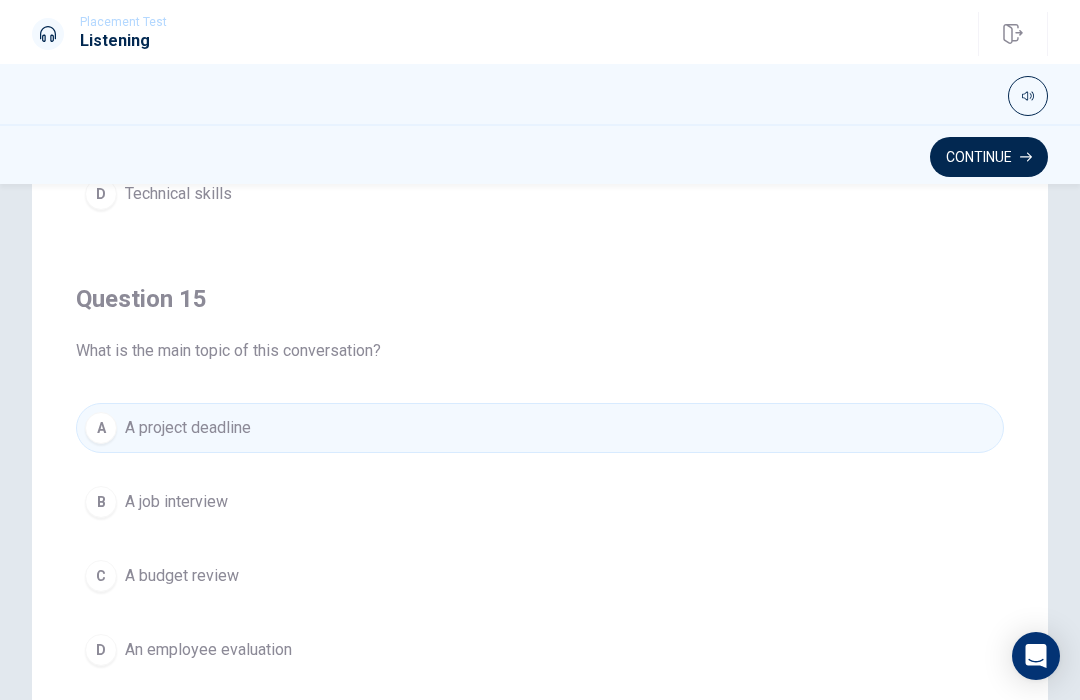 click on "D" at bounding box center (101, 650) 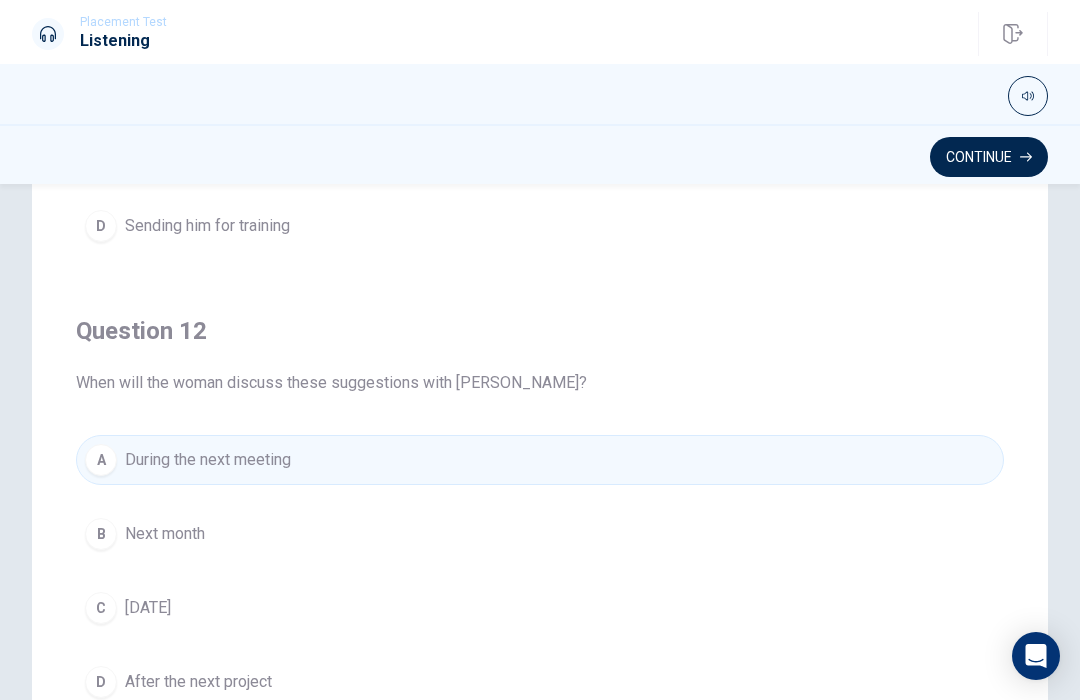 click on "Continue" at bounding box center (989, 157) 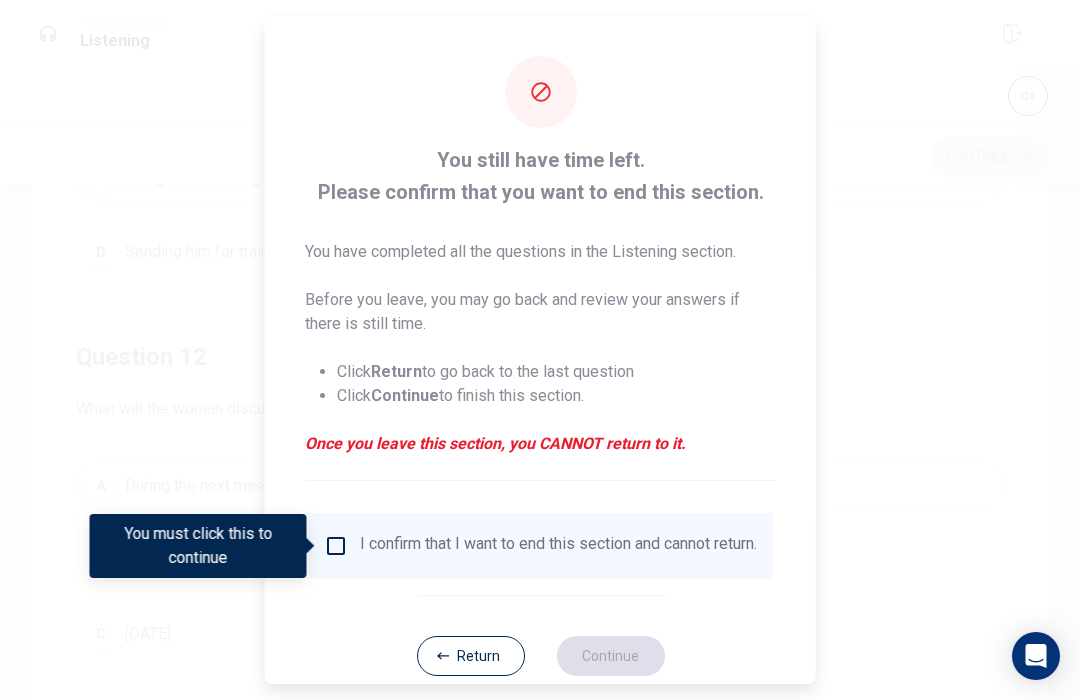 scroll, scrollTop: 192, scrollLeft: 0, axis: vertical 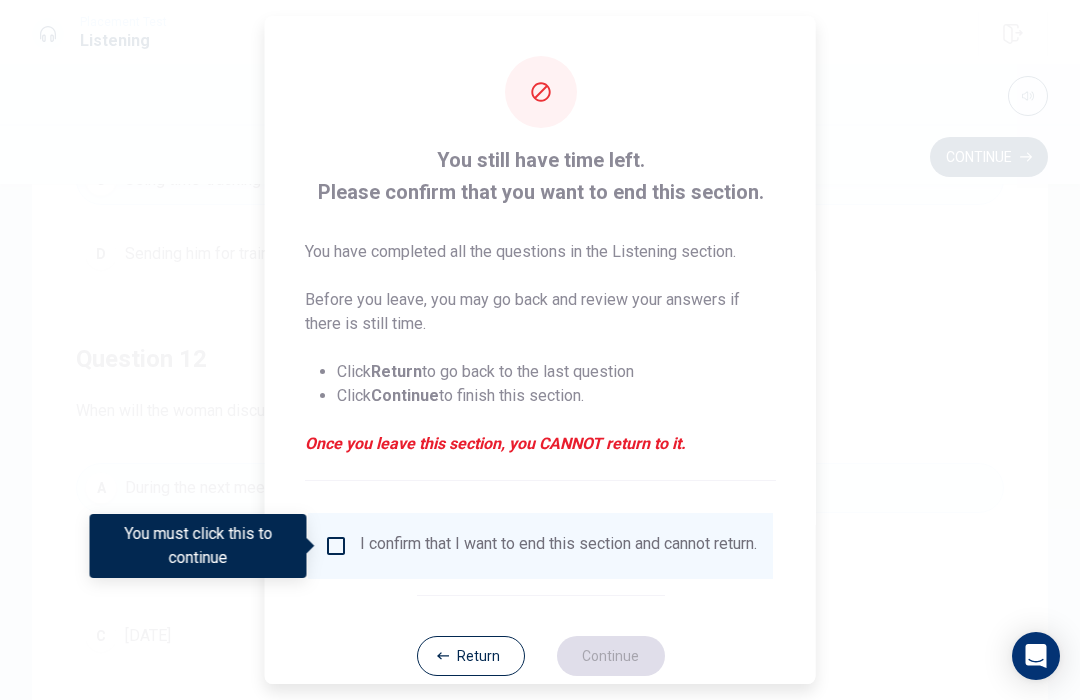 click at bounding box center [336, 546] 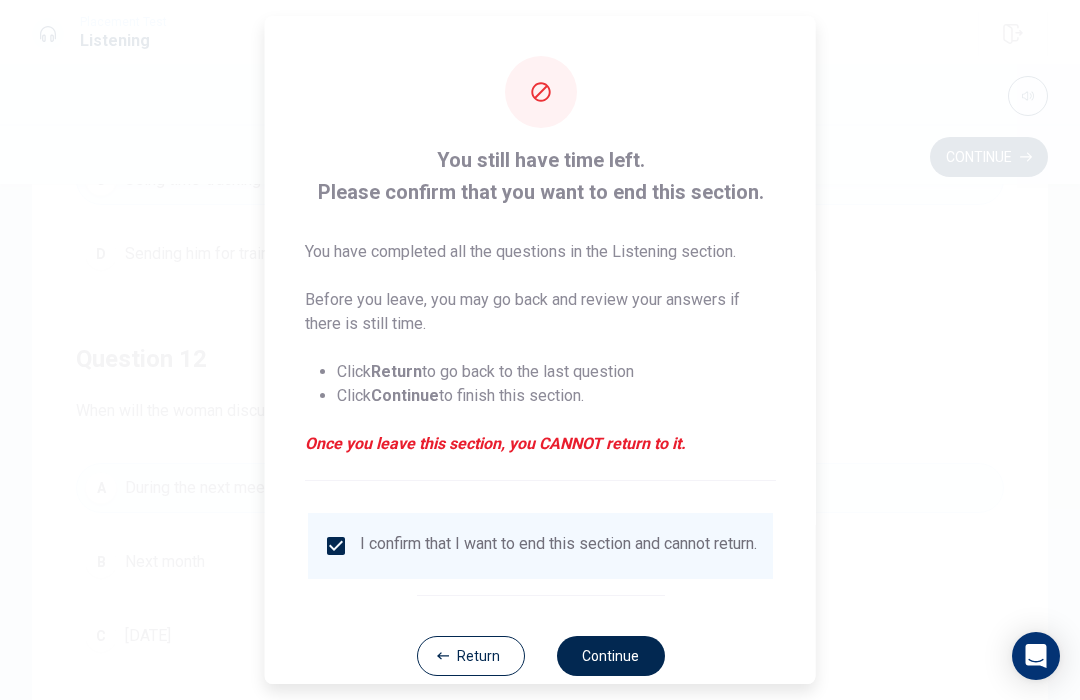 click on "Continue" at bounding box center [610, 656] 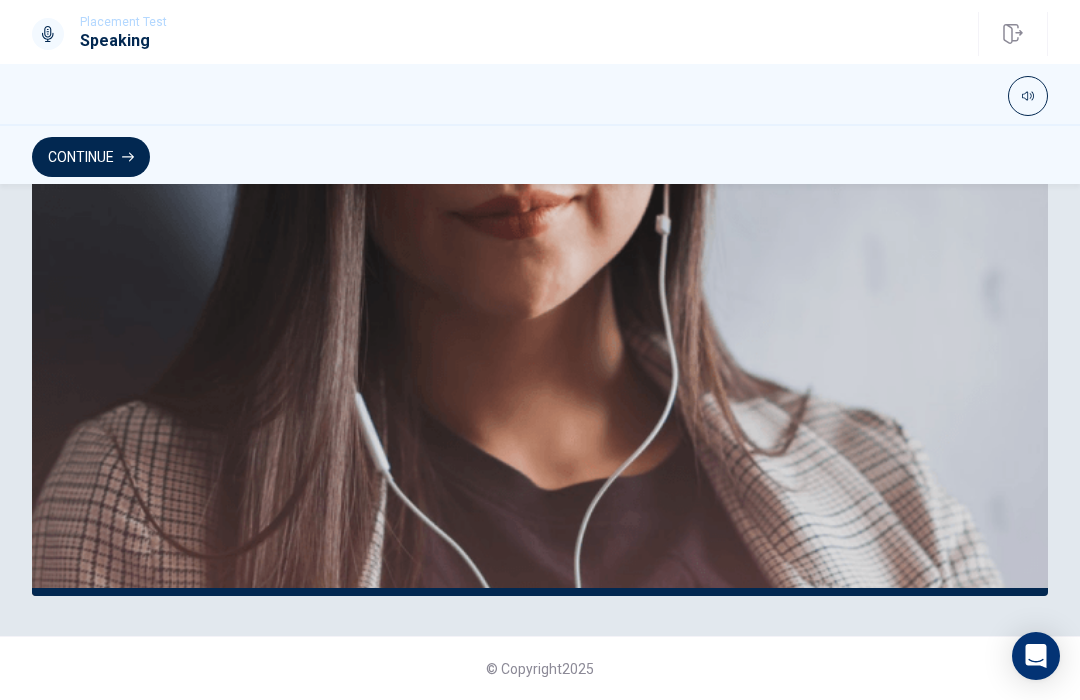 scroll, scrollTop: 500, scrollLeft: 0, axis: vertical 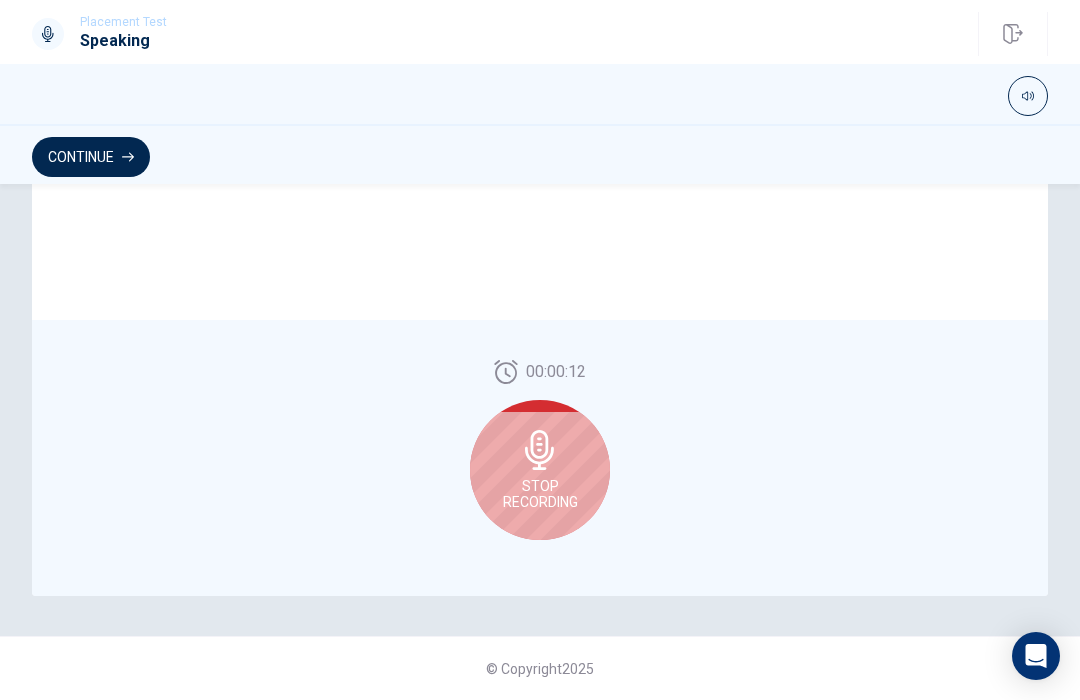 click on "Stop   Recording" at bounding box center (540, 470) 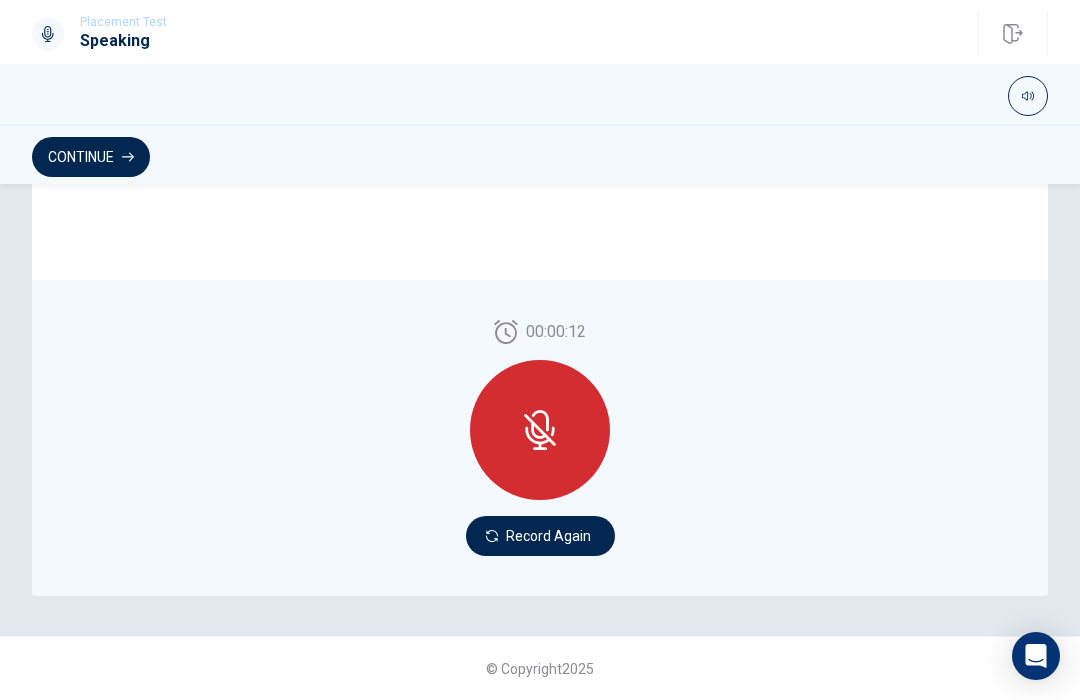 click 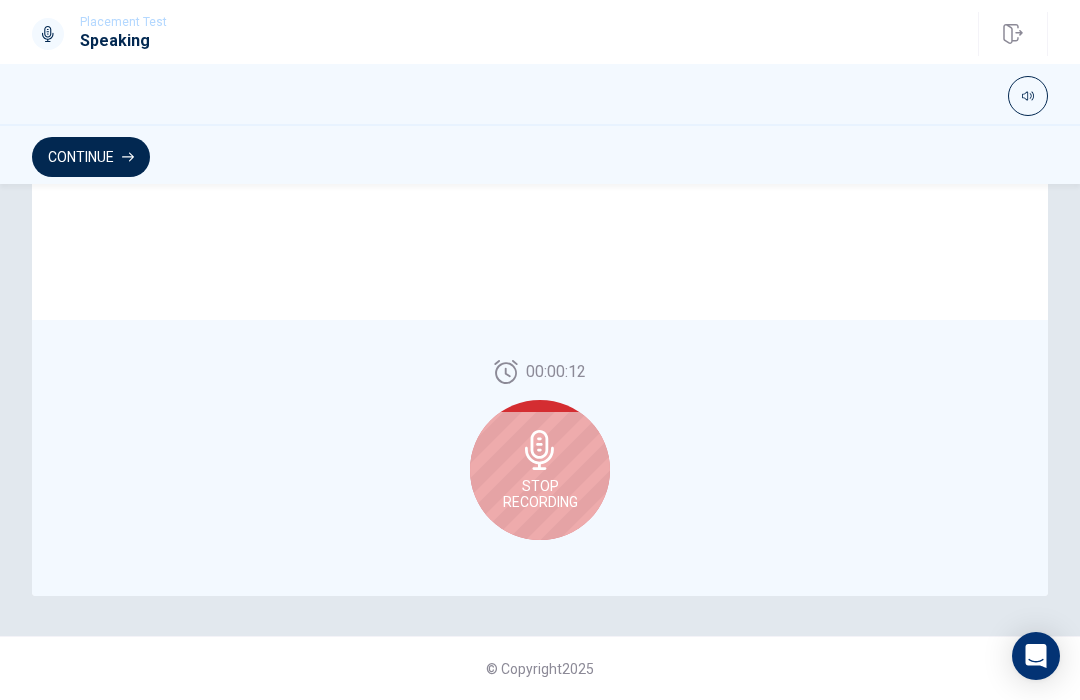 click on "Stop   Recording" at bounding box center [540, 494] 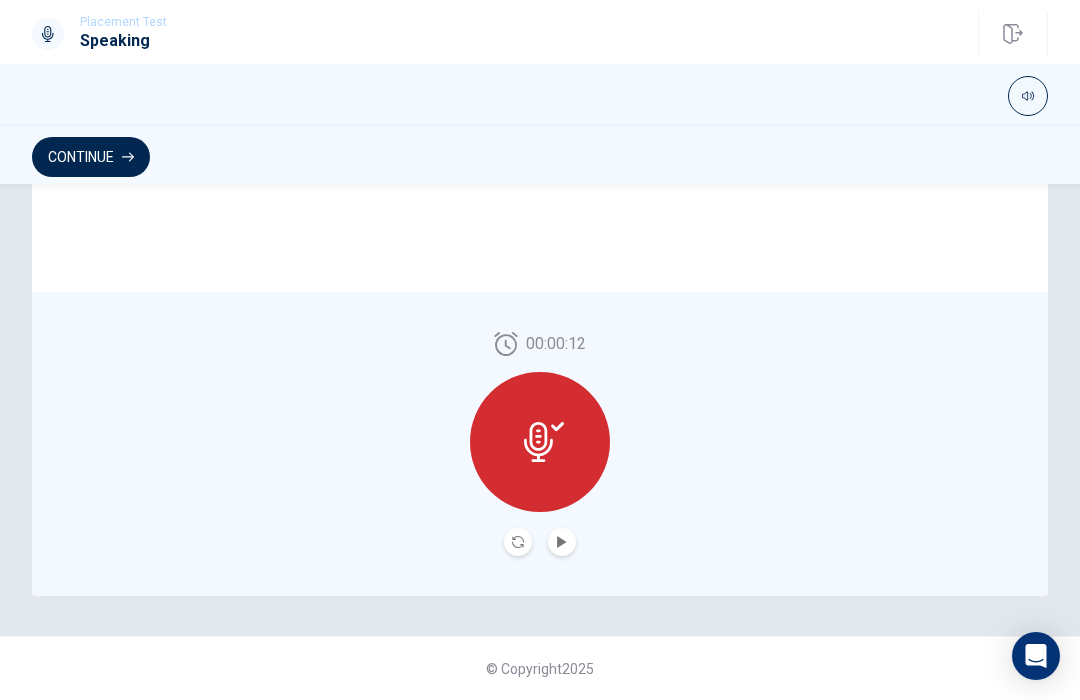 click 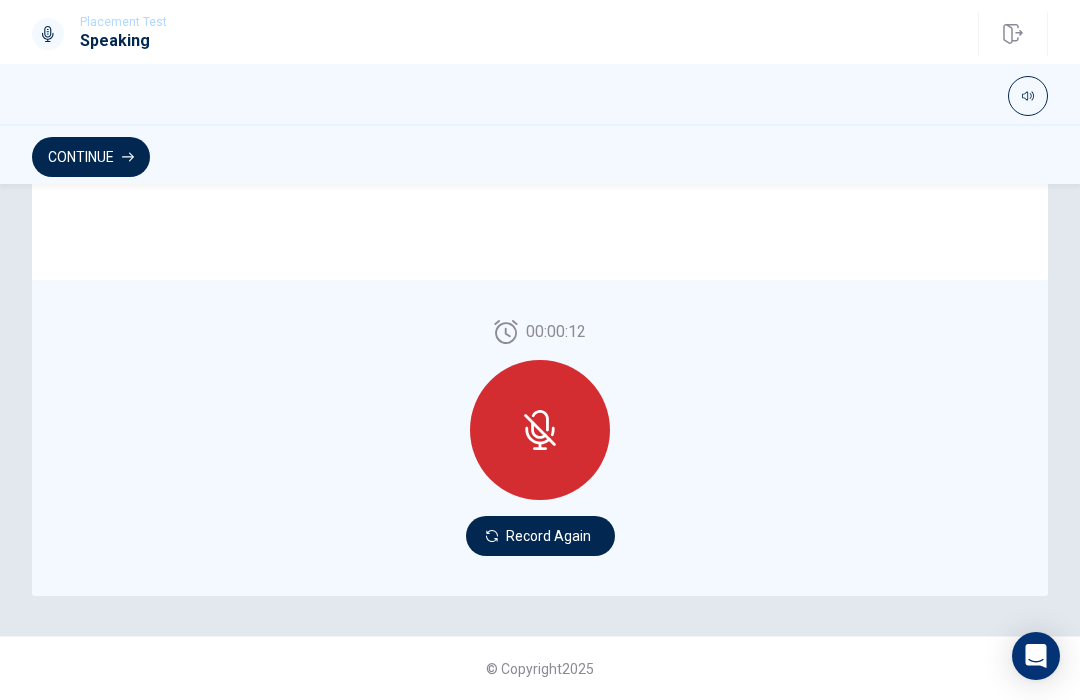 click on "Continue" at bounding box center [91, 157] 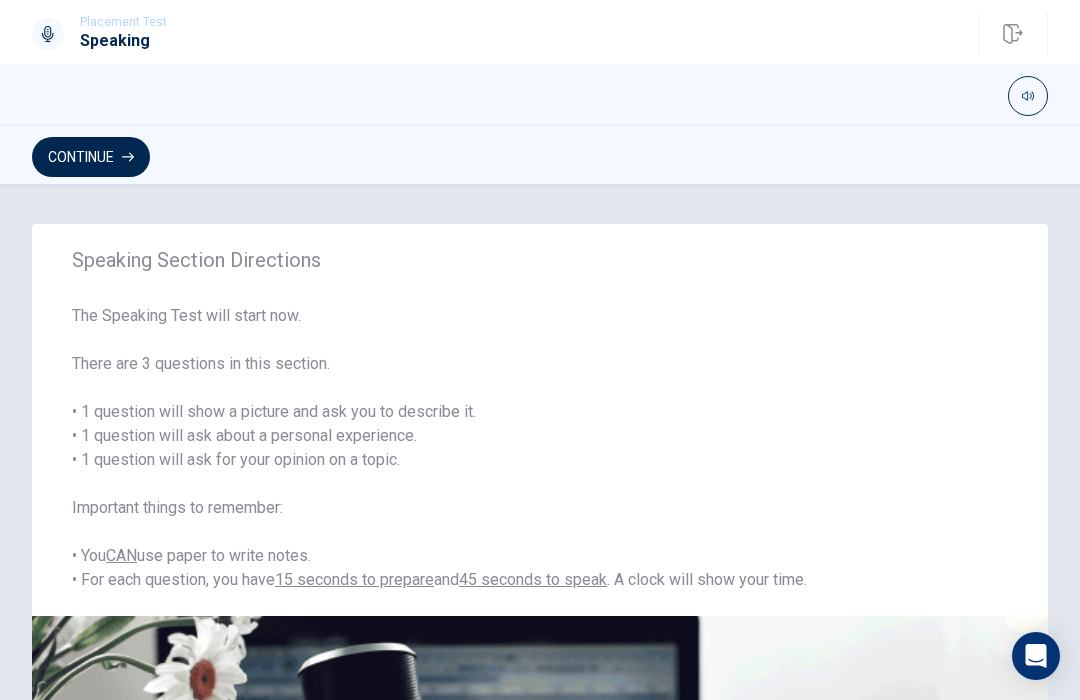 scroll, scrollTop: 0, scrollLeft: 0, axis: both 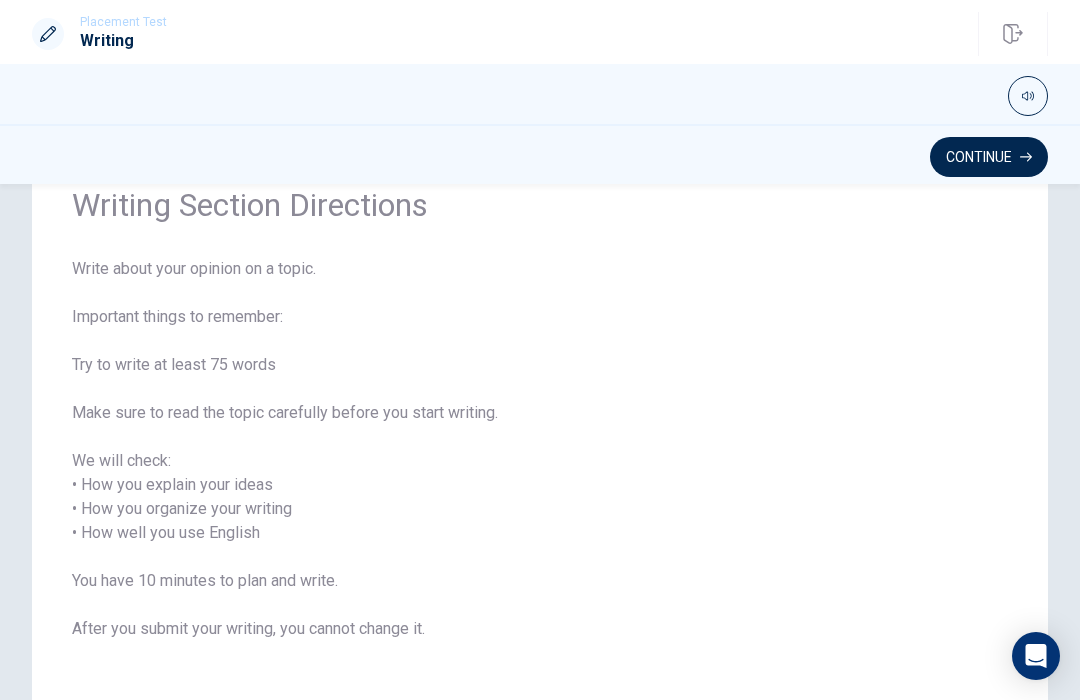 click 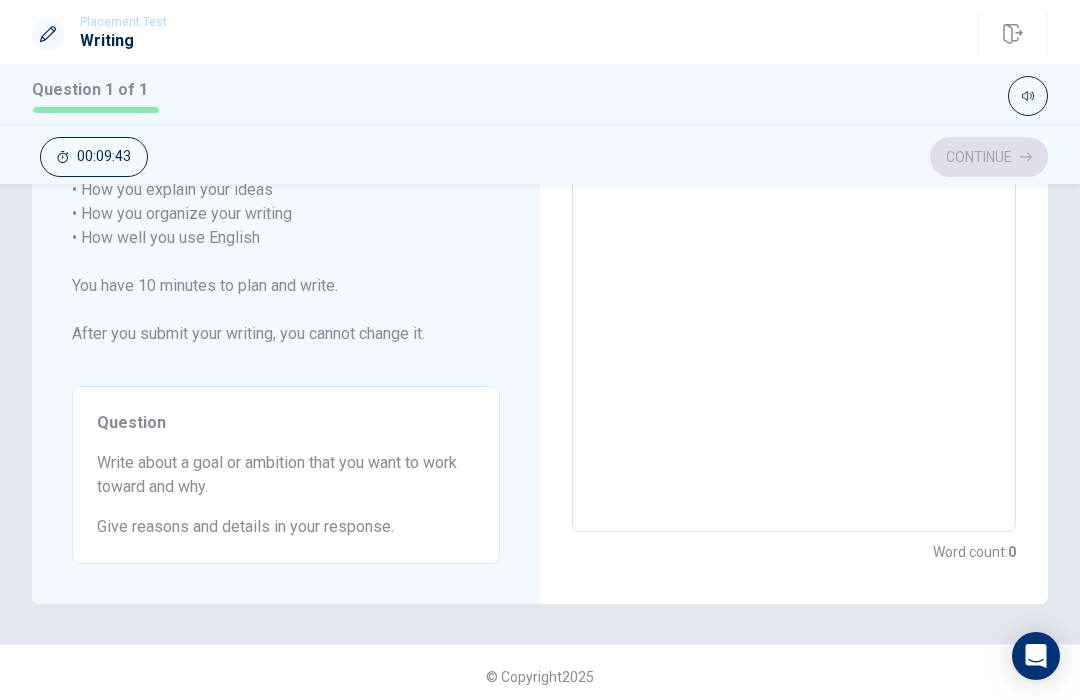 scroll, scrollTop: 355, scrollLeft: 0, axis: vertical 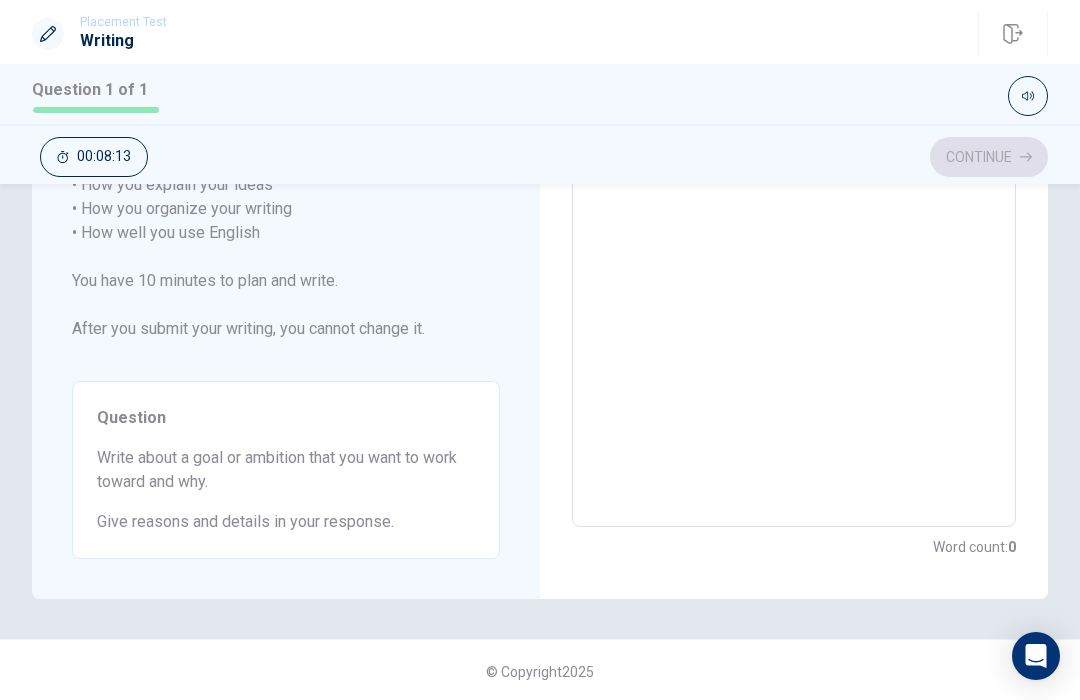 click at bounding box center [794, 233] 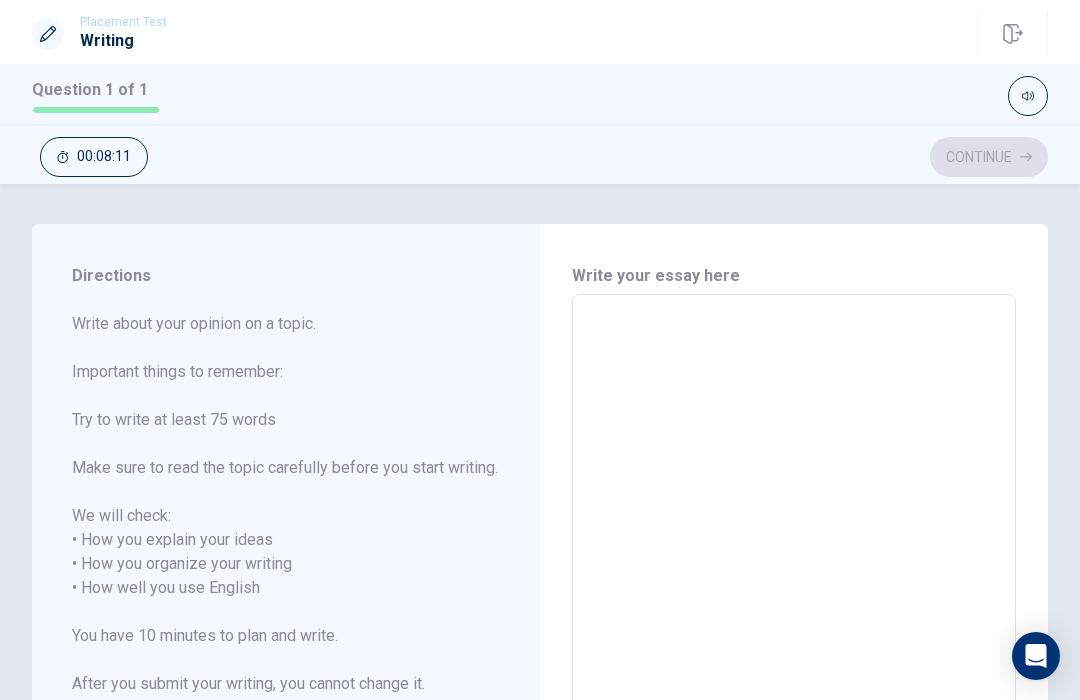 scroll, scrollTop: 82, scrollLeft: 0, axis: vertical 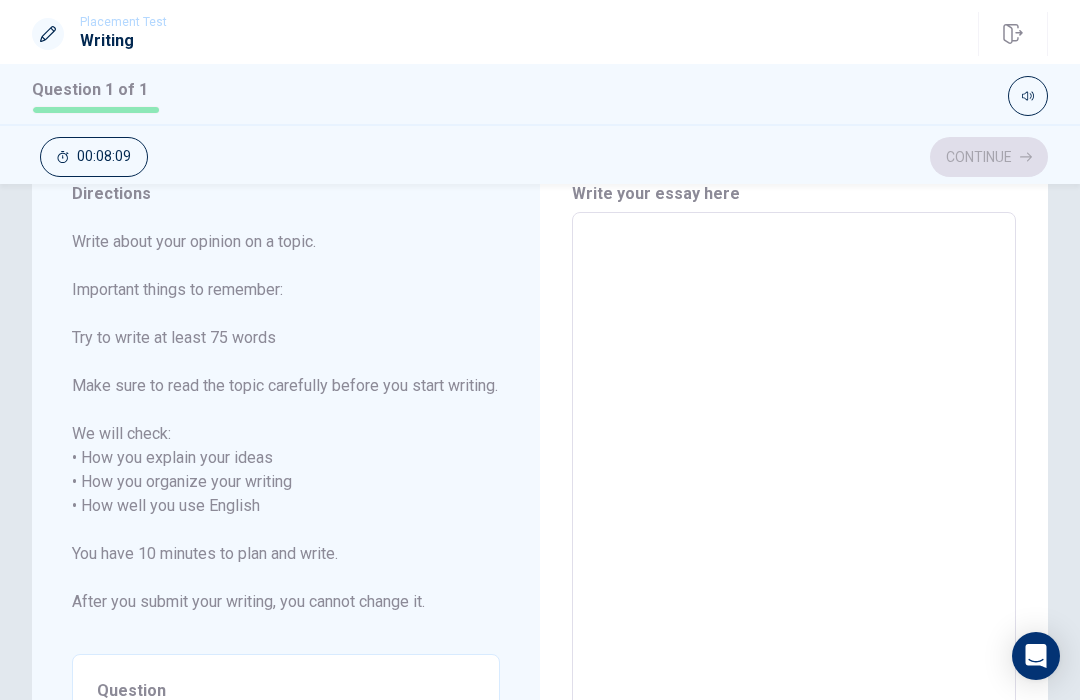 type on "O" 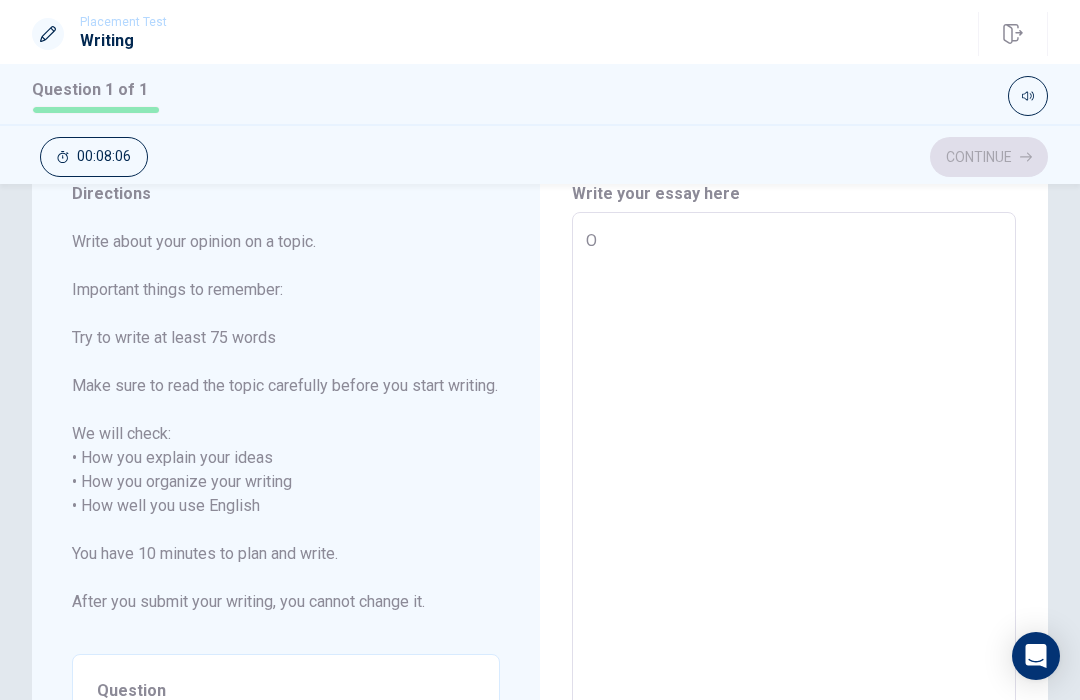 type on "x" 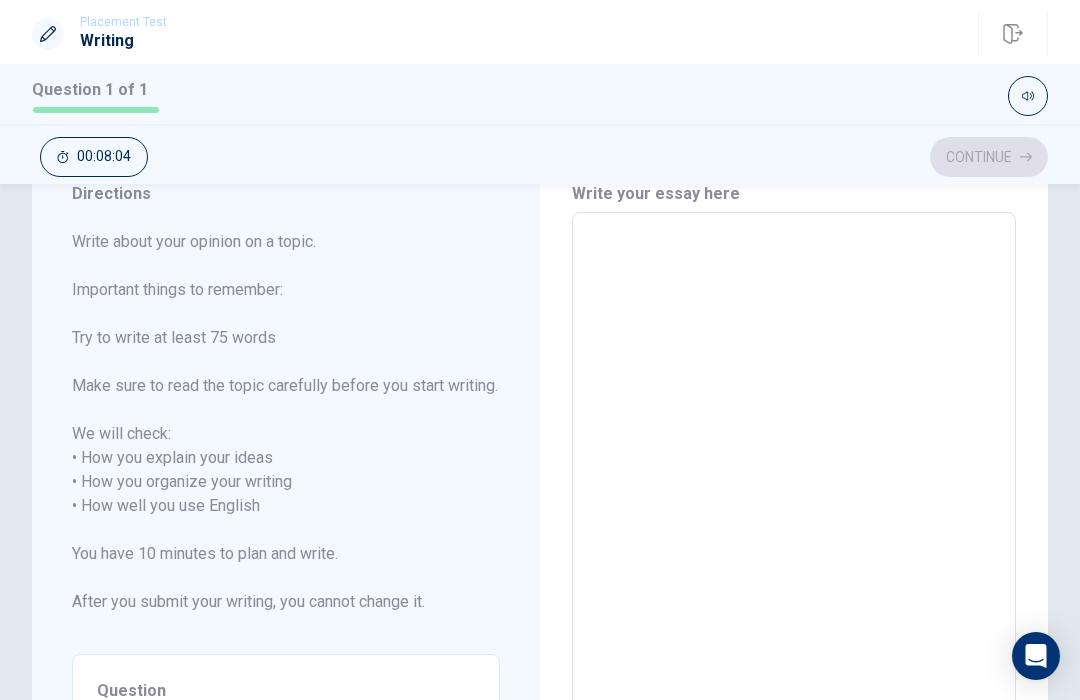 type on "I" 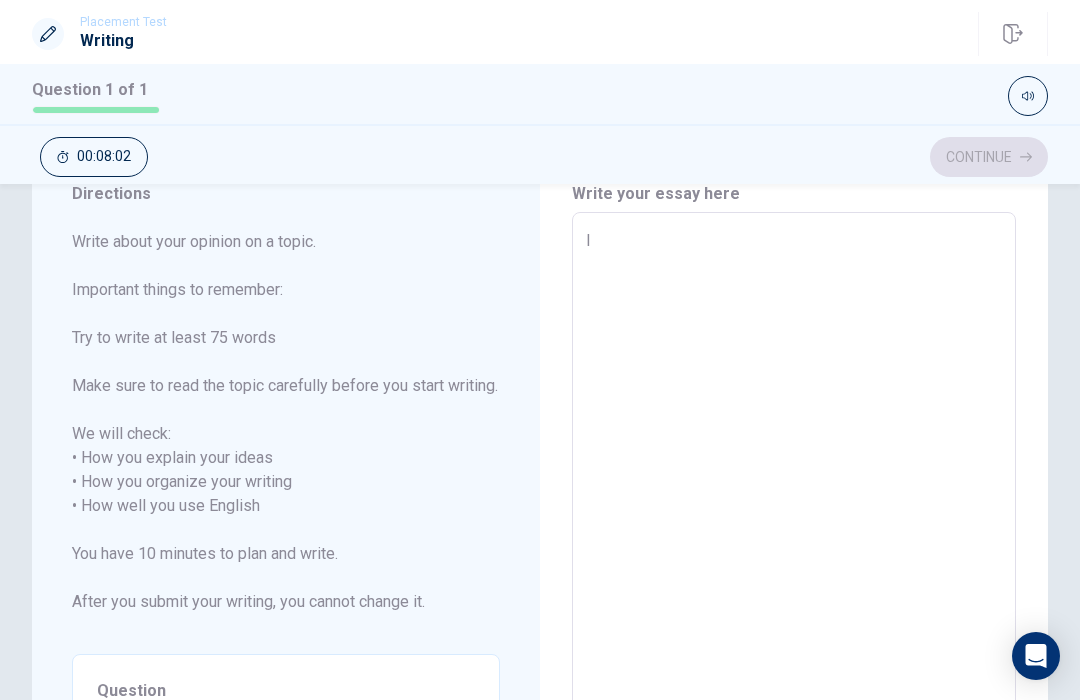 type on "x" 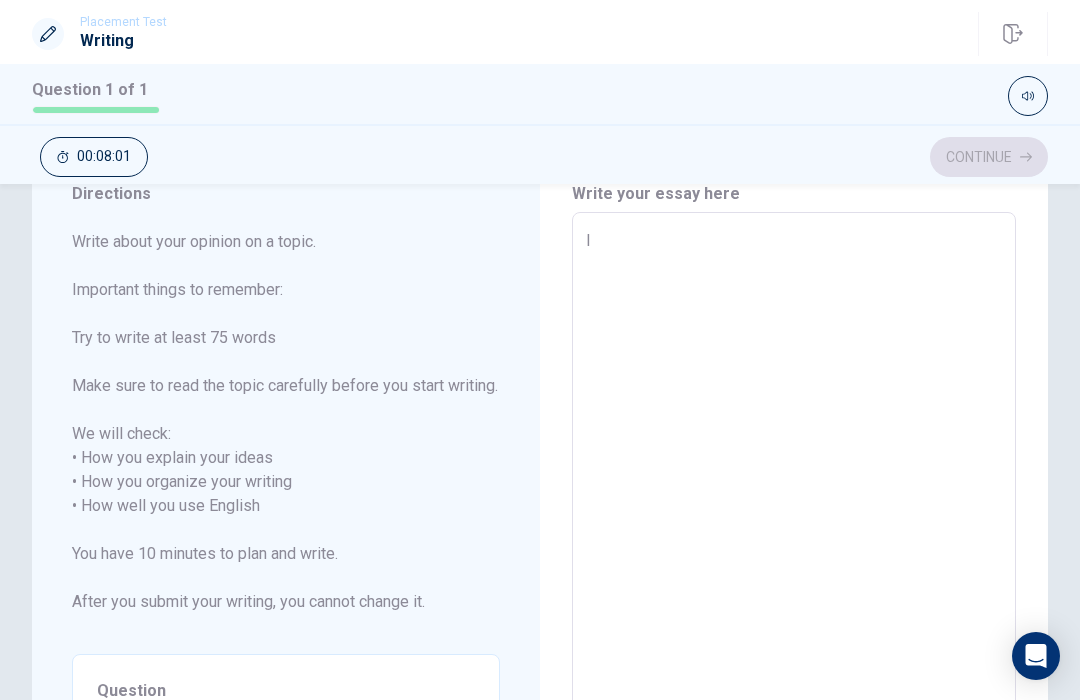 type on "I" 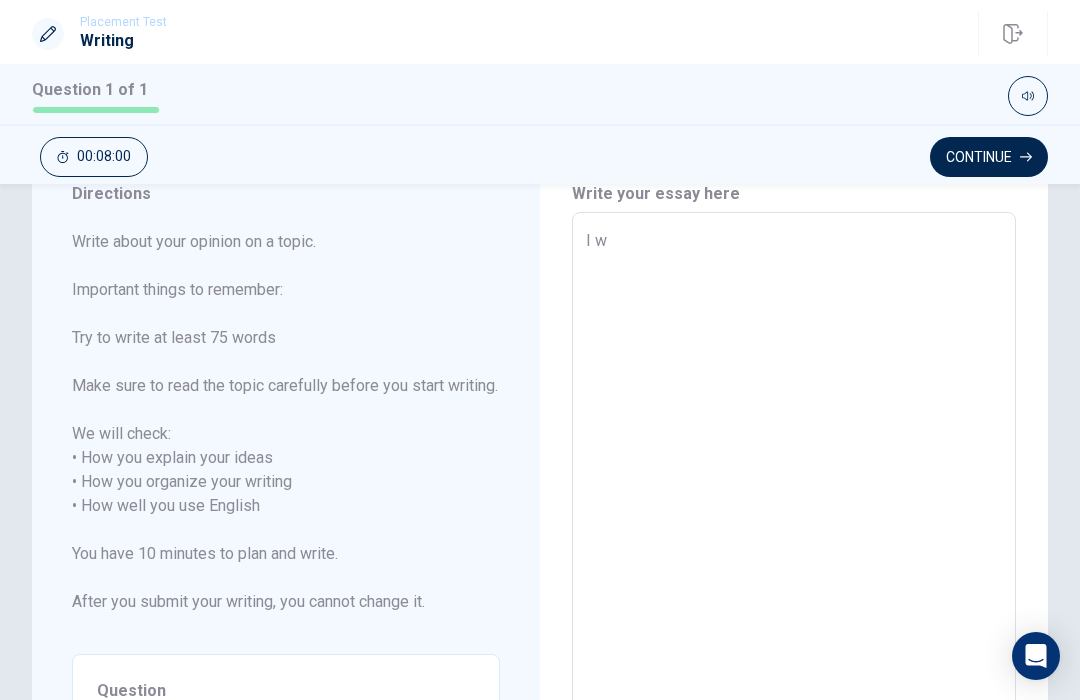 type on "x" 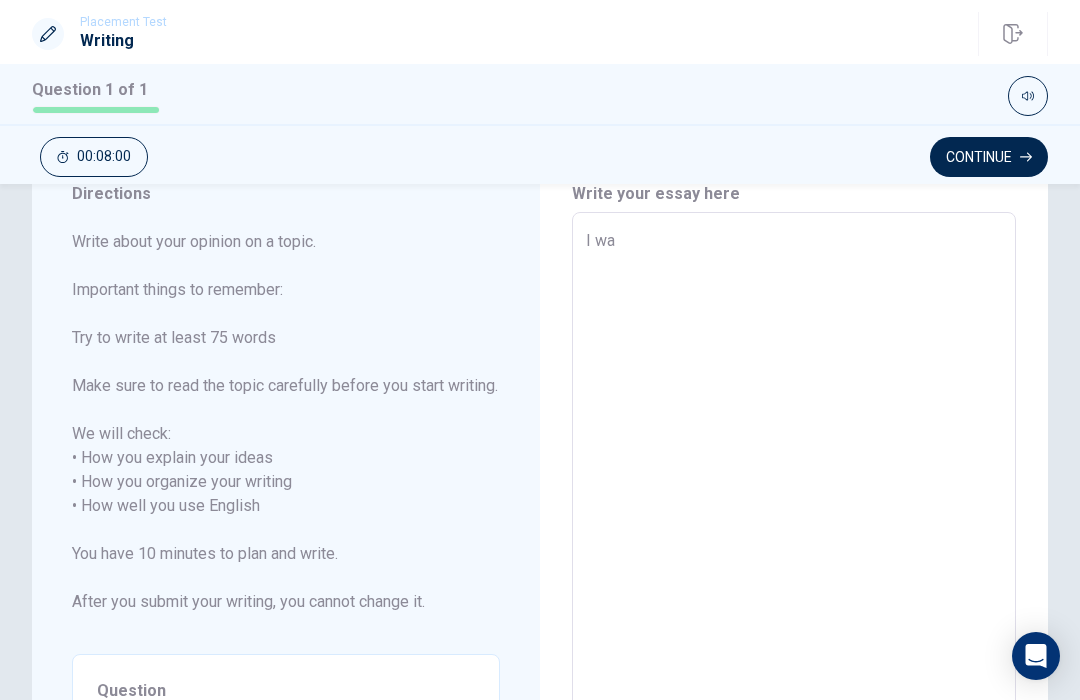 type on "x" 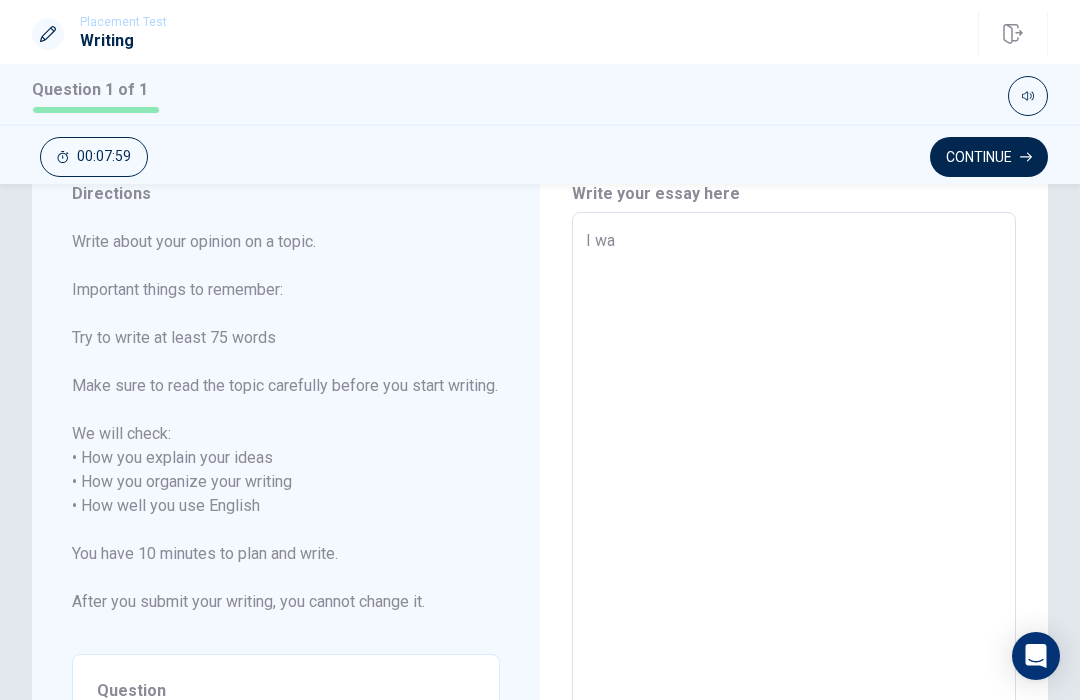 type on "I wan" 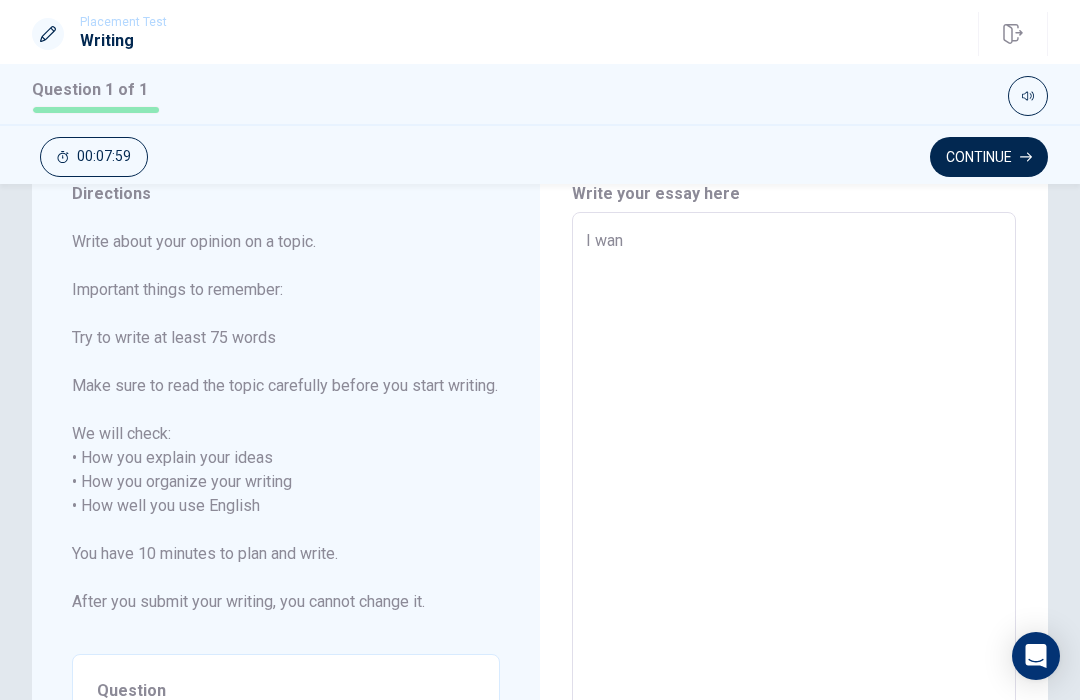 type on "x" 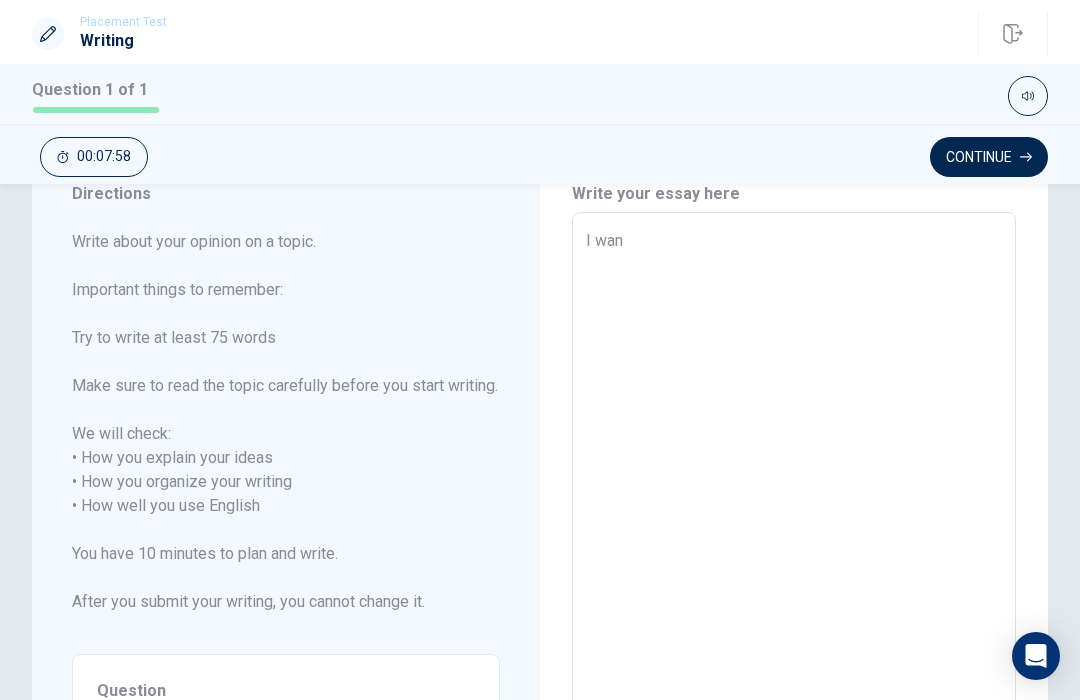 type on "I want" 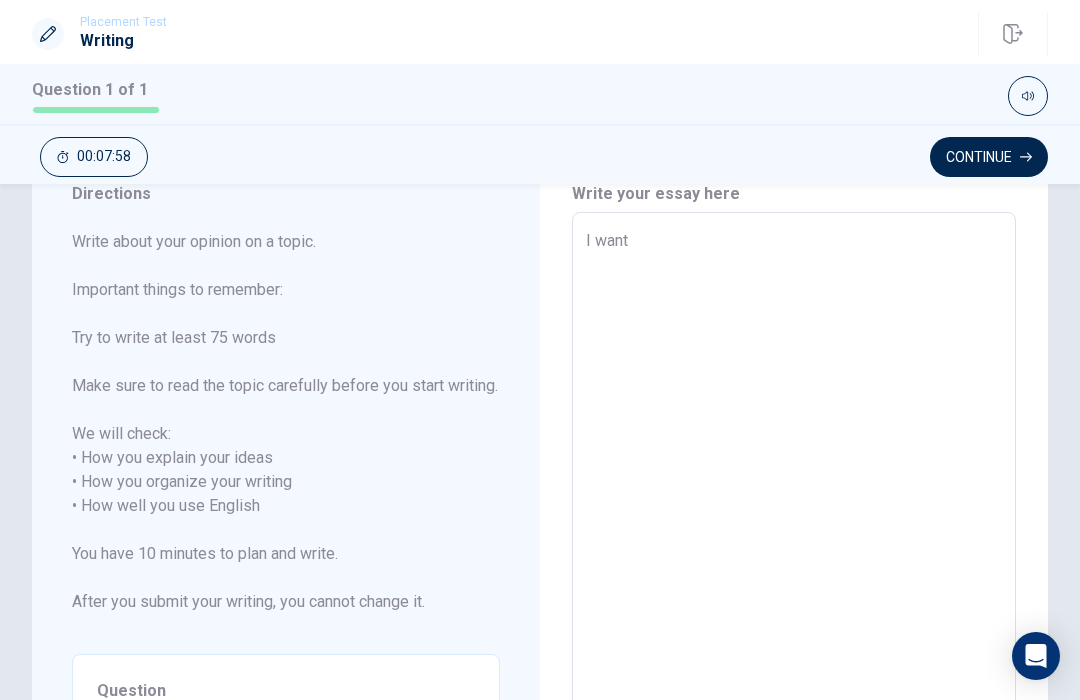type on "x" 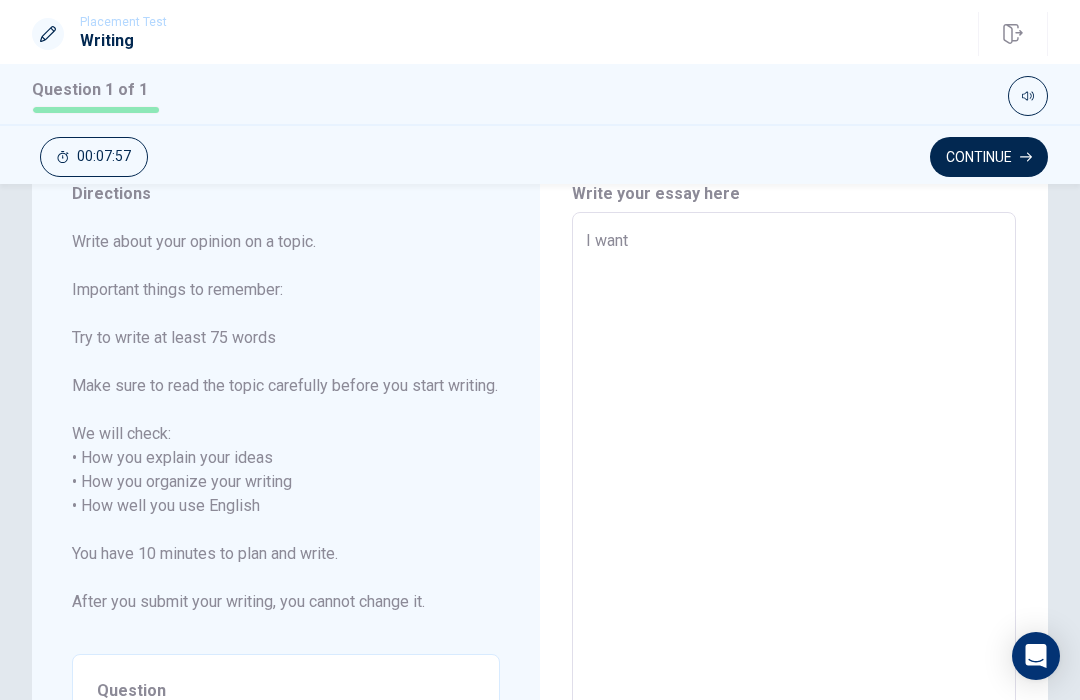 type on "I want t" 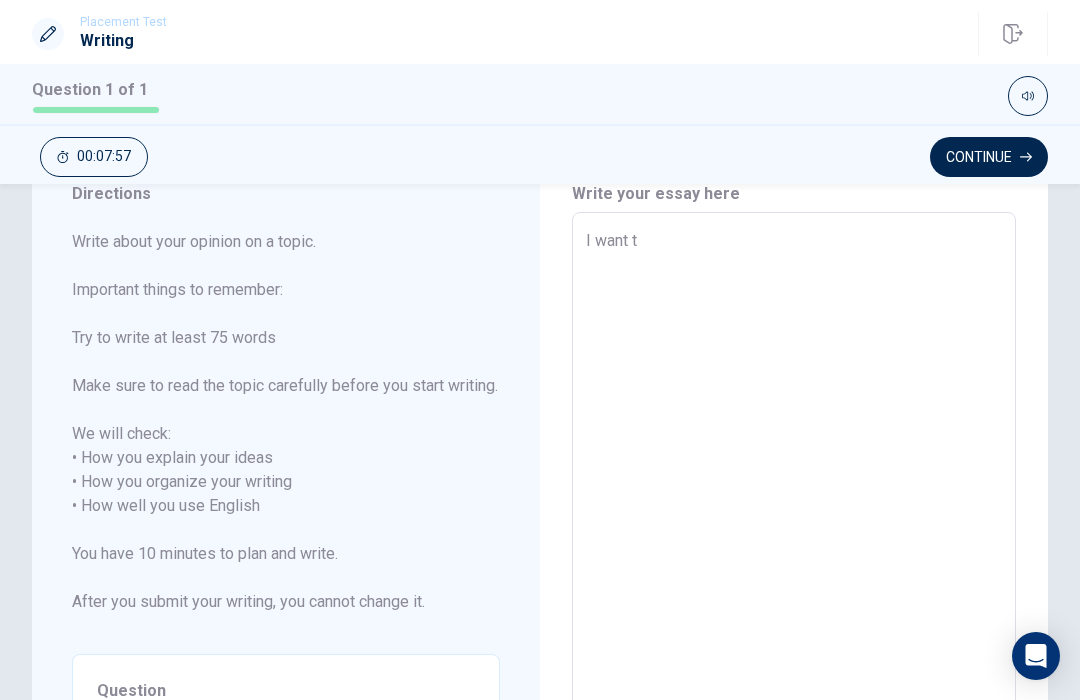 type on "x" 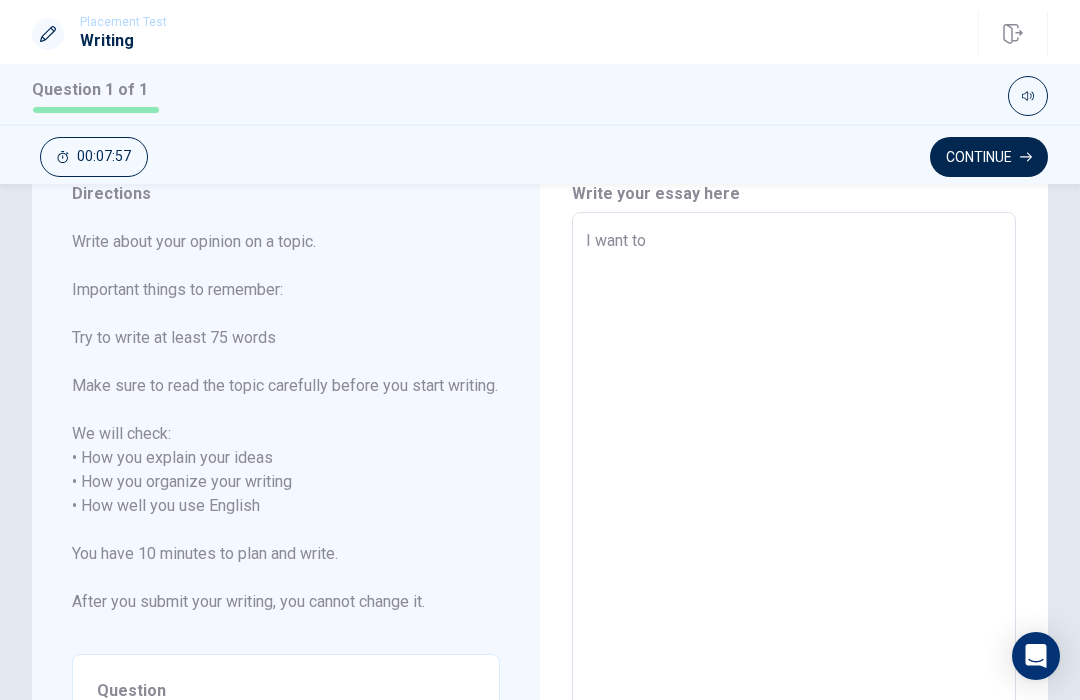 type on "x" 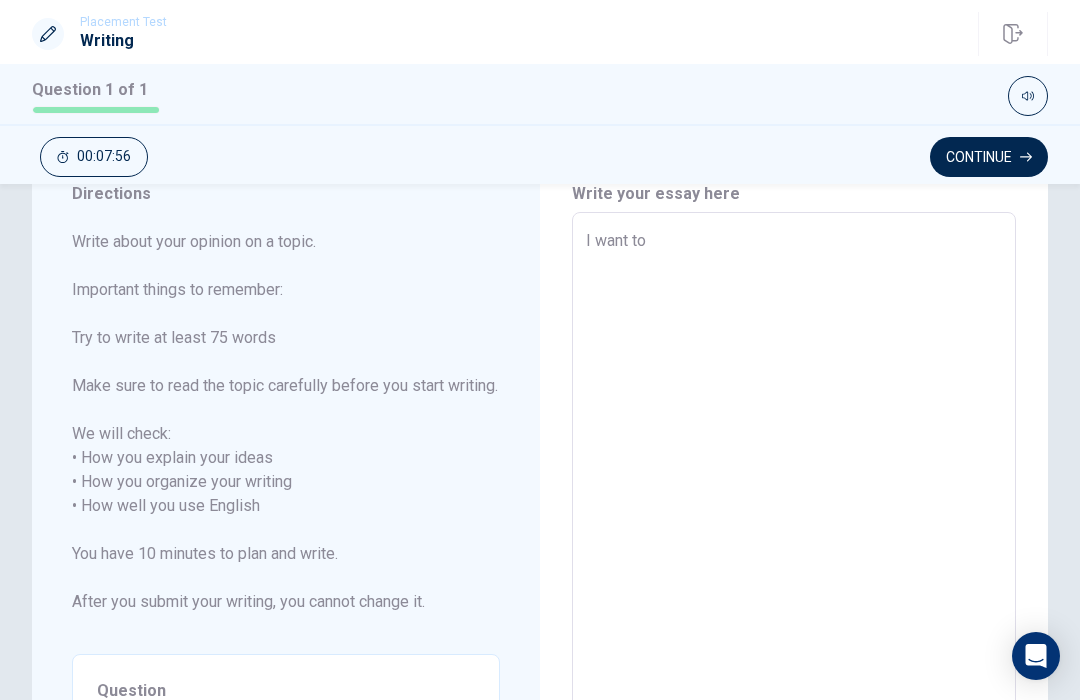 type on "I want to" 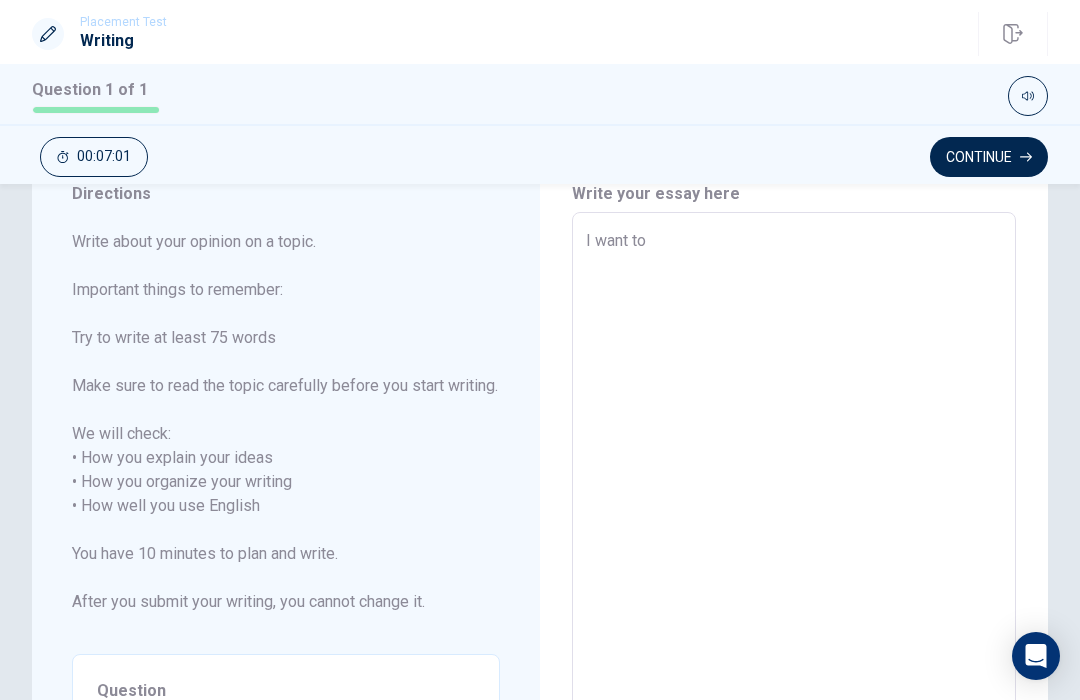 type on "x" 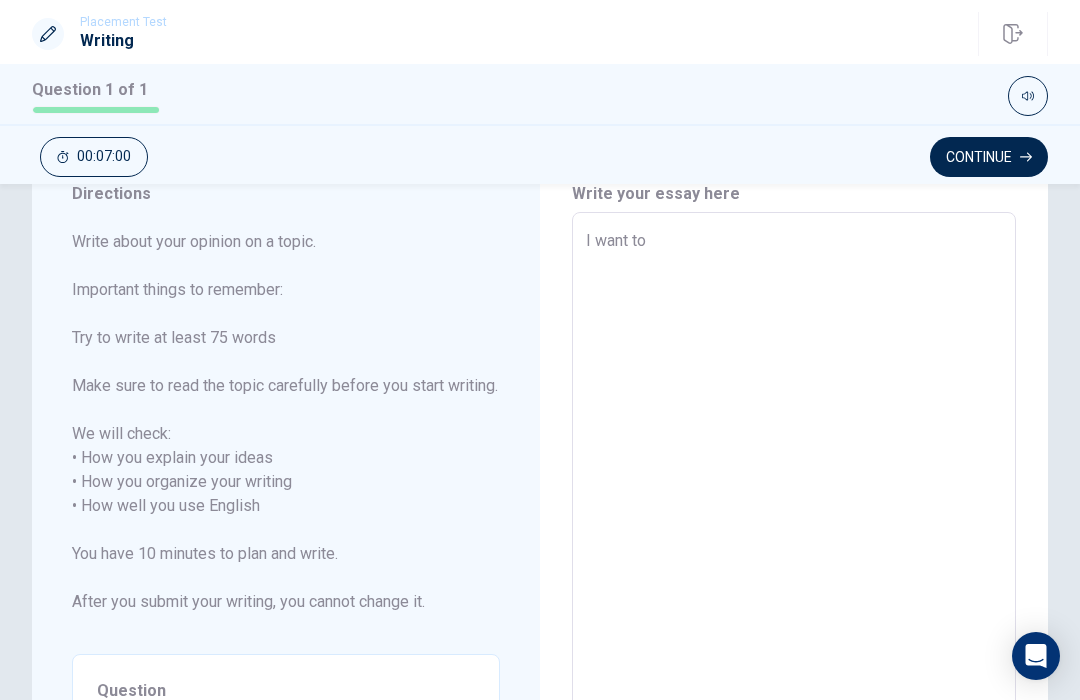 type on "I want to s" 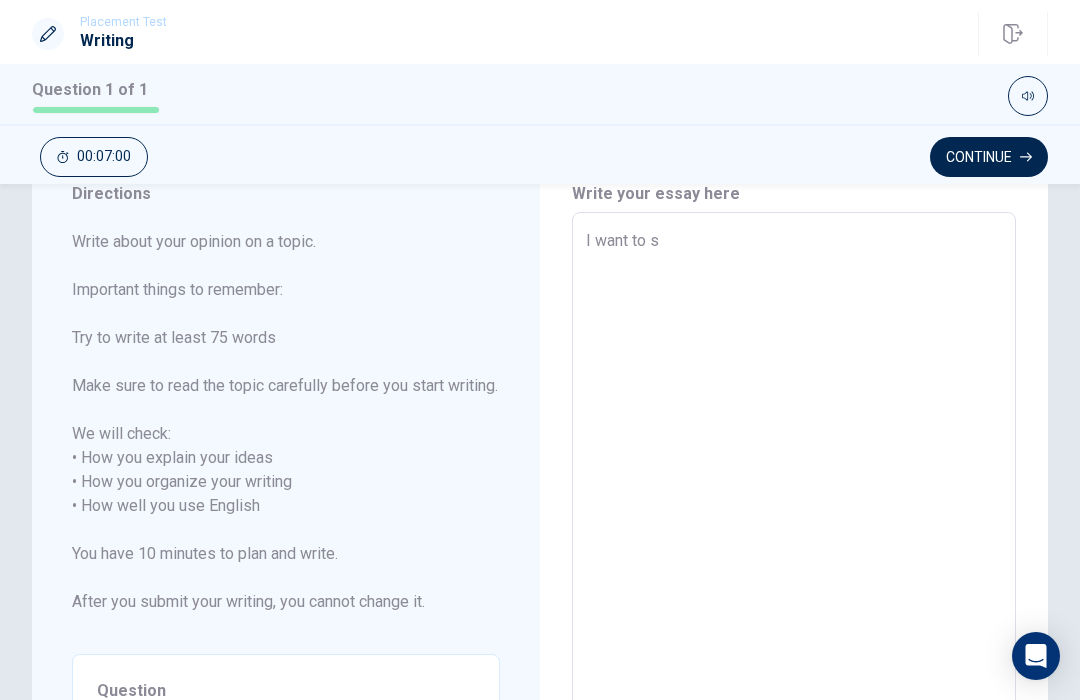 type on "x" 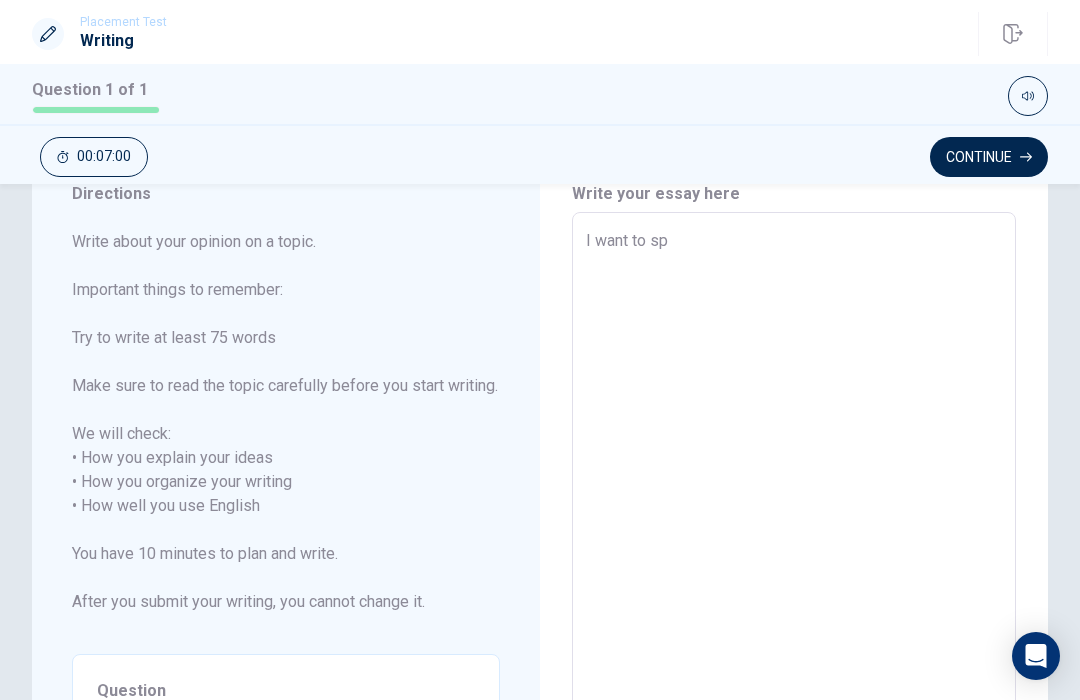 type on "x" 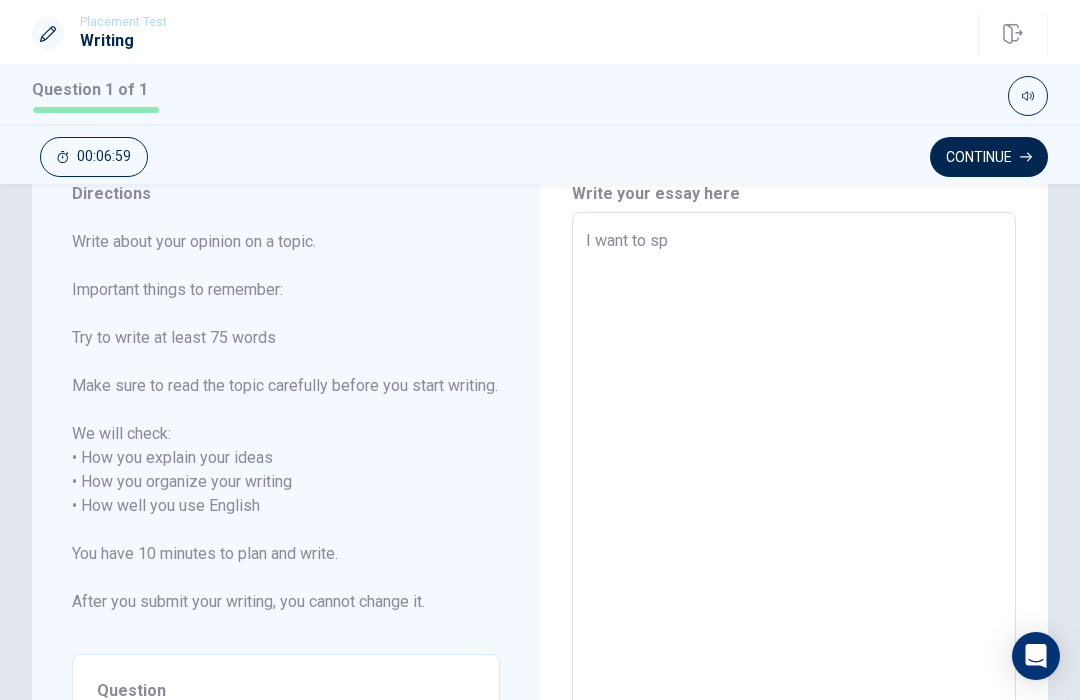 type on "I want to spe" 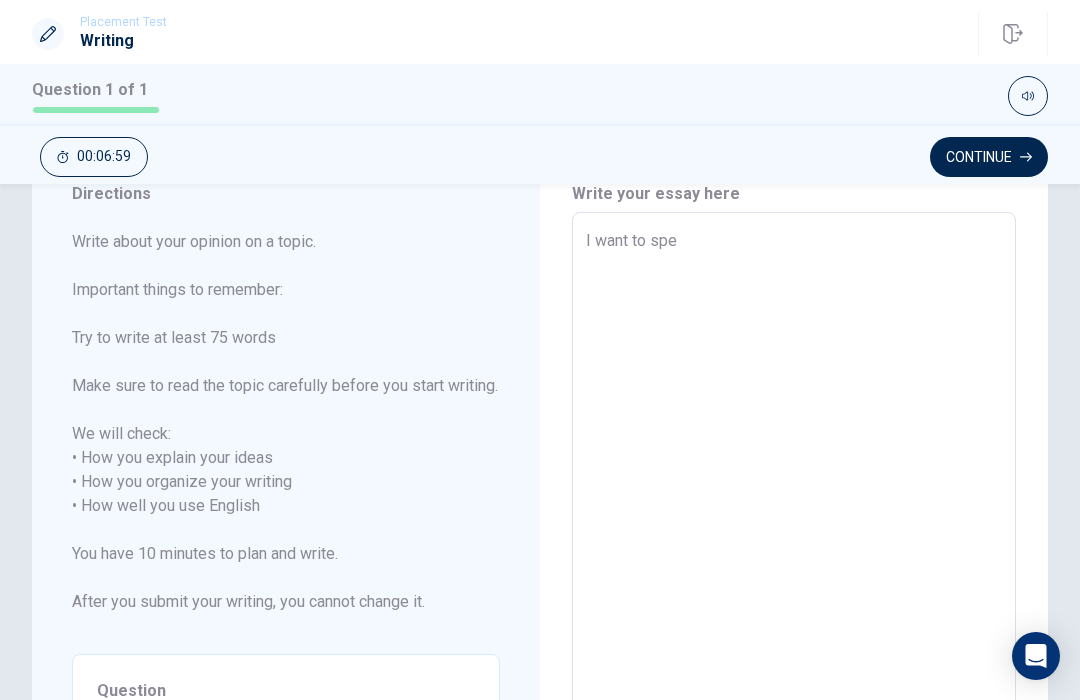type on "x" 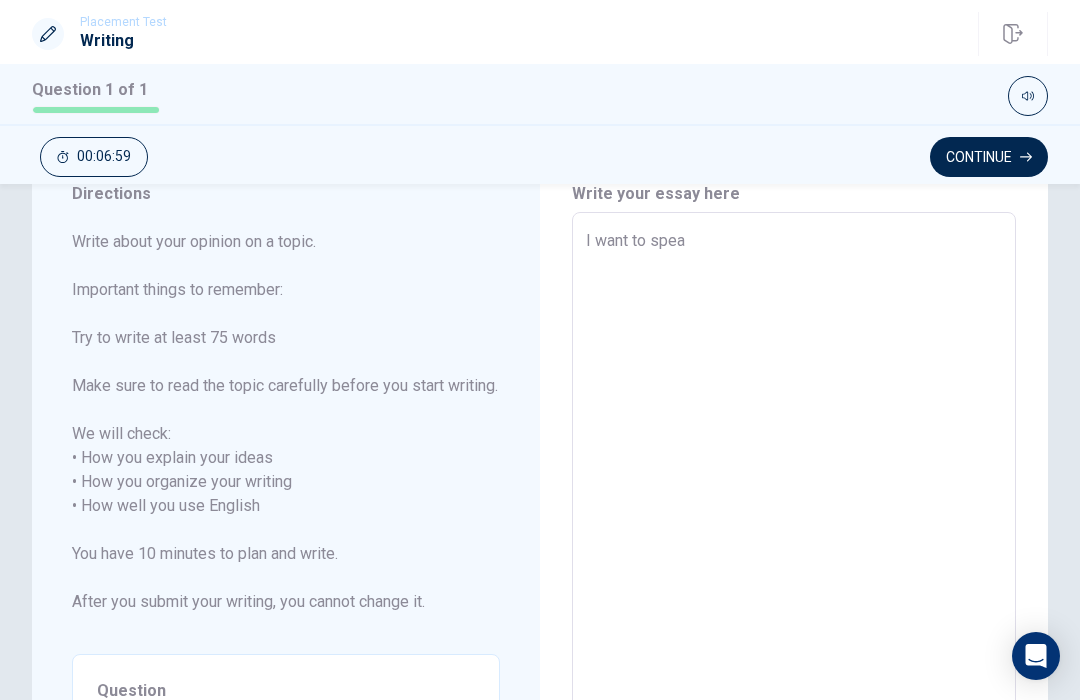 type on "x" 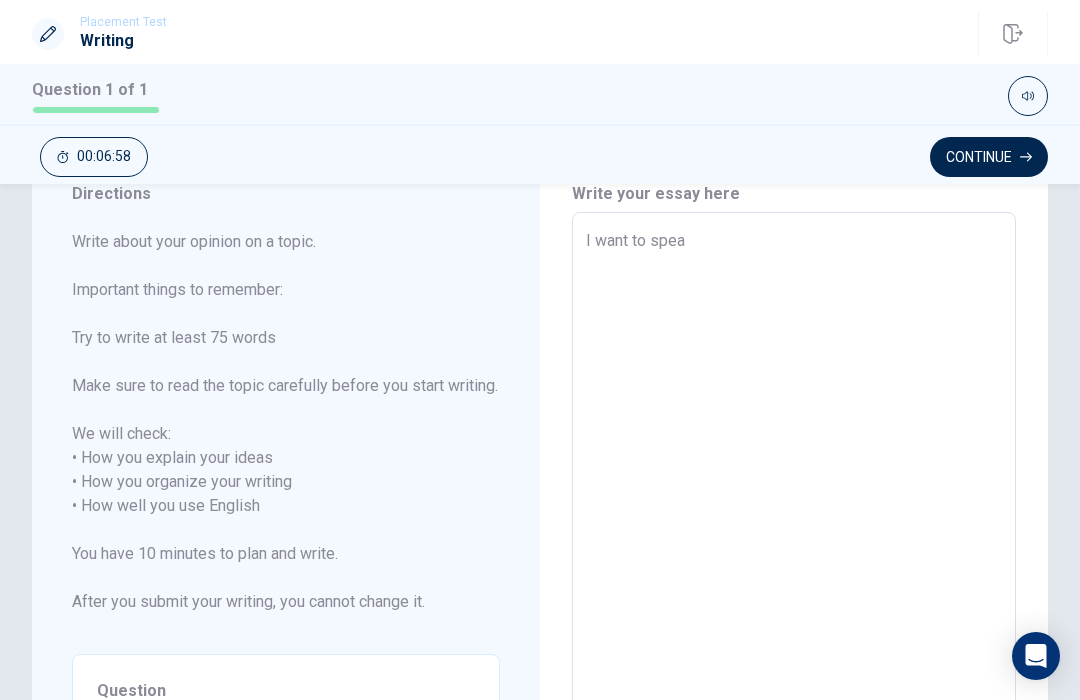 type on "I want to speak" 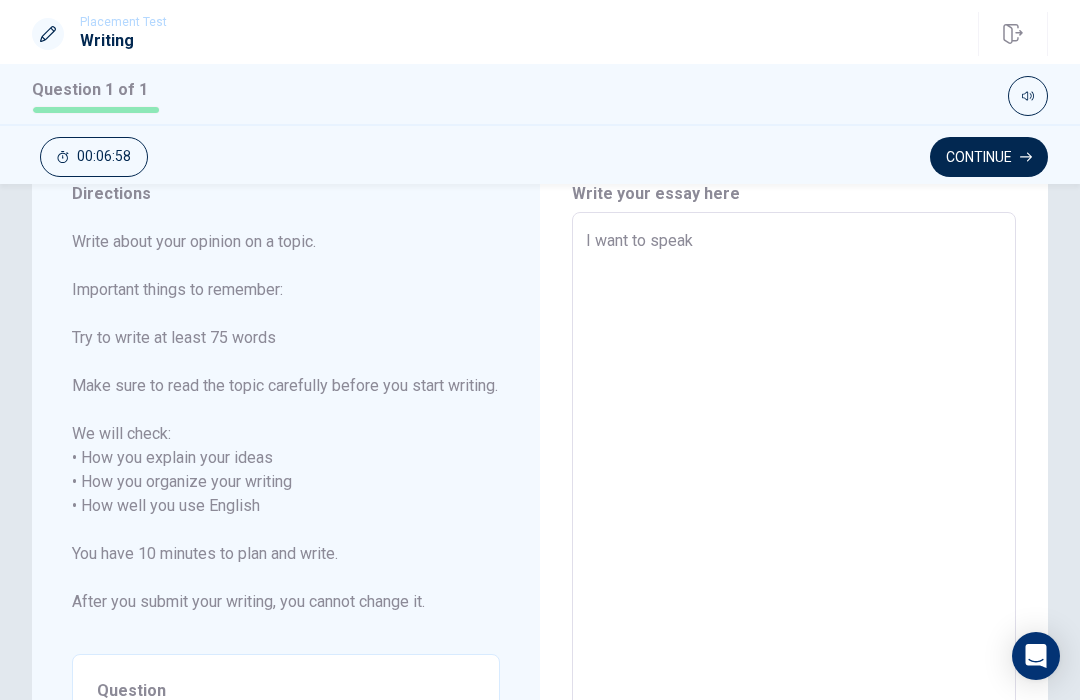 type on "x" 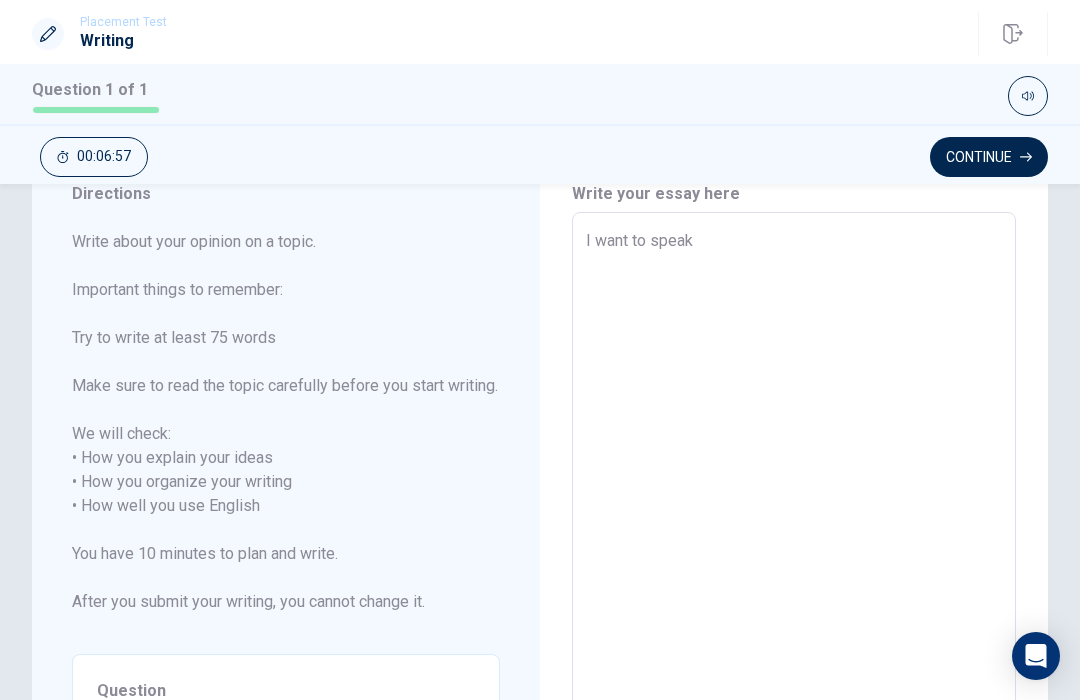 type on "I want to speak" 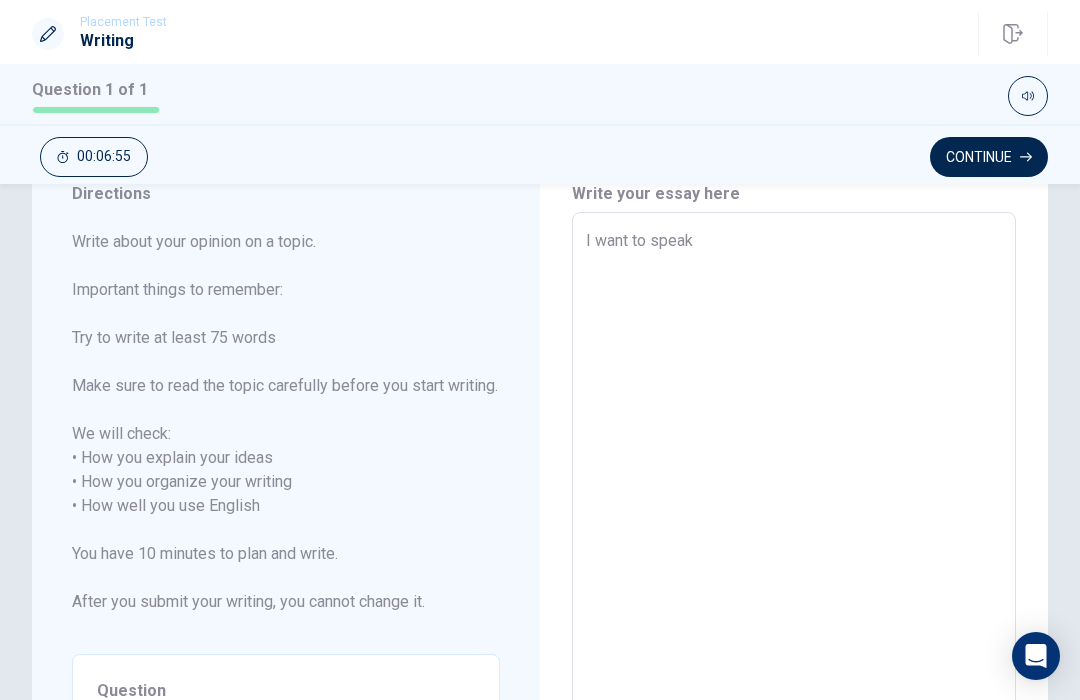 type on "x" 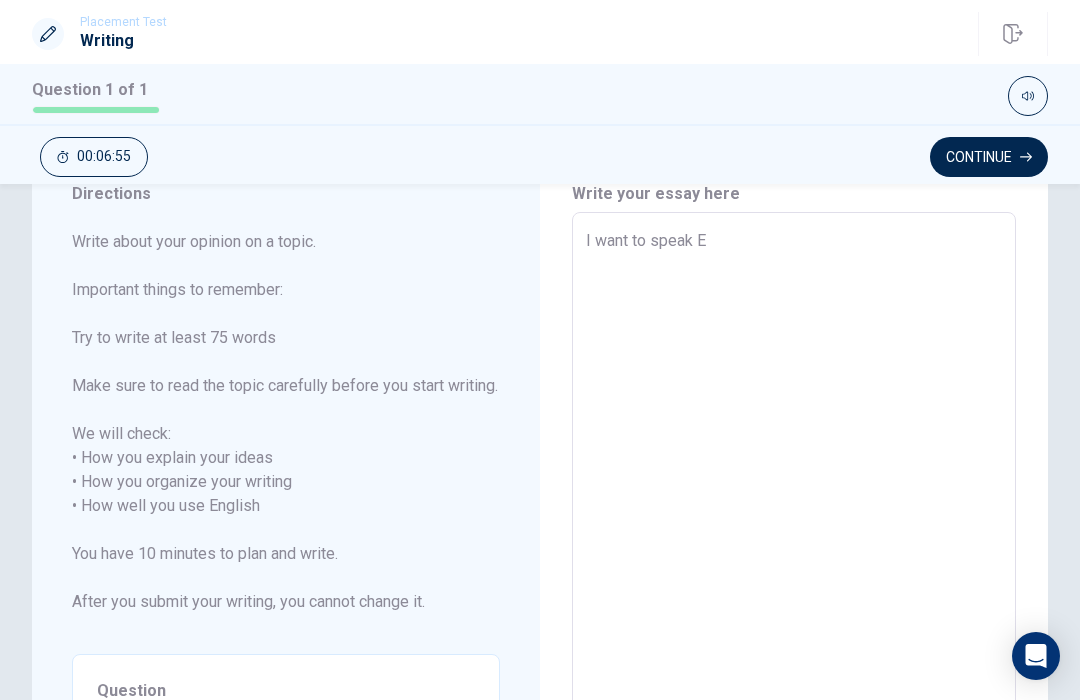 type on "x" 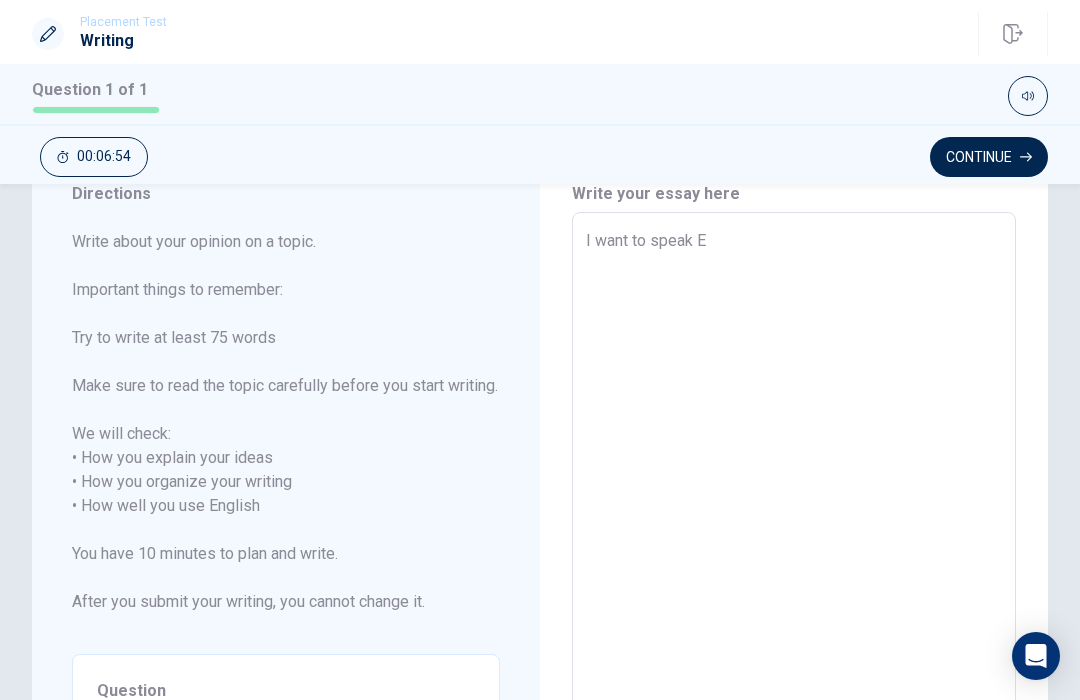 type on "I want to speak En" 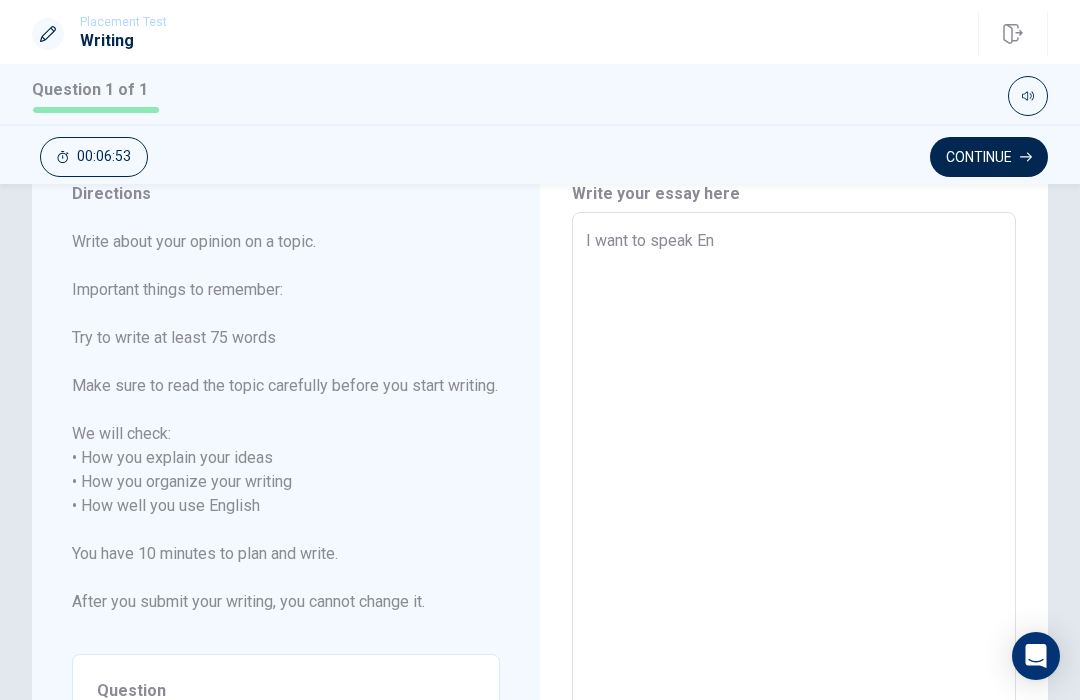 type on "x" 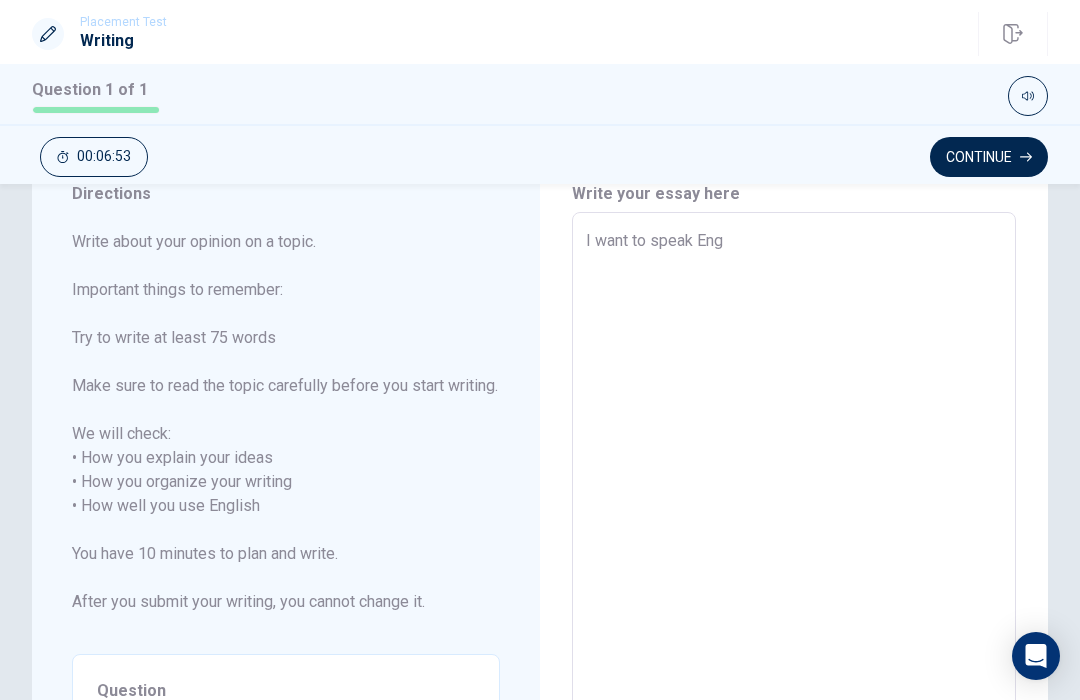 type on "x" 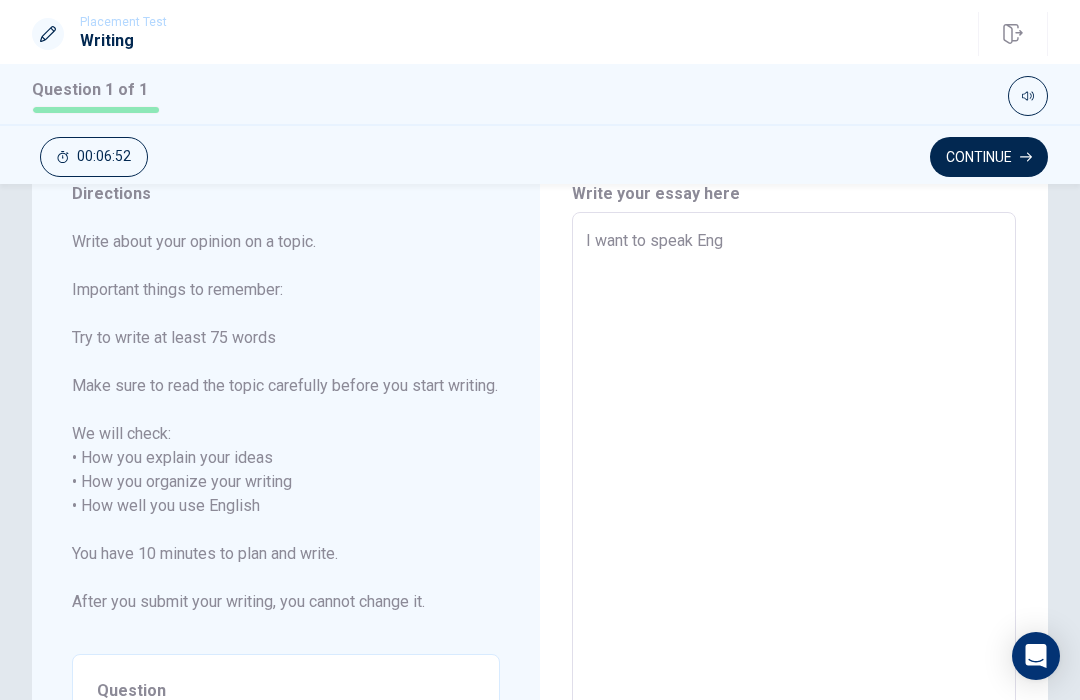 type on "I want to speak Engl" 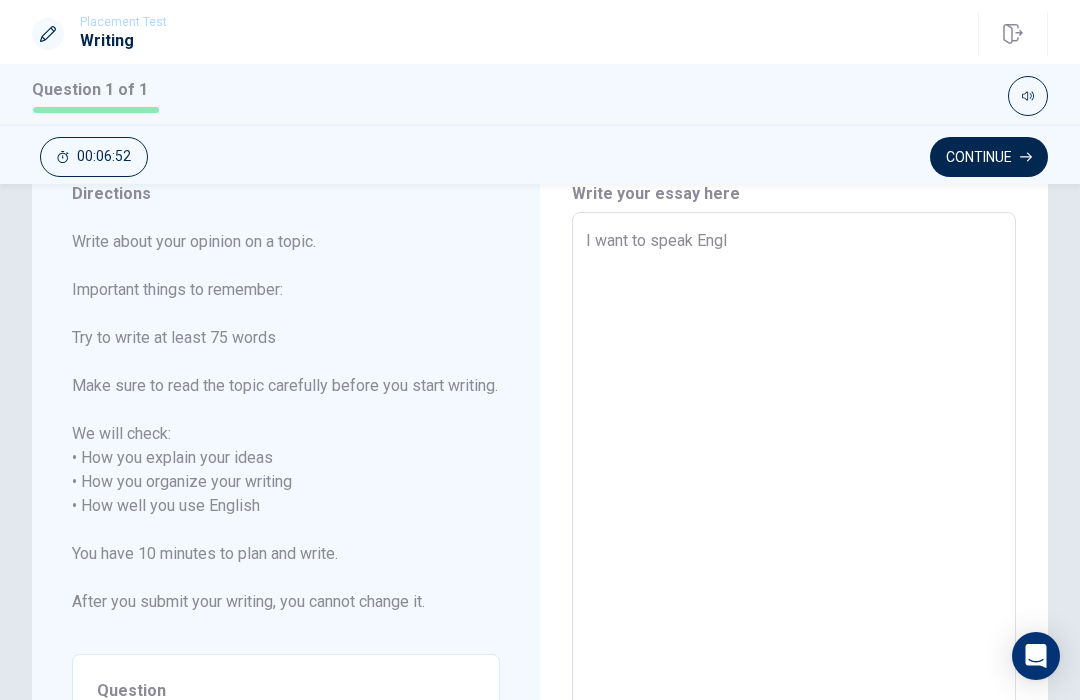type on "x" 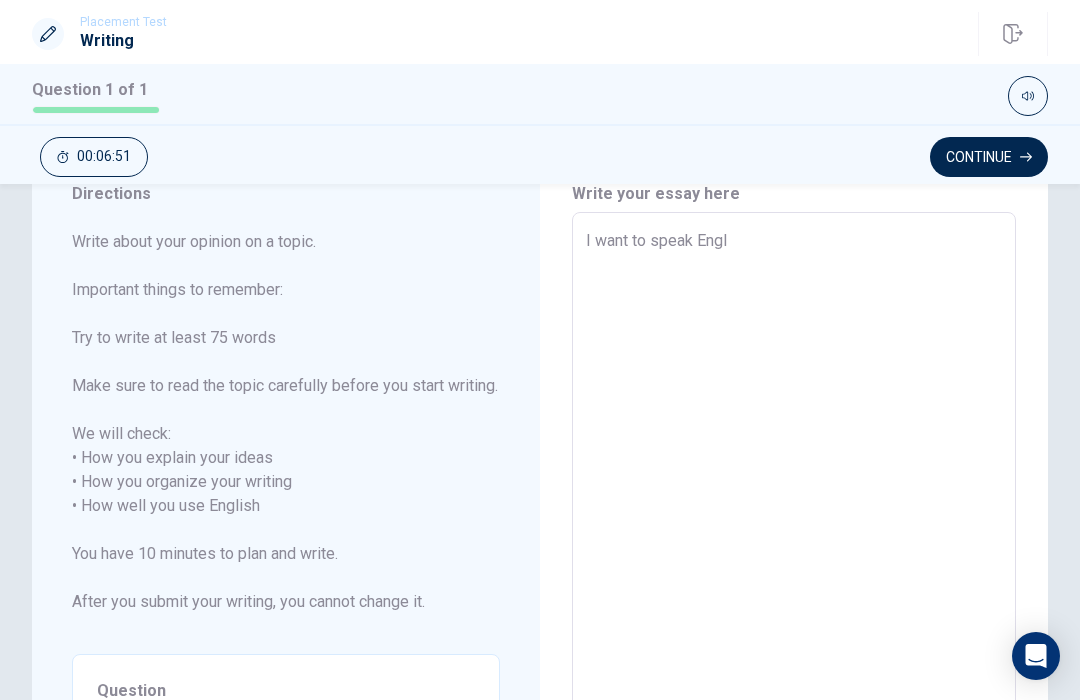 type on "I want to speak Engli" 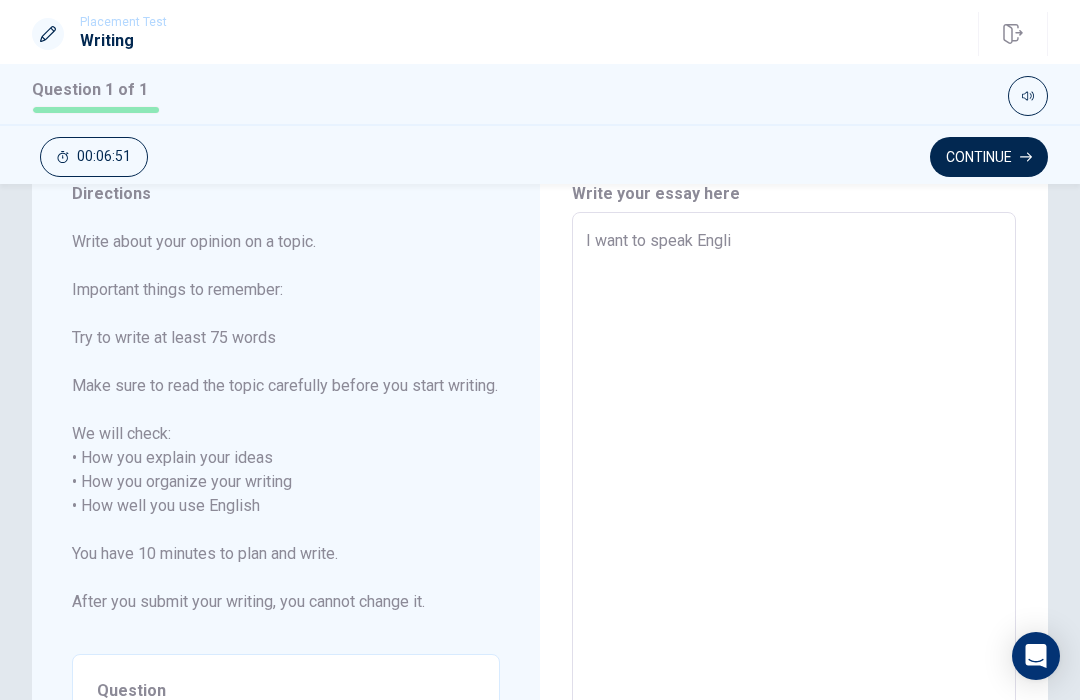 type on "x" 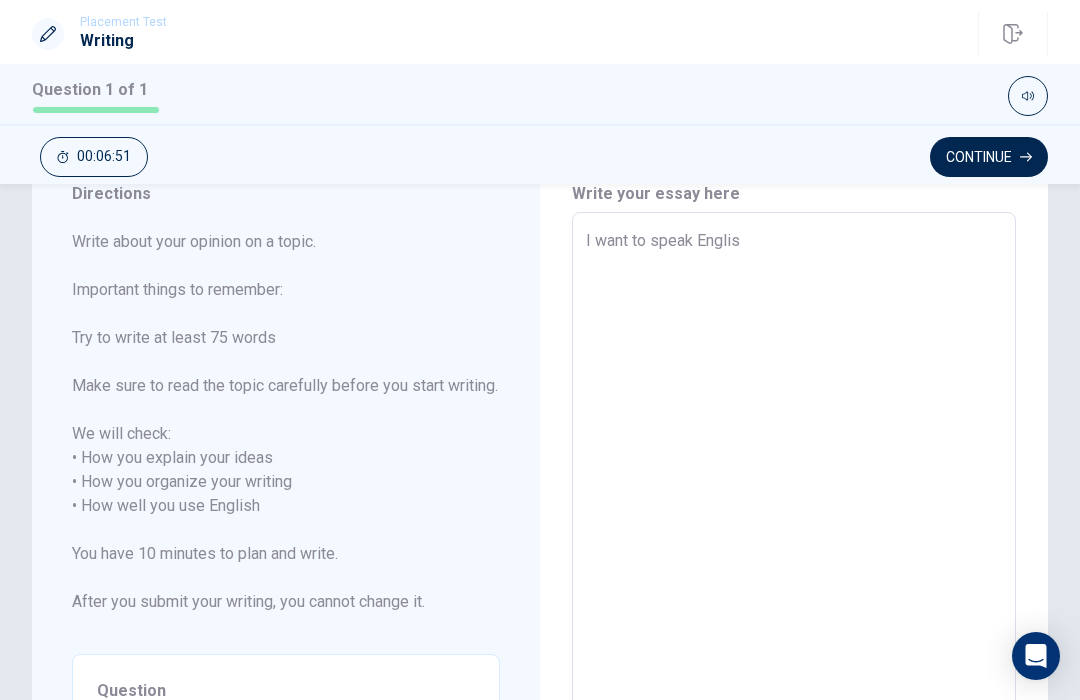 type on "x" 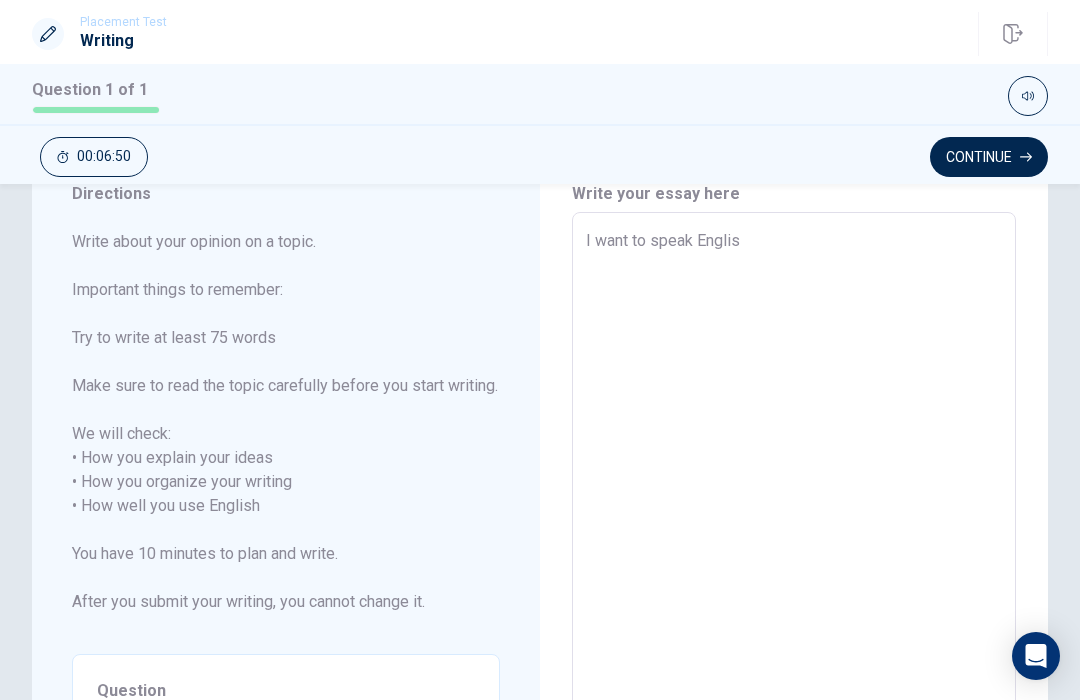 type on "I want to speak English" 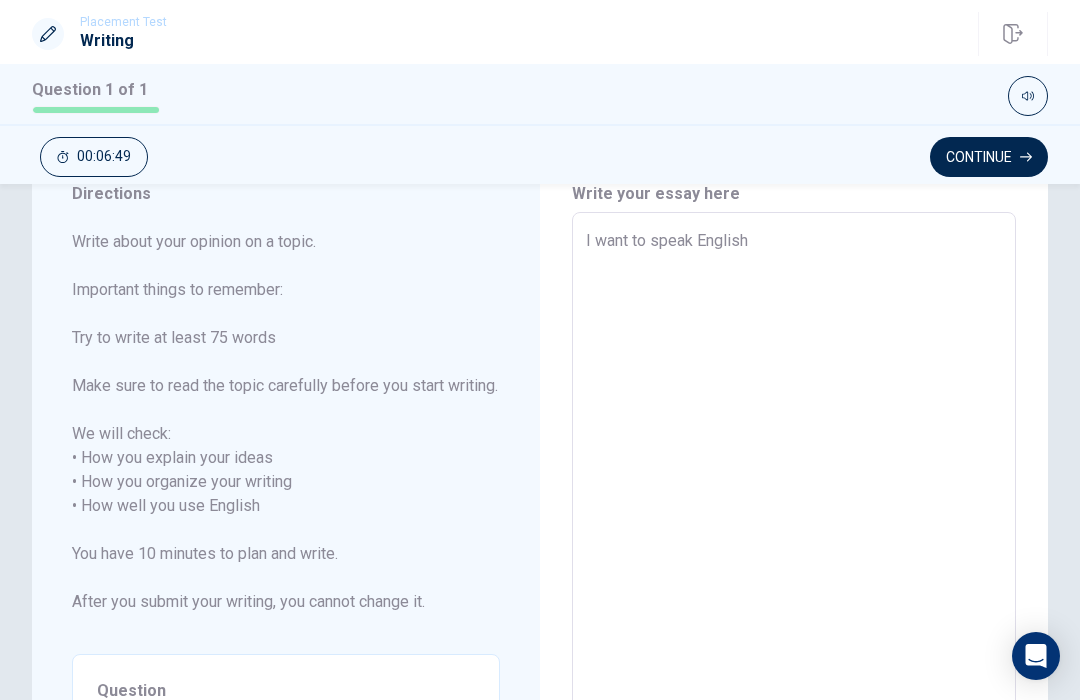 type on "x" 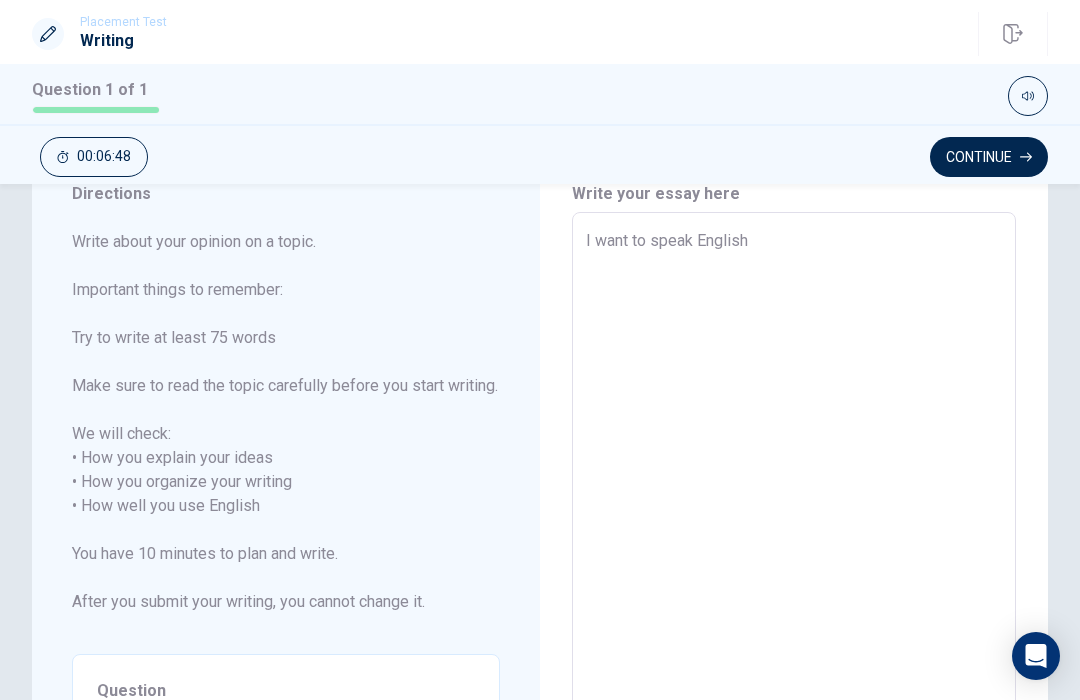 type on "I want to speak English" 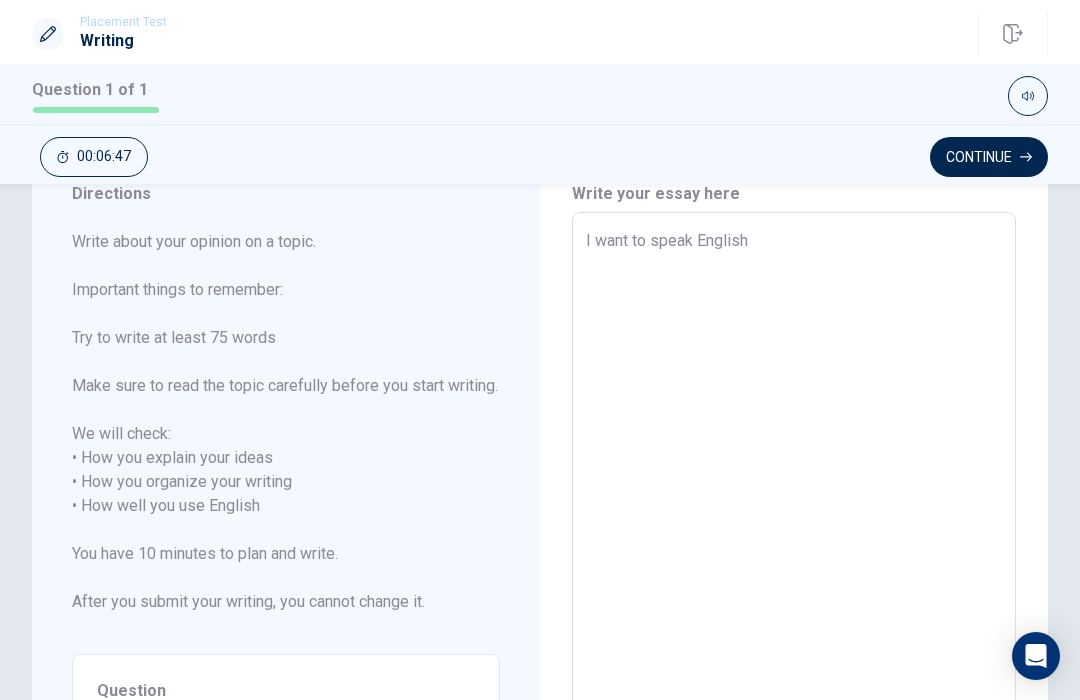 type on "I want to speak English f" 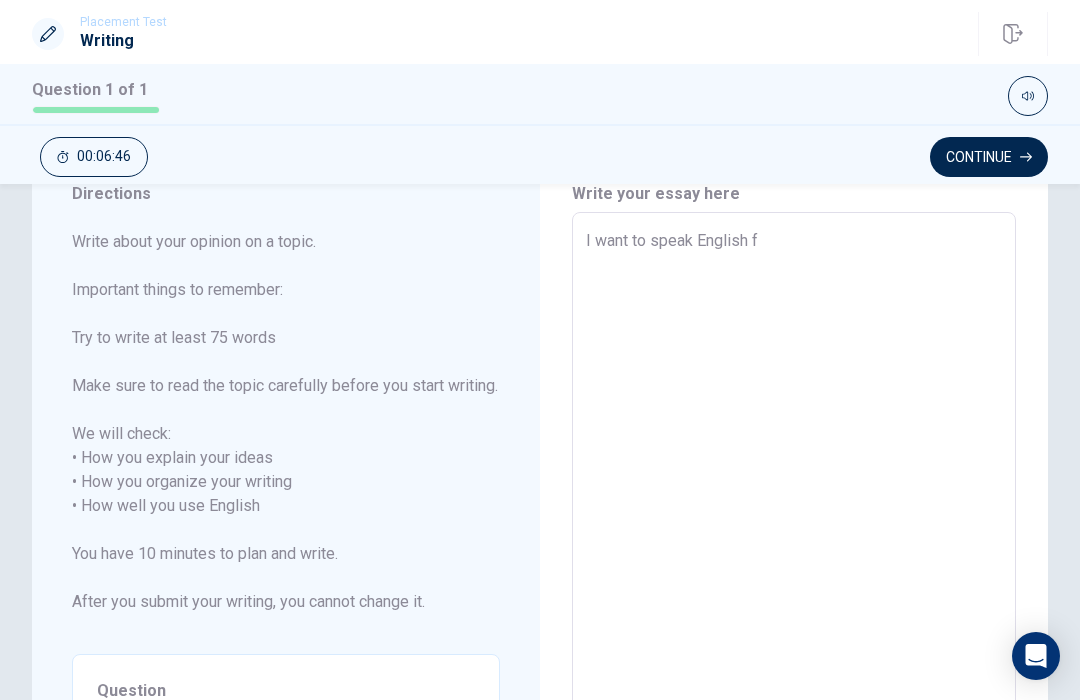 type on "x" 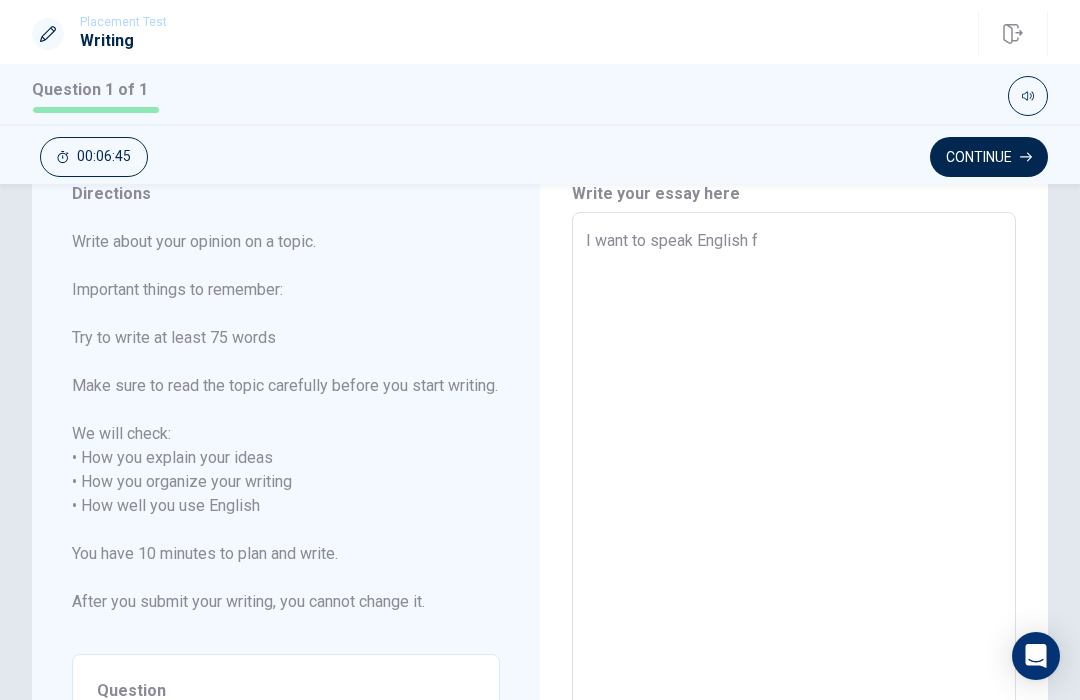 type on "I want to speak English fl" 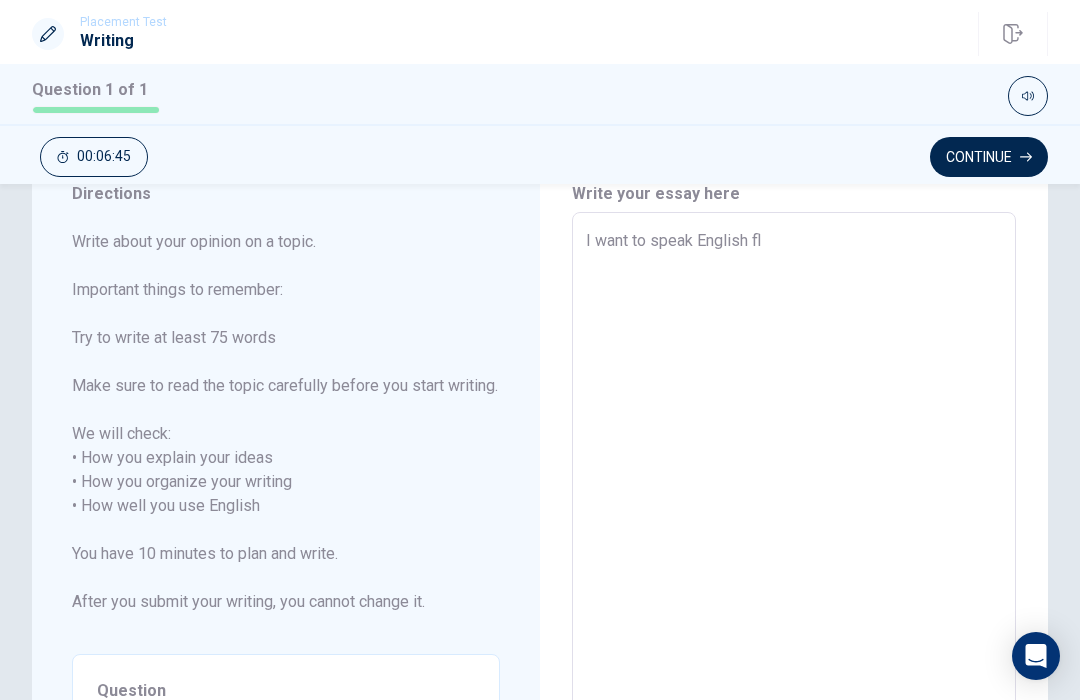 type on "x" 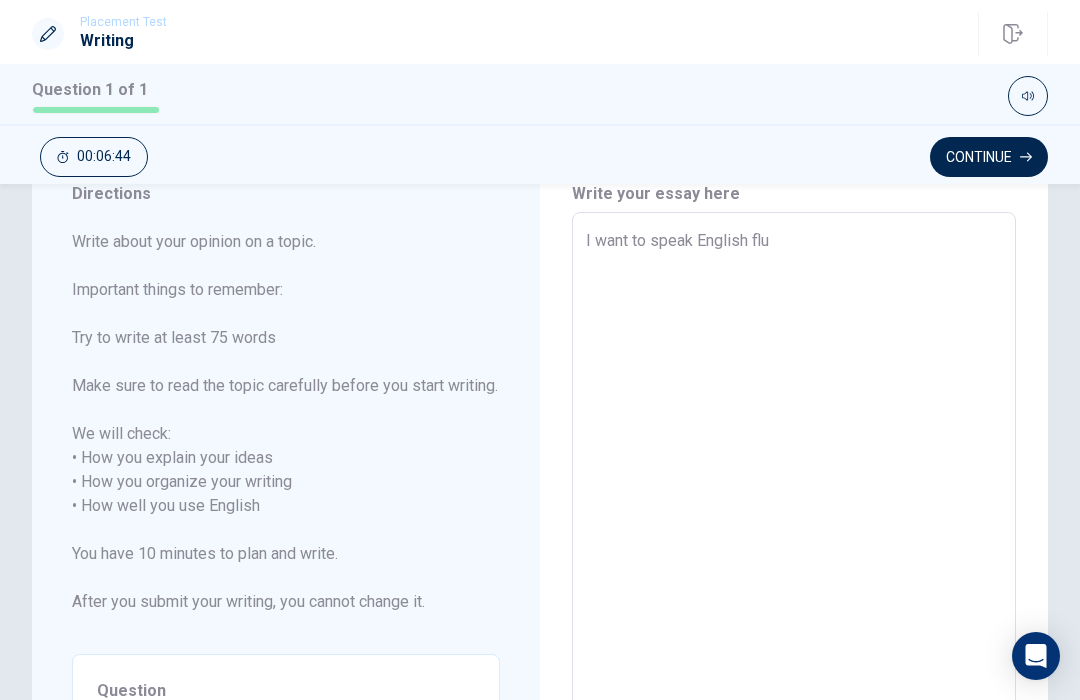 type on "x" 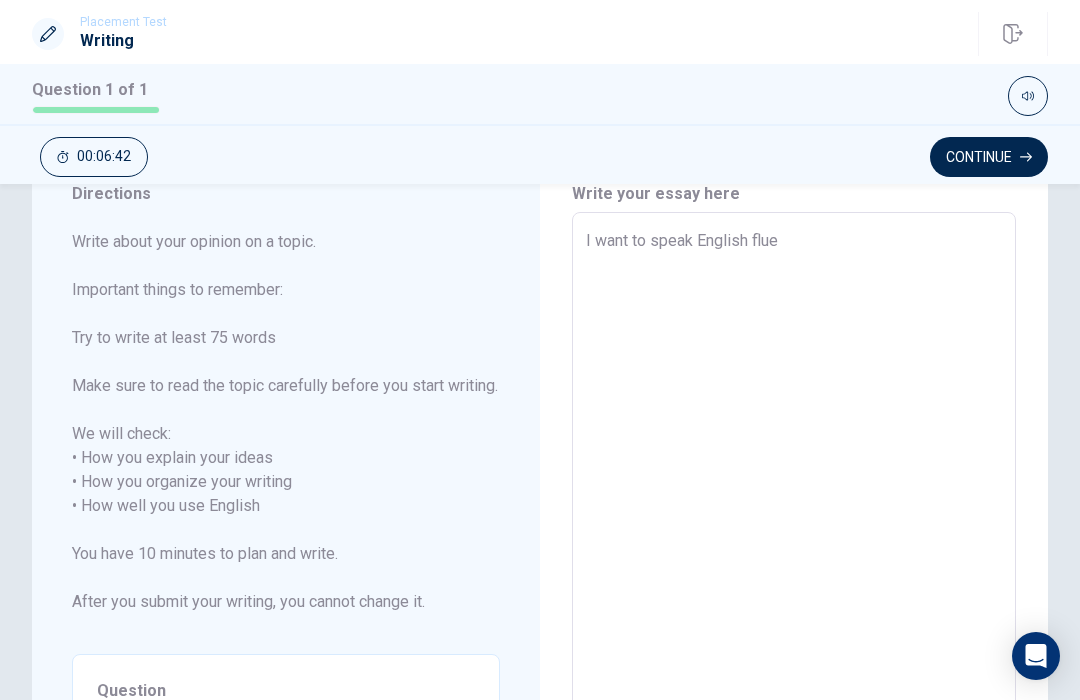 type on "x" 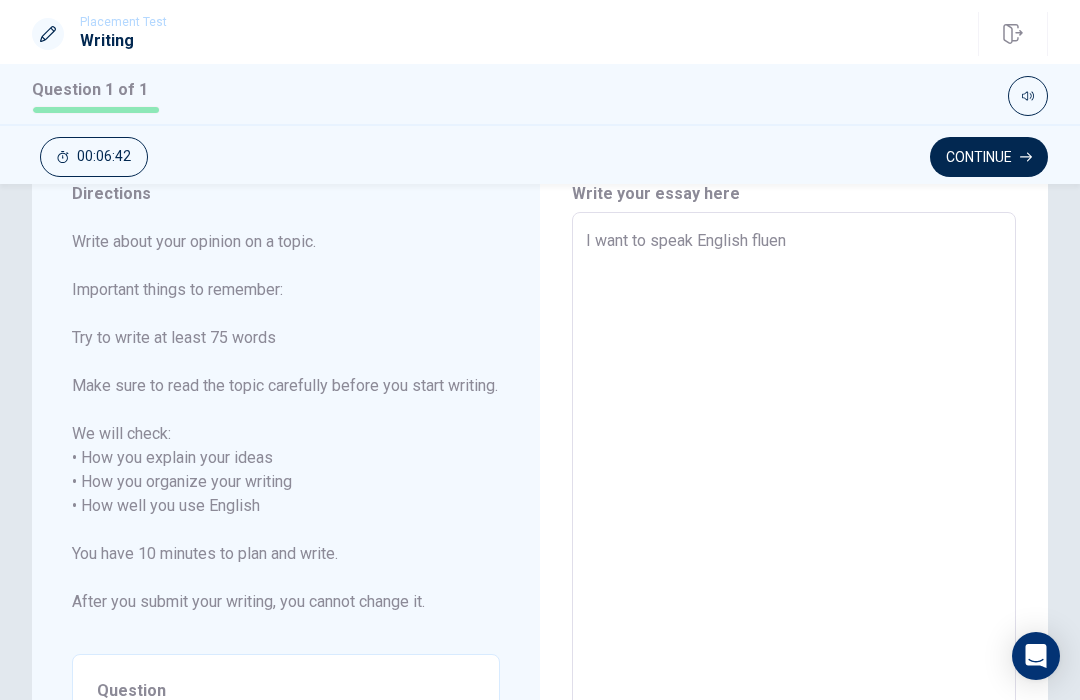 type on "x" 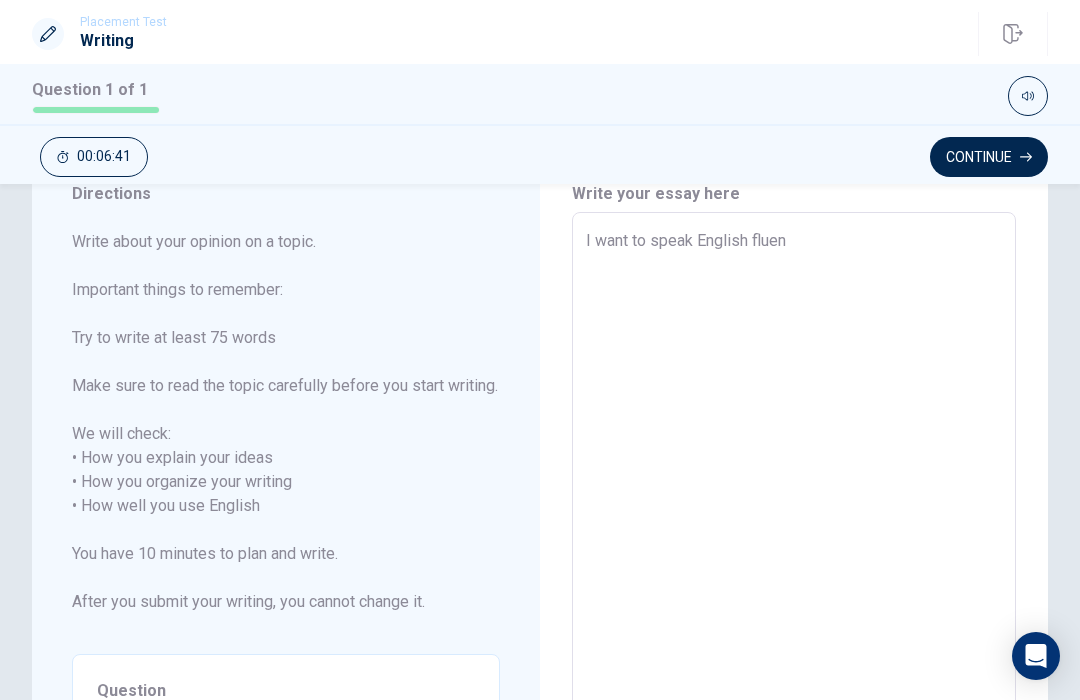 type on "I want to speak English fluent" 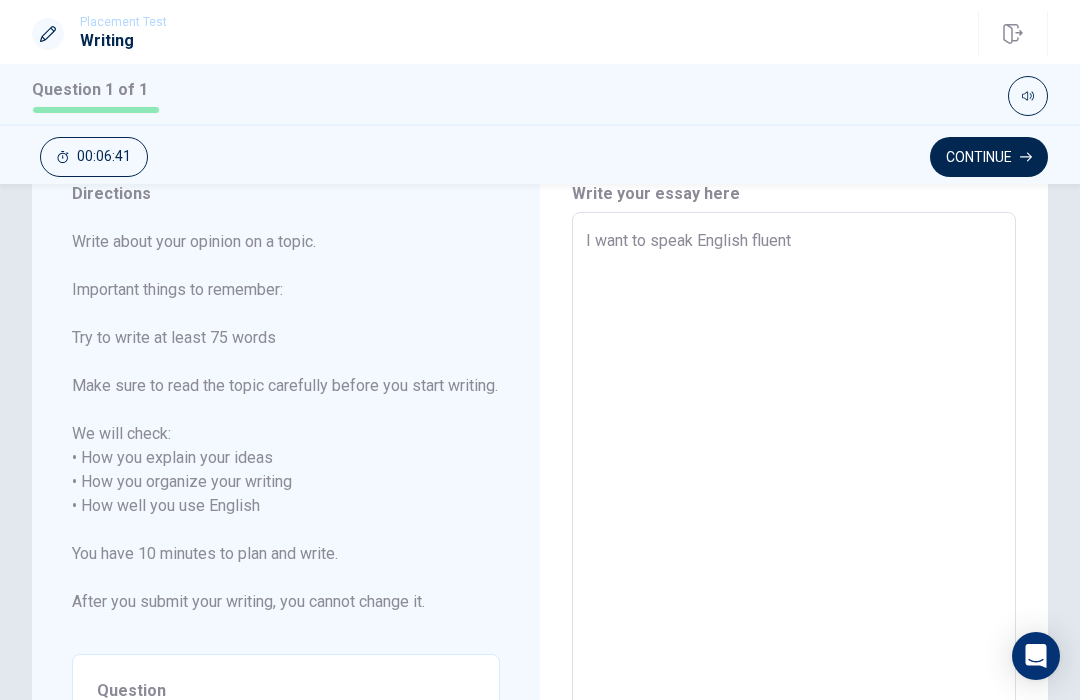 type on "x" 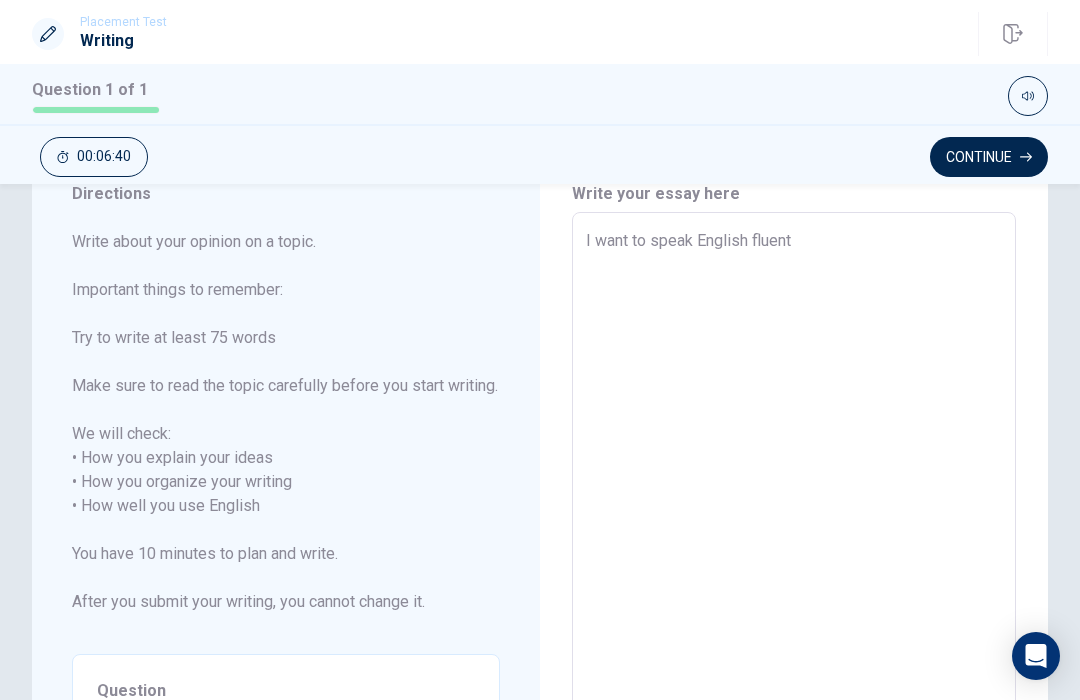 type on "I want to speak English fluentl" 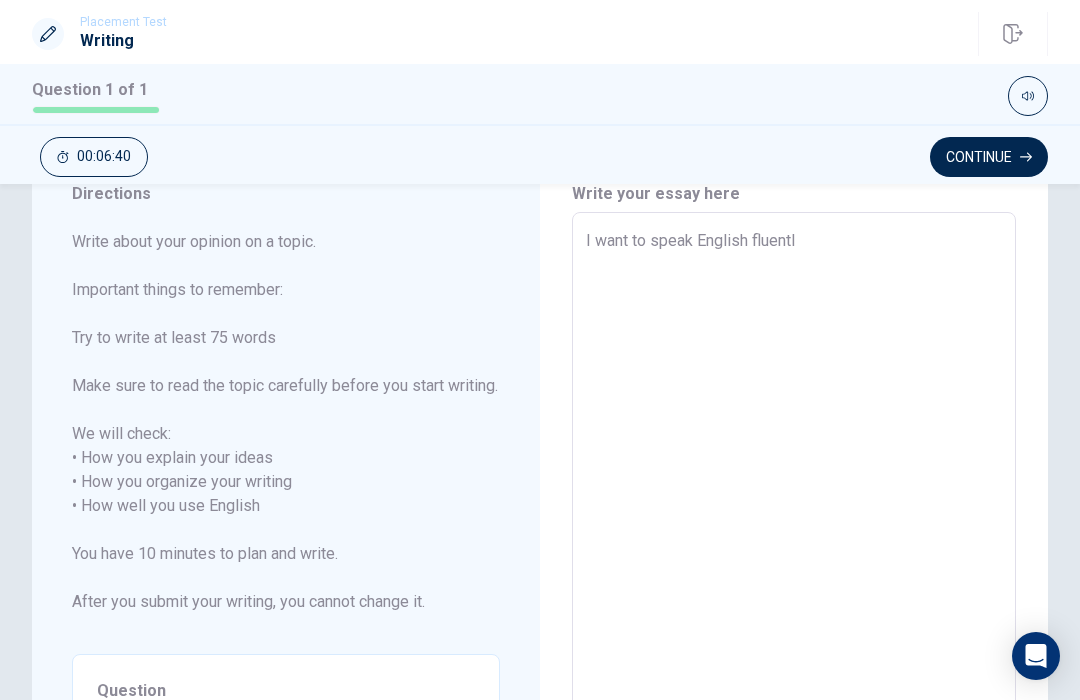 type on "x" 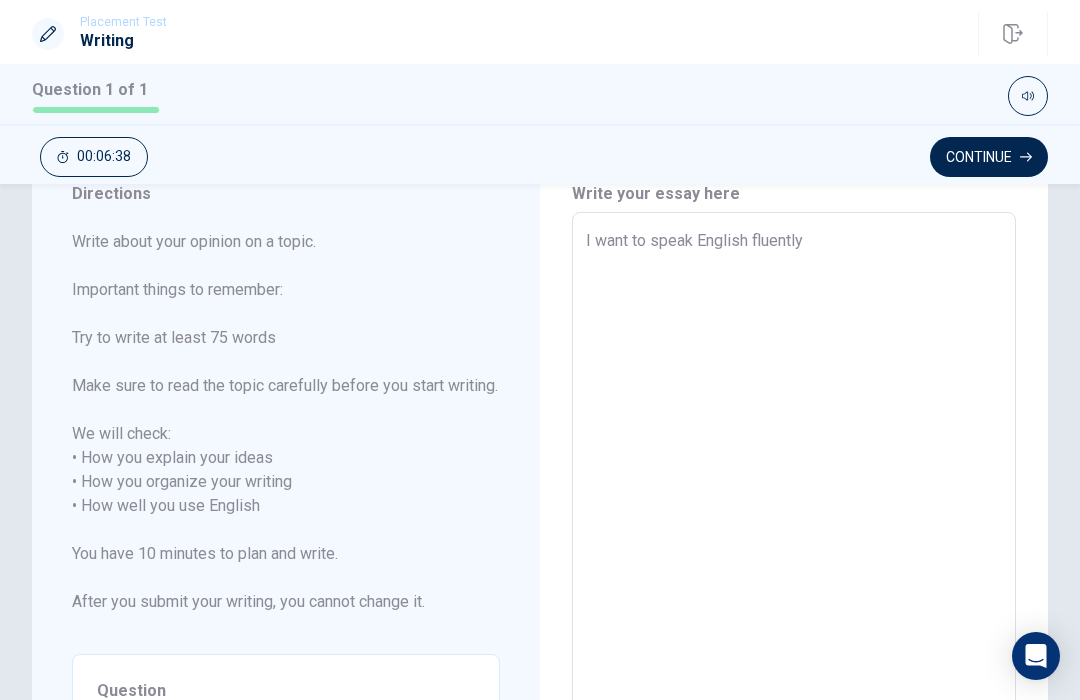 type on "x" 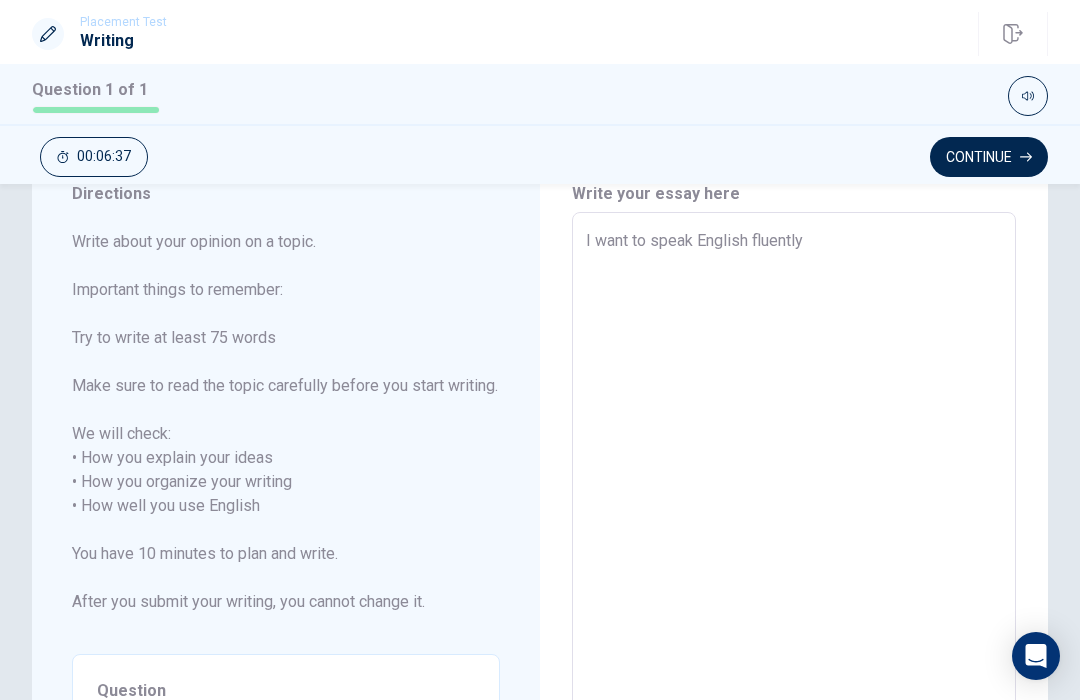 type on "I want to speak English fluently." 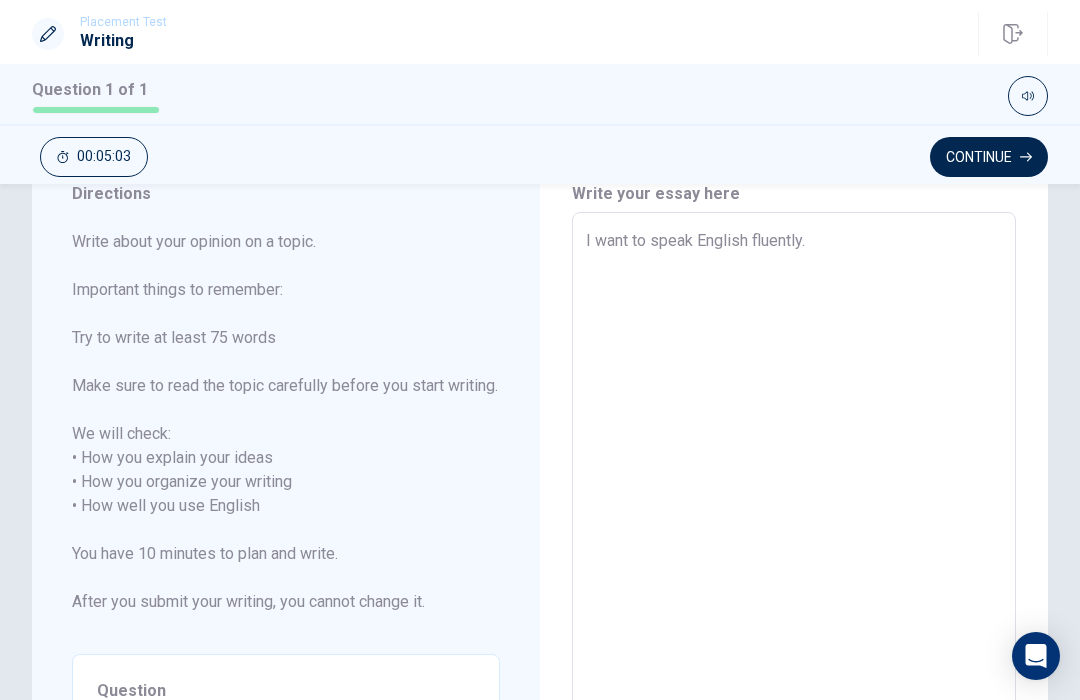 type on "x" 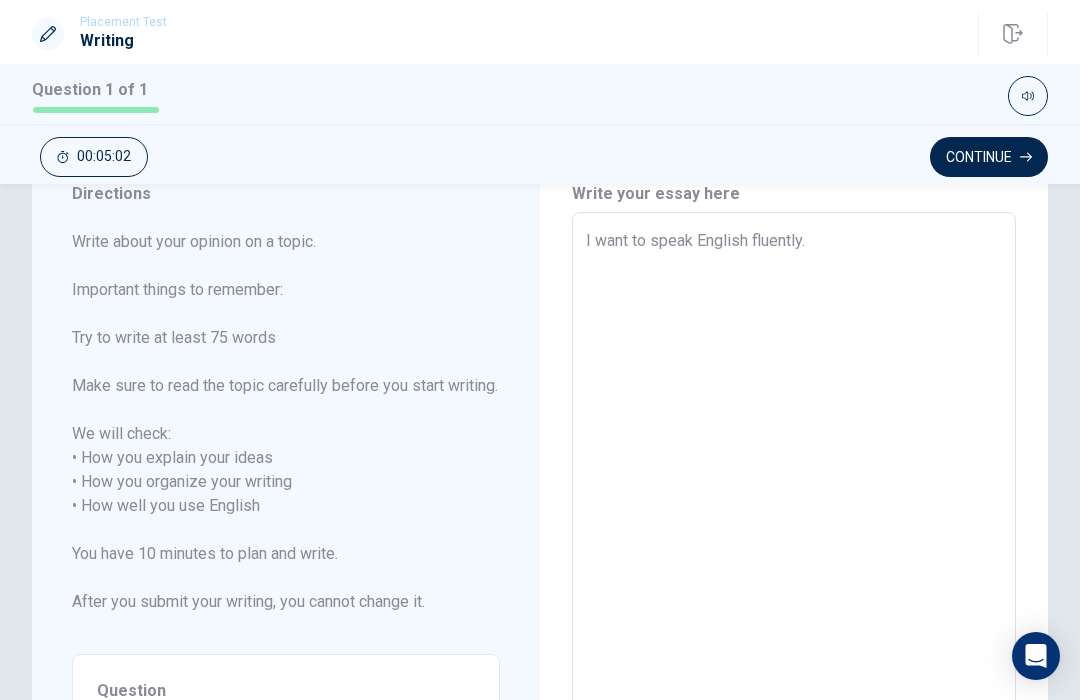 type on "I want to speak English fluently.B" 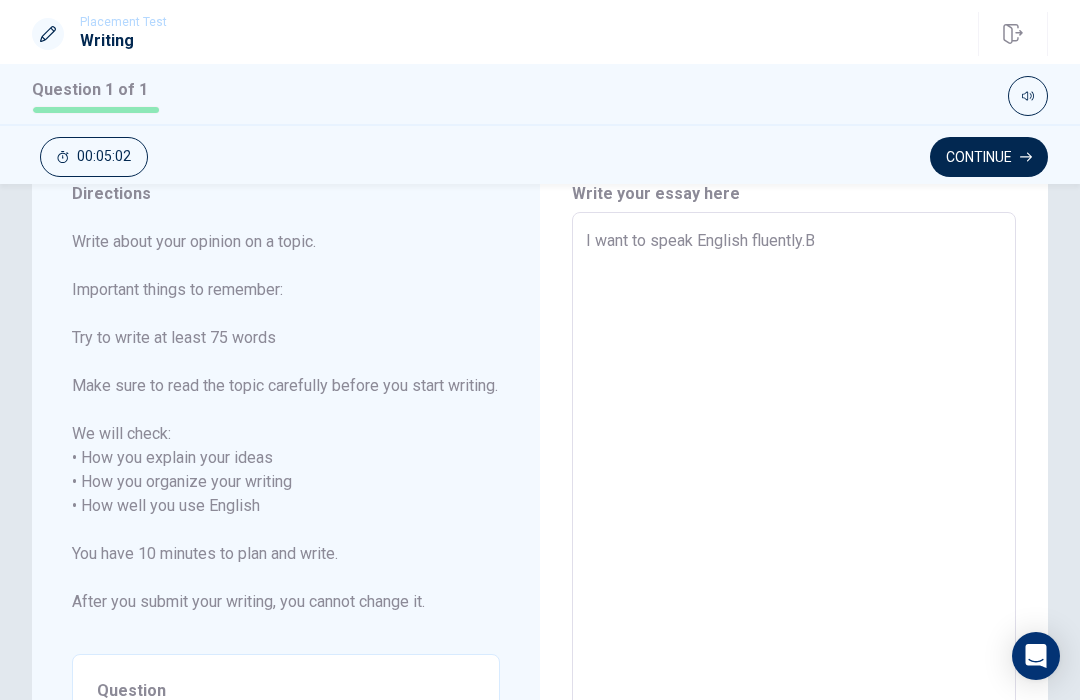 type on "x" 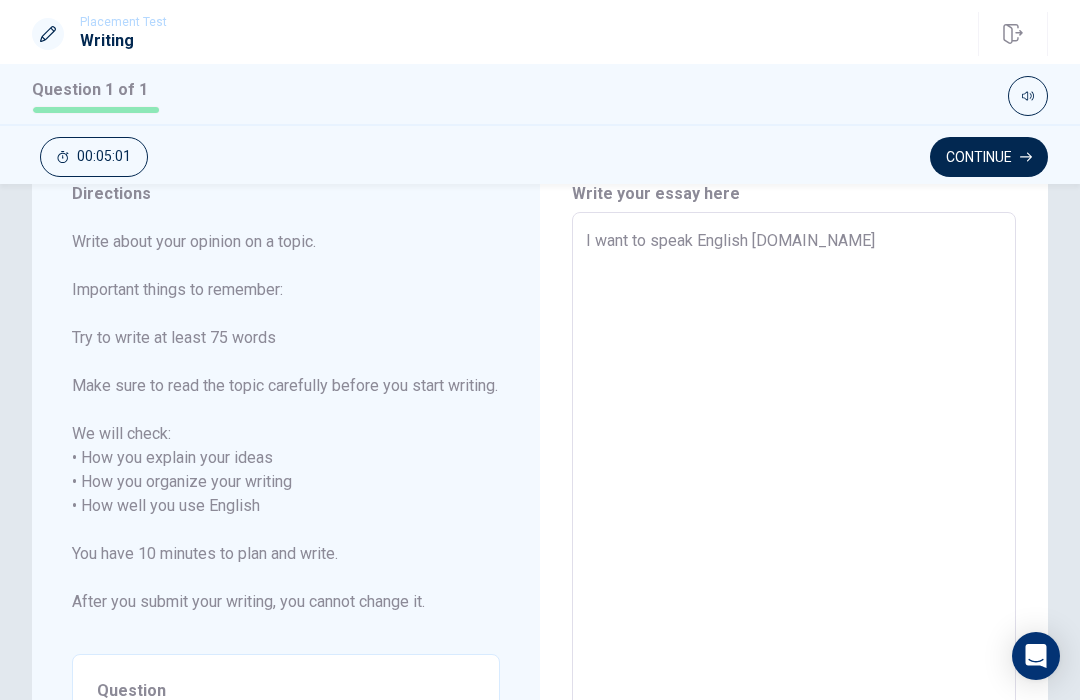 type on "x" 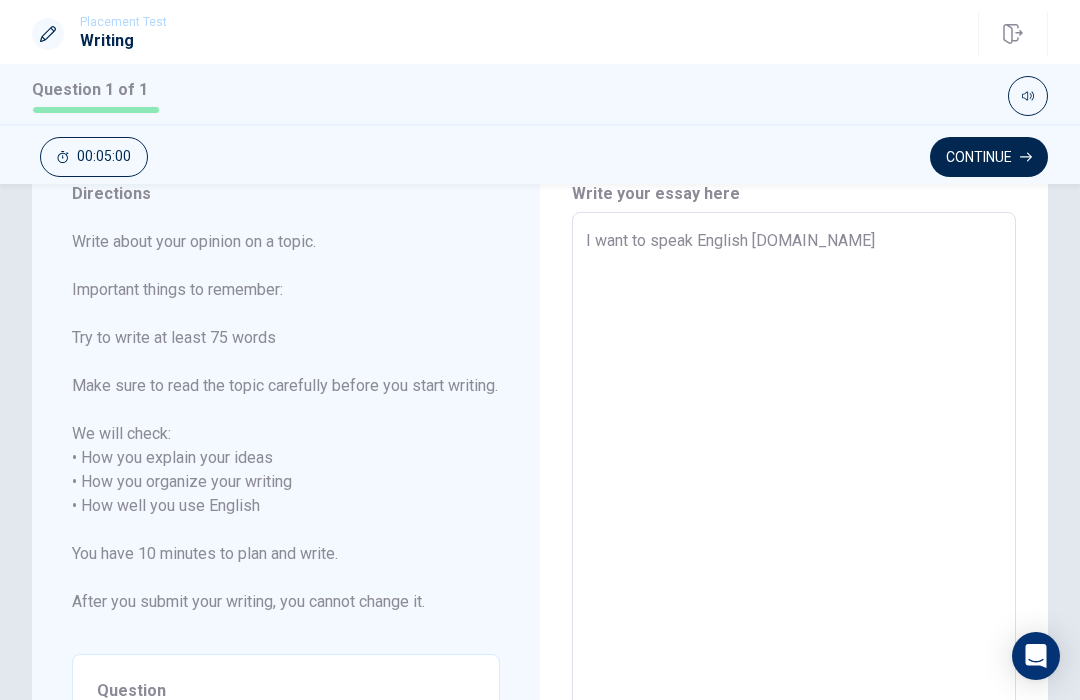 type on "I want to speak English fluently.Bec" 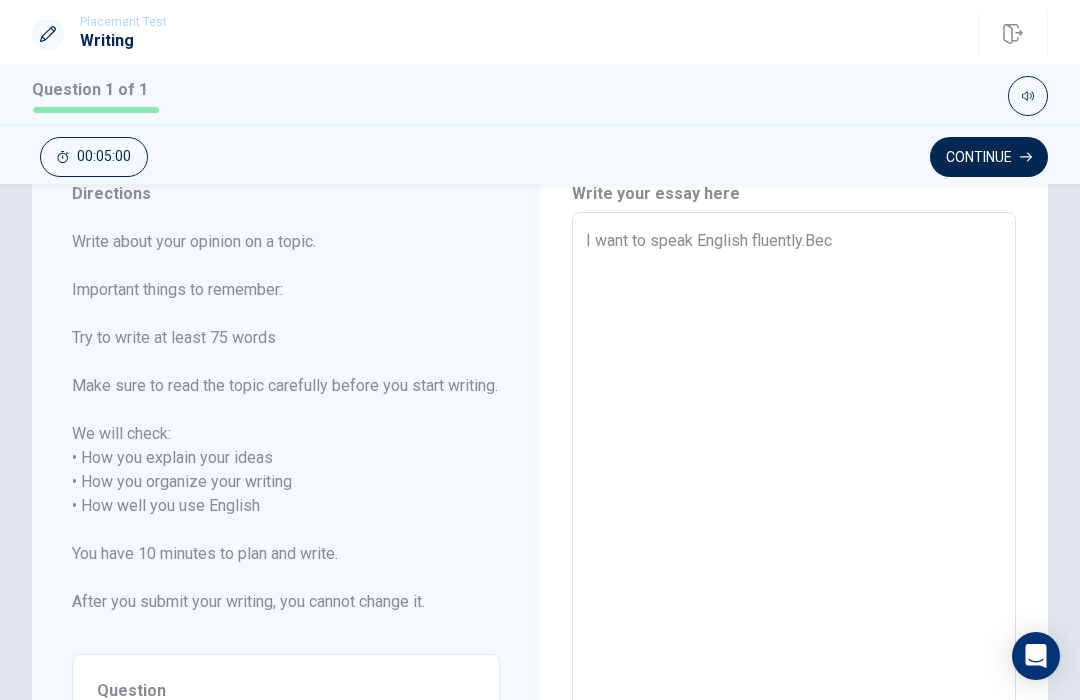 type on "x" 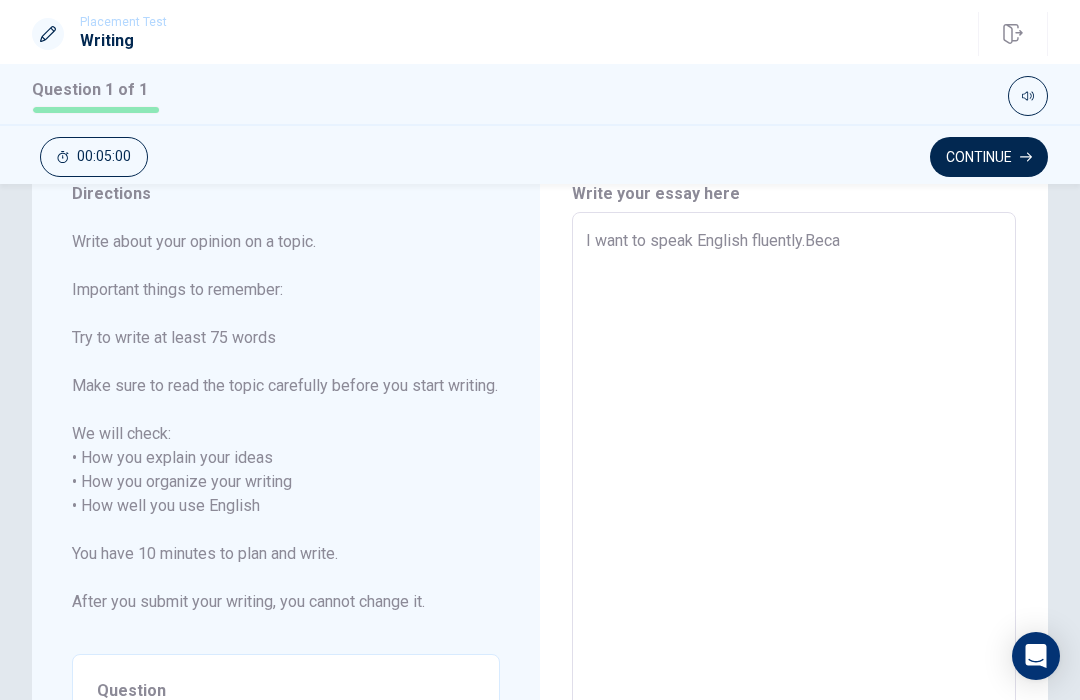 type on "x" 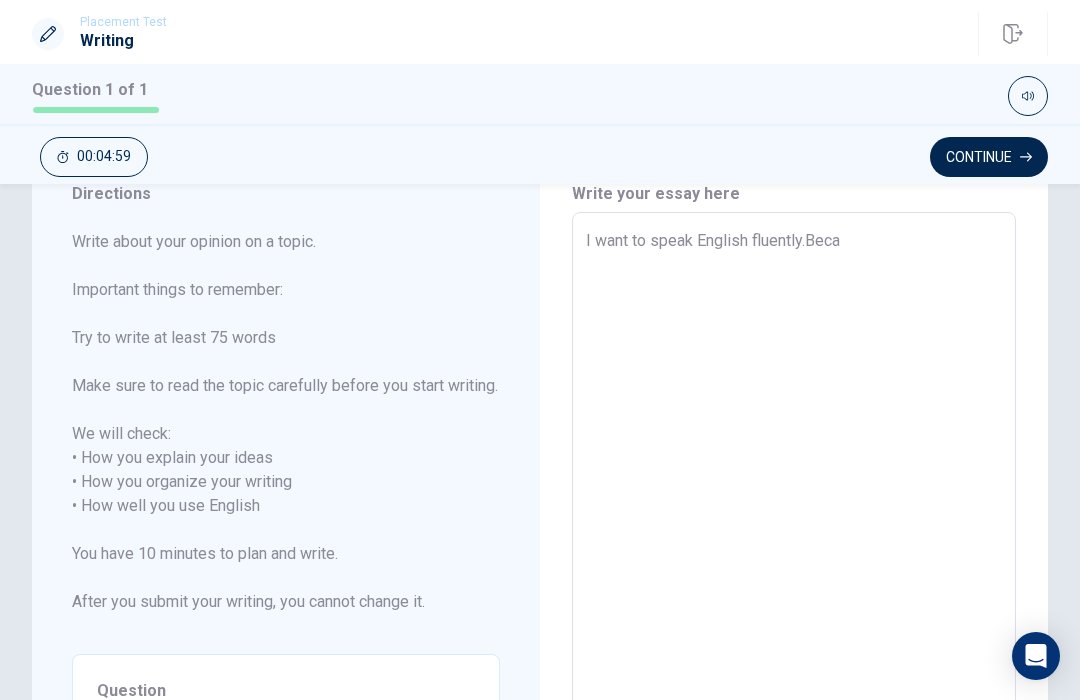 type on "I want to speak English fluently.Becau" 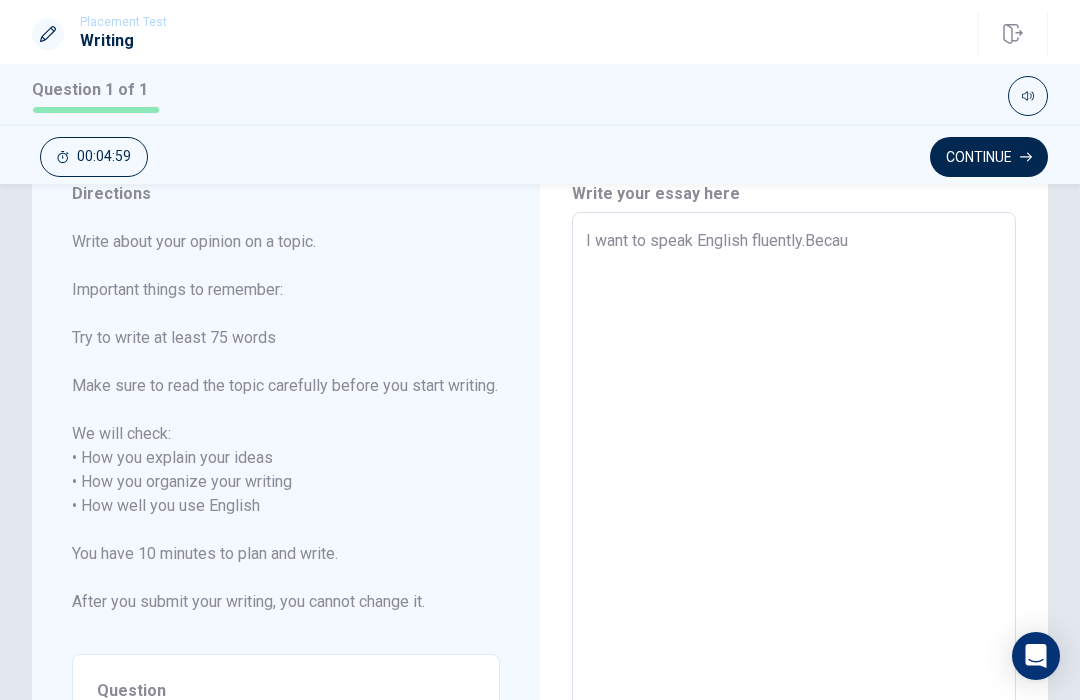 type on "x" 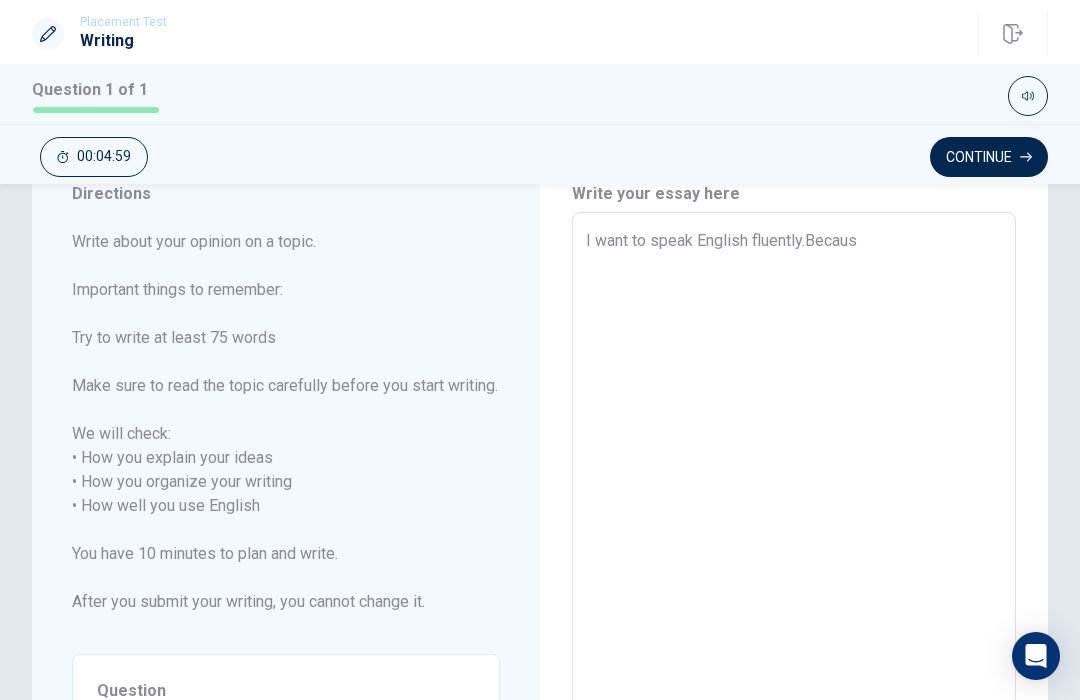 type on "x" 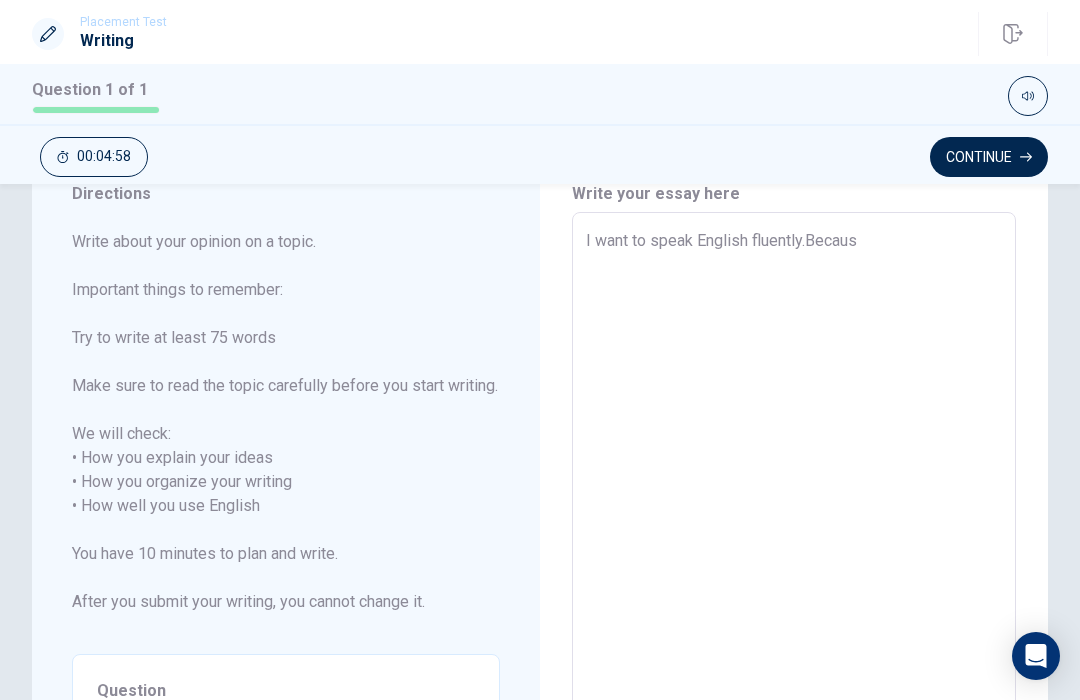 type on "I want to speak English fluently.Because" 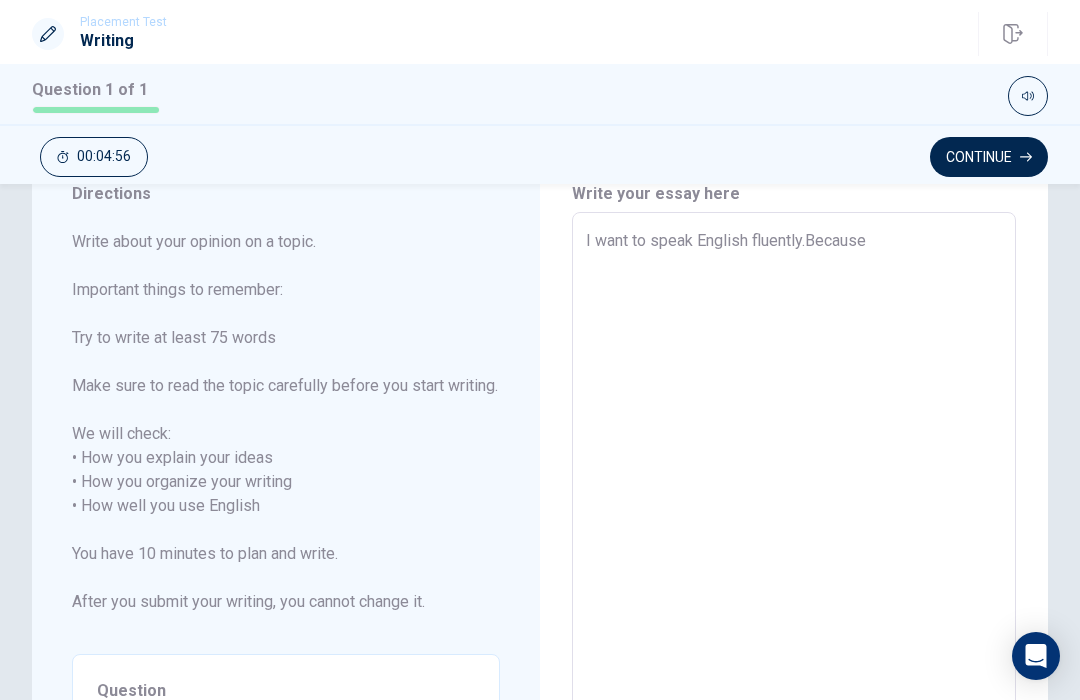 type on "x" 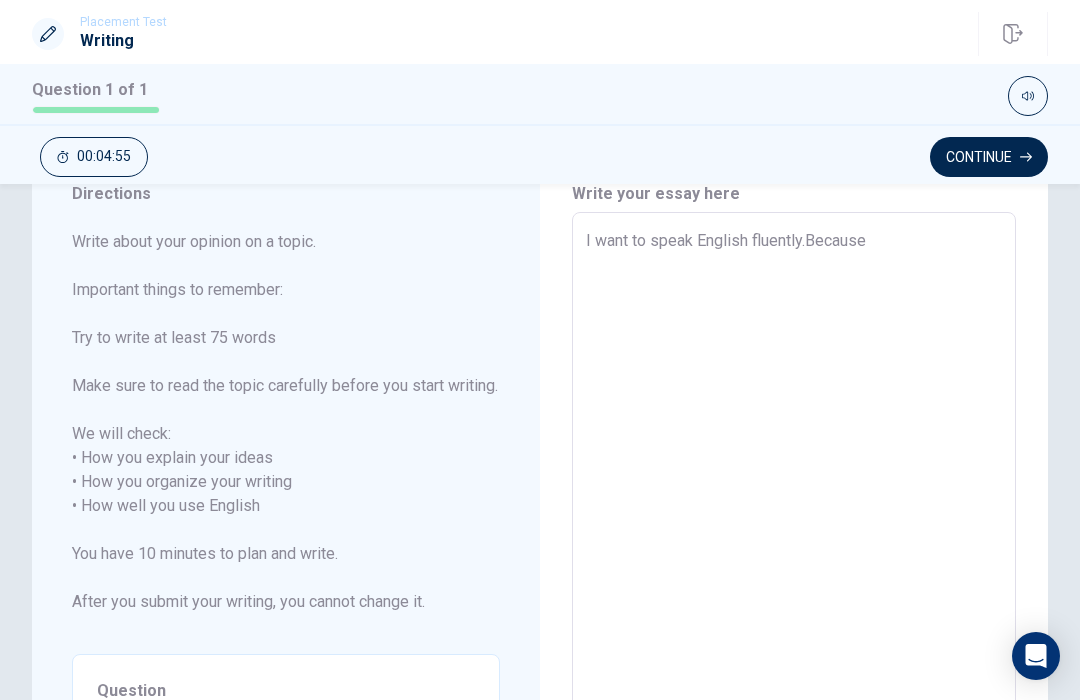 type on "I want to speak English fluently.Because" 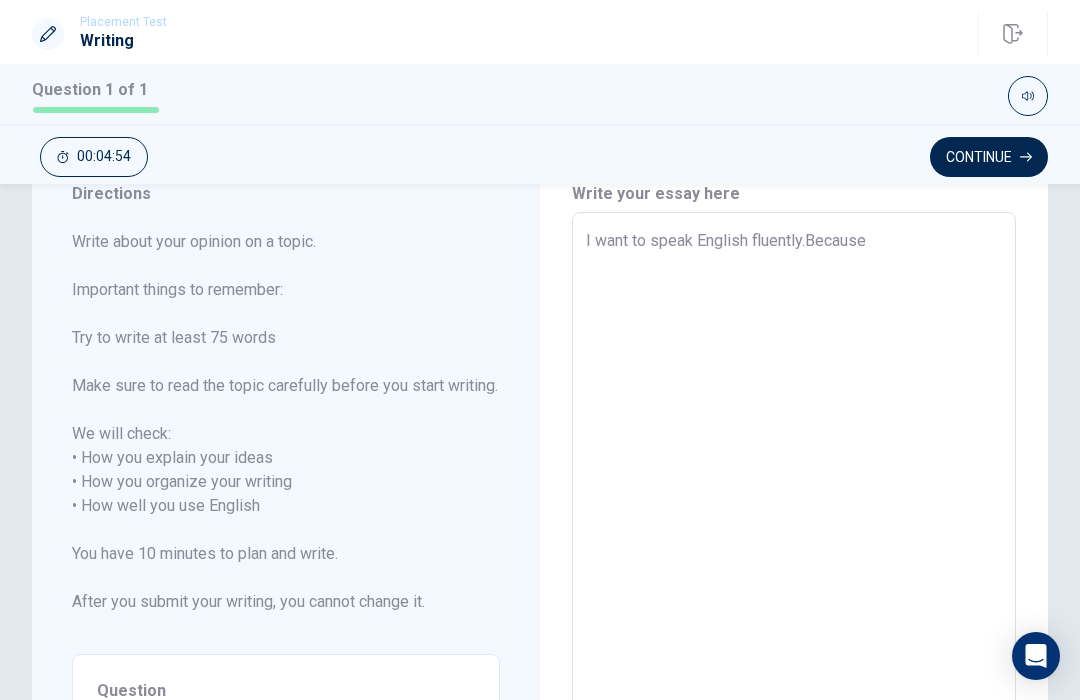 type on "I want to speak English fluently.Because I" 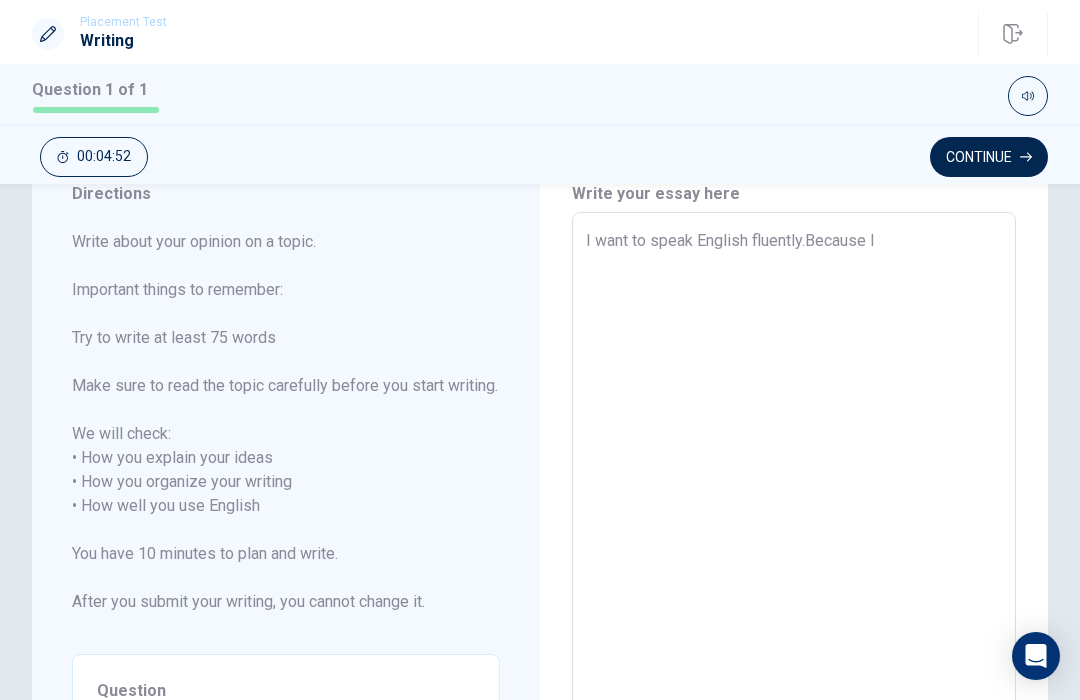 type on "x" 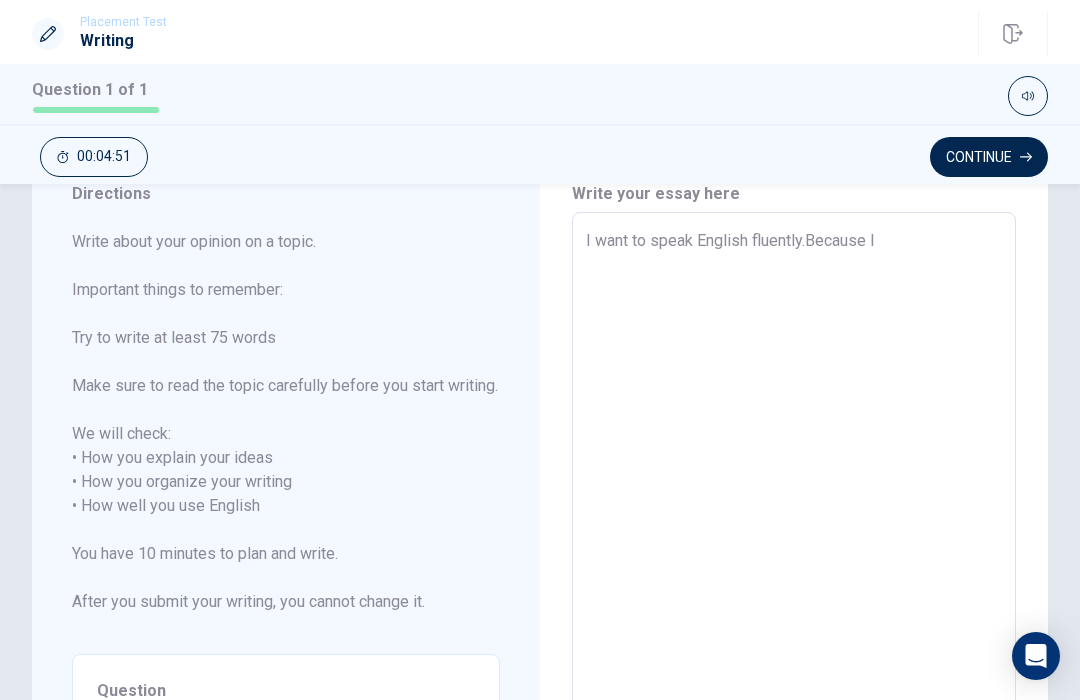type on "I want to speak English fluently.Because I" 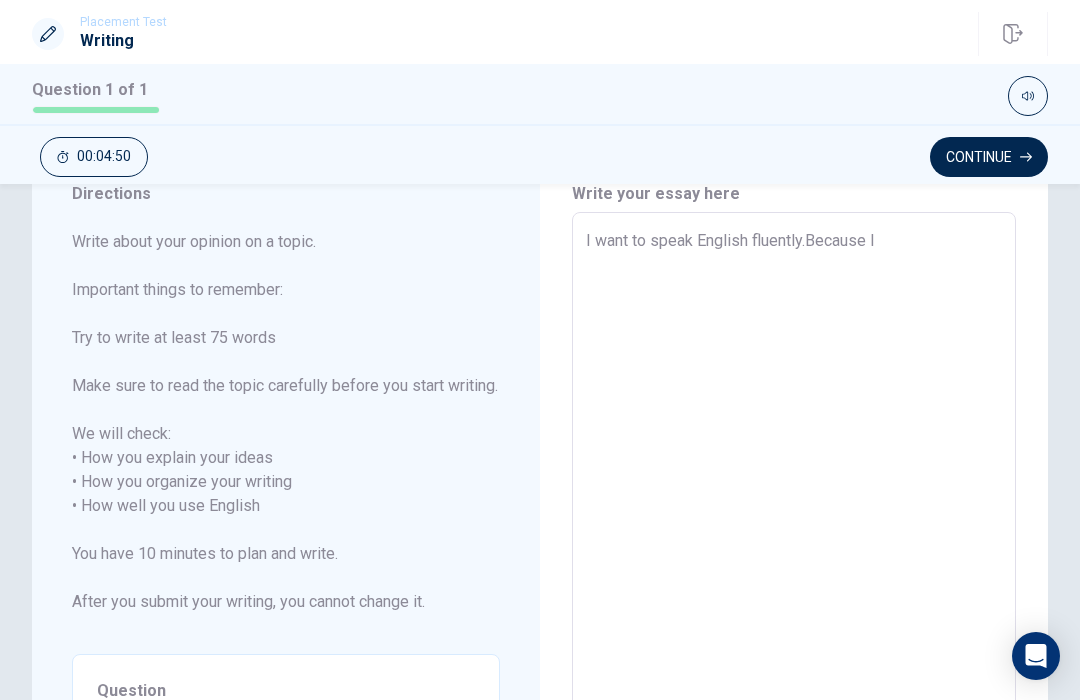 type on "I want to speak English fluently.Because I c" 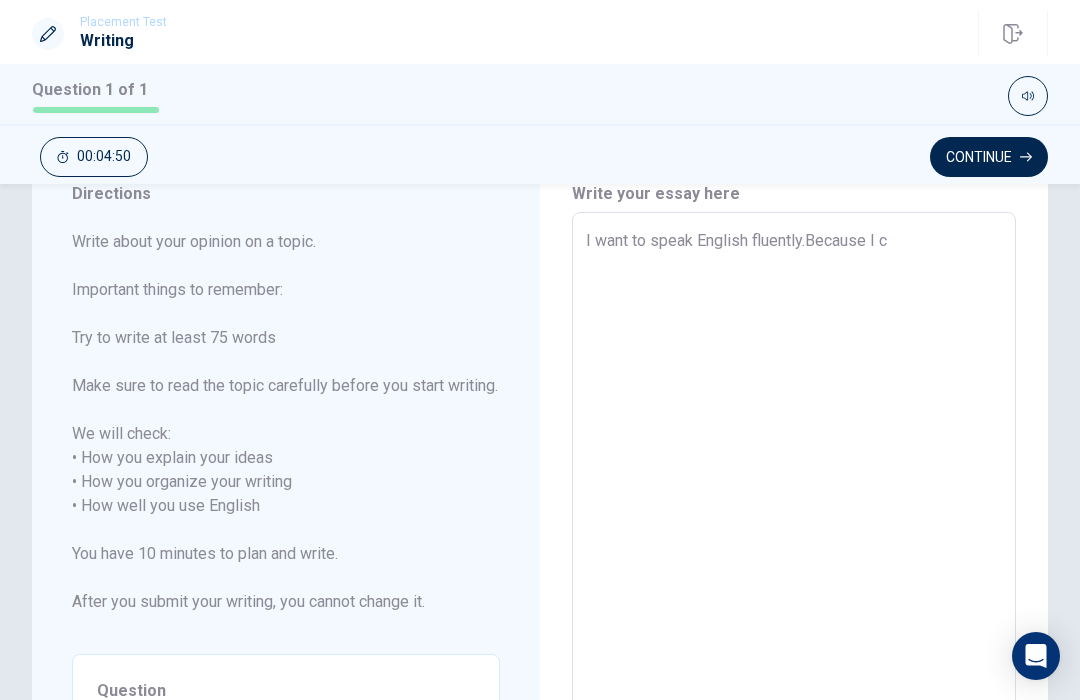 type on "x" 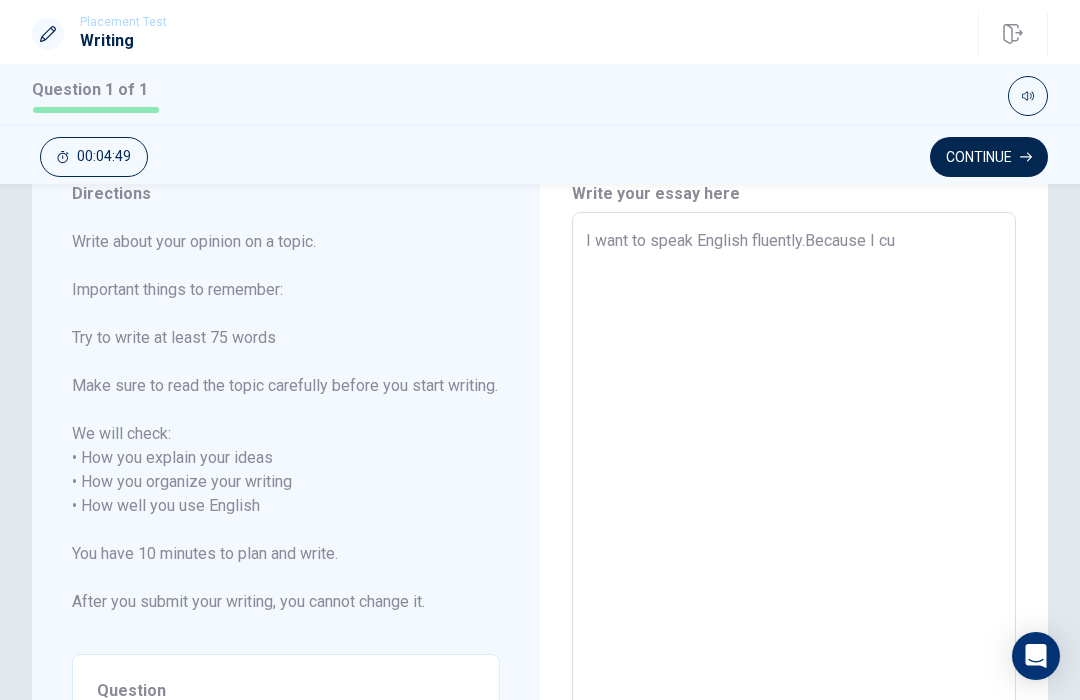 type on "x" 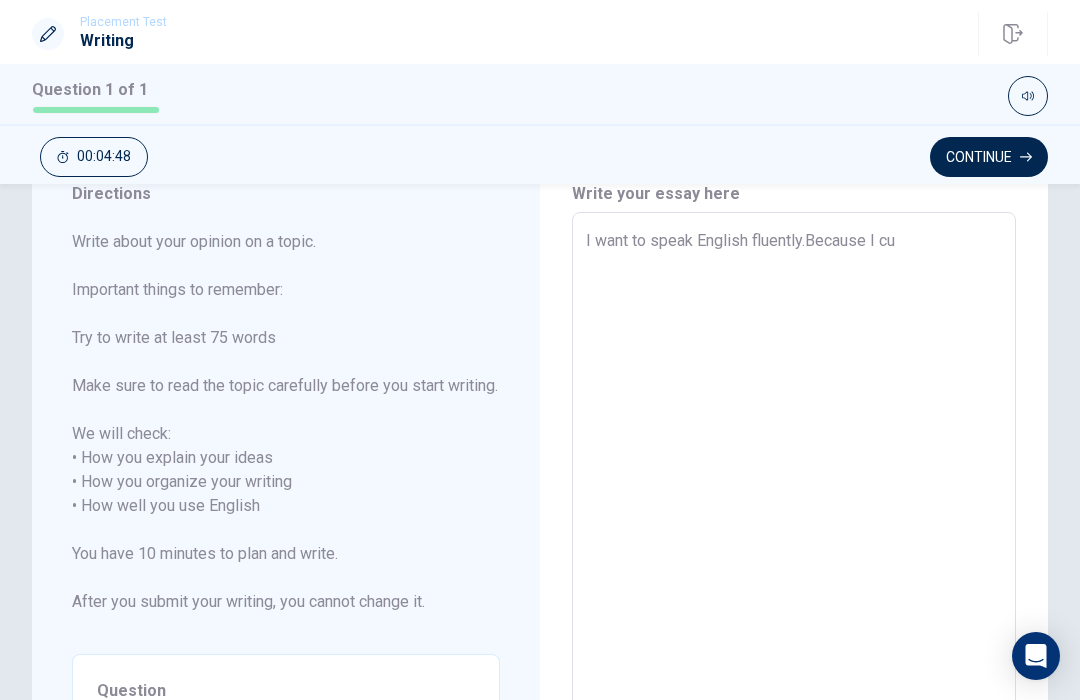 type on "I want to speak English fluently.Because I cur" 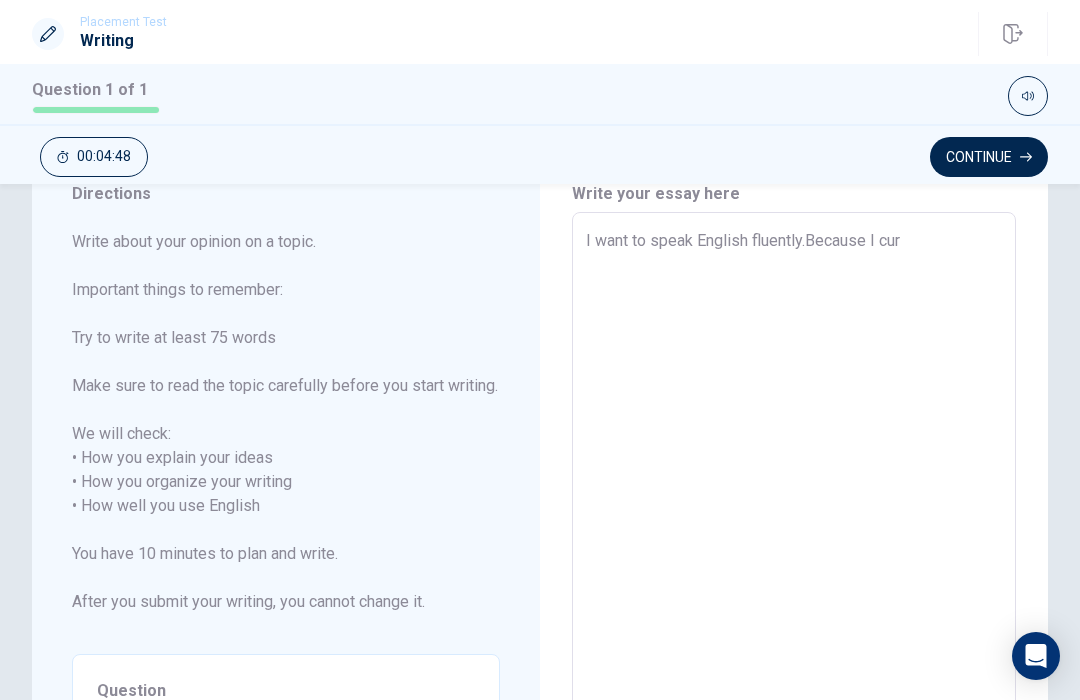 type on "x" 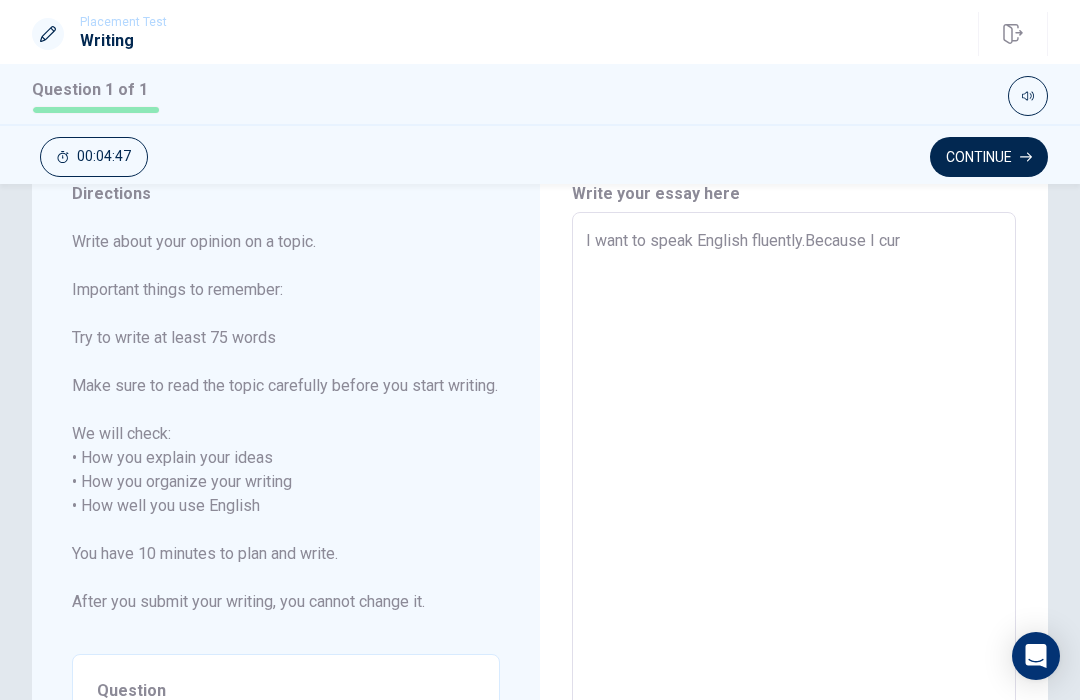 type on "I want to speak English fluently.Because I curr" 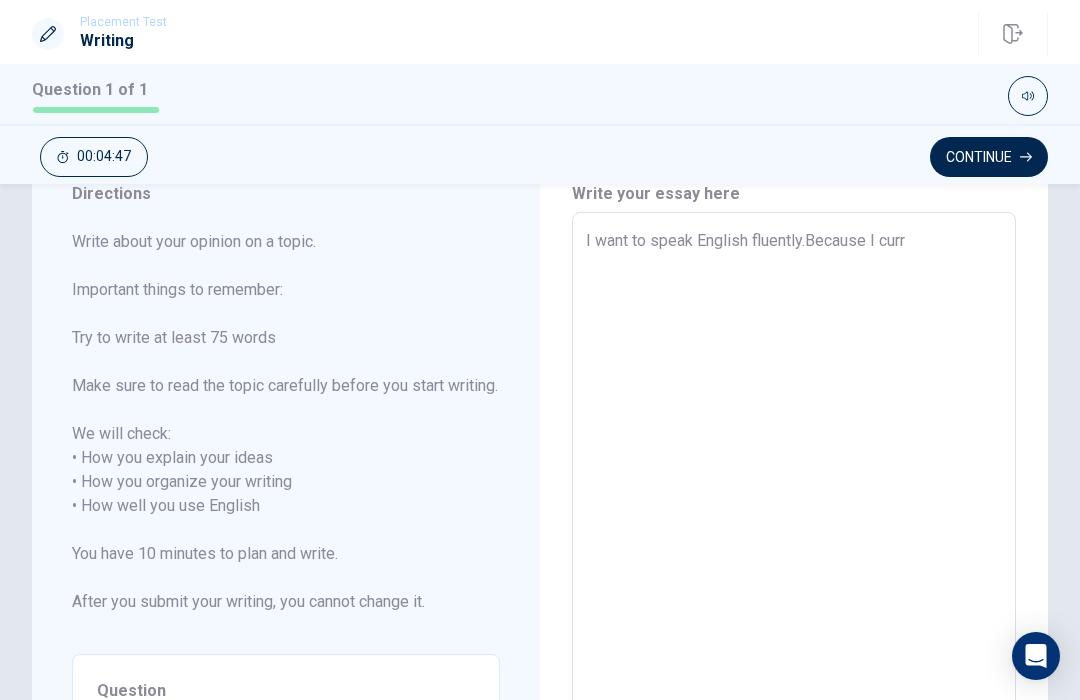 type on "x" 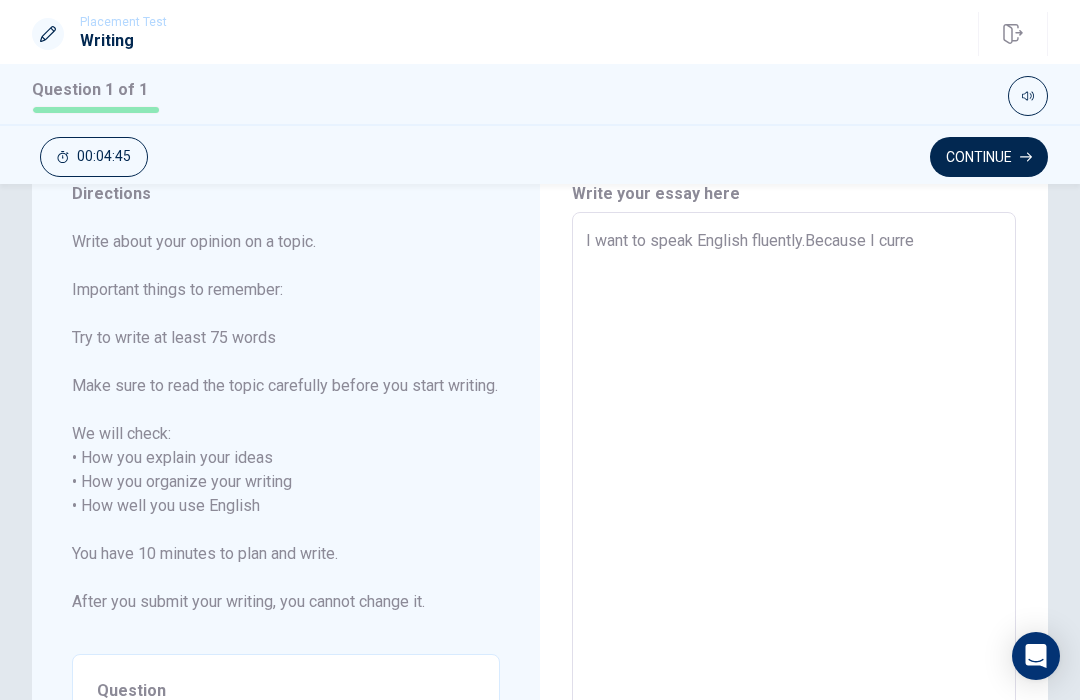 type on "x" 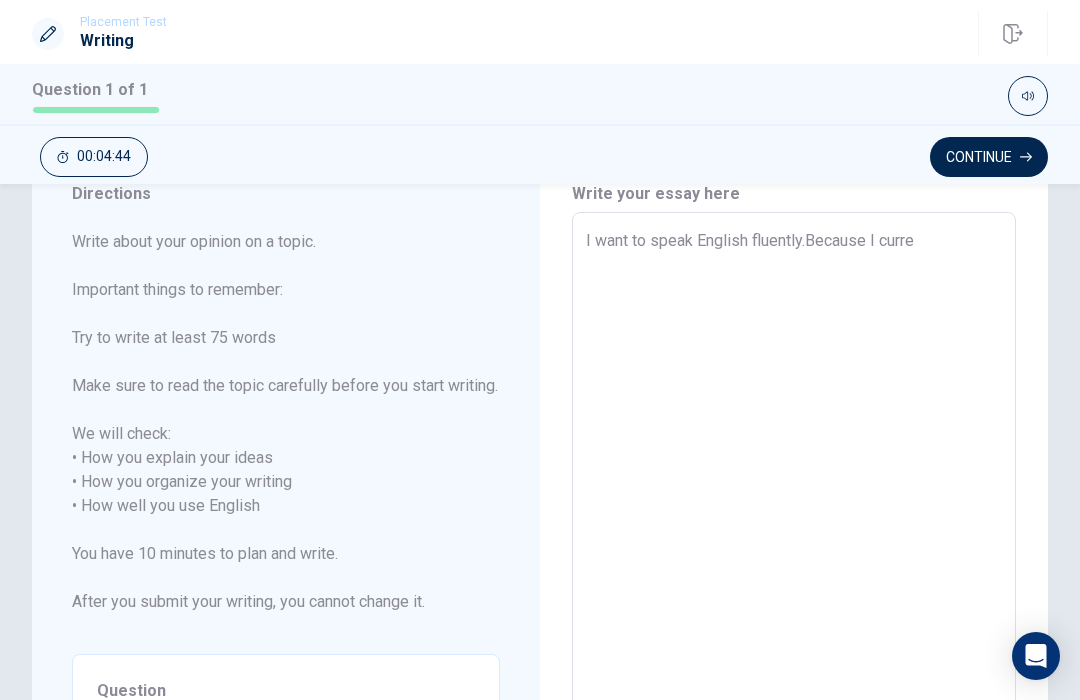 type on "I want to speak English fluently.Because I curren" 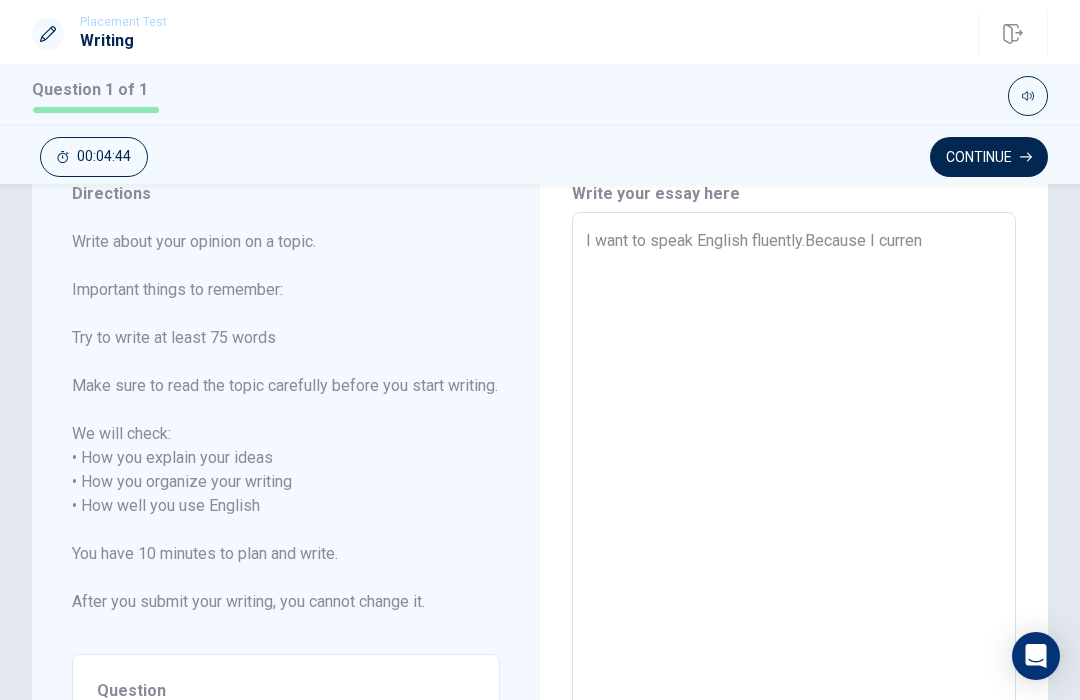 type on "x" 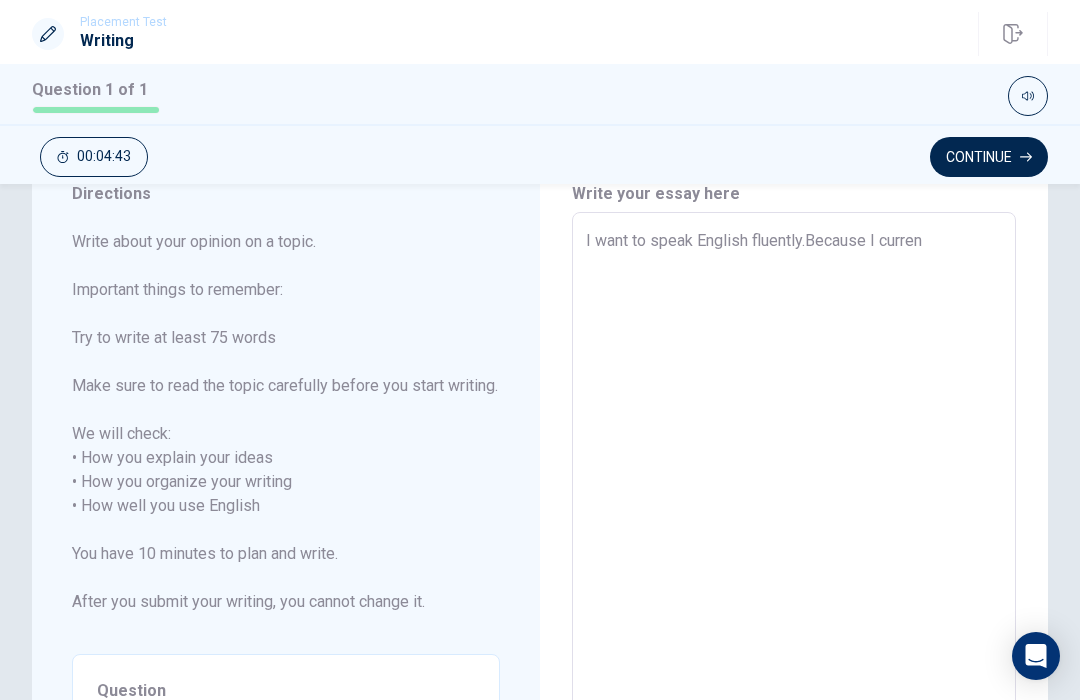 type on "I want to speak English fluently.Because I current" 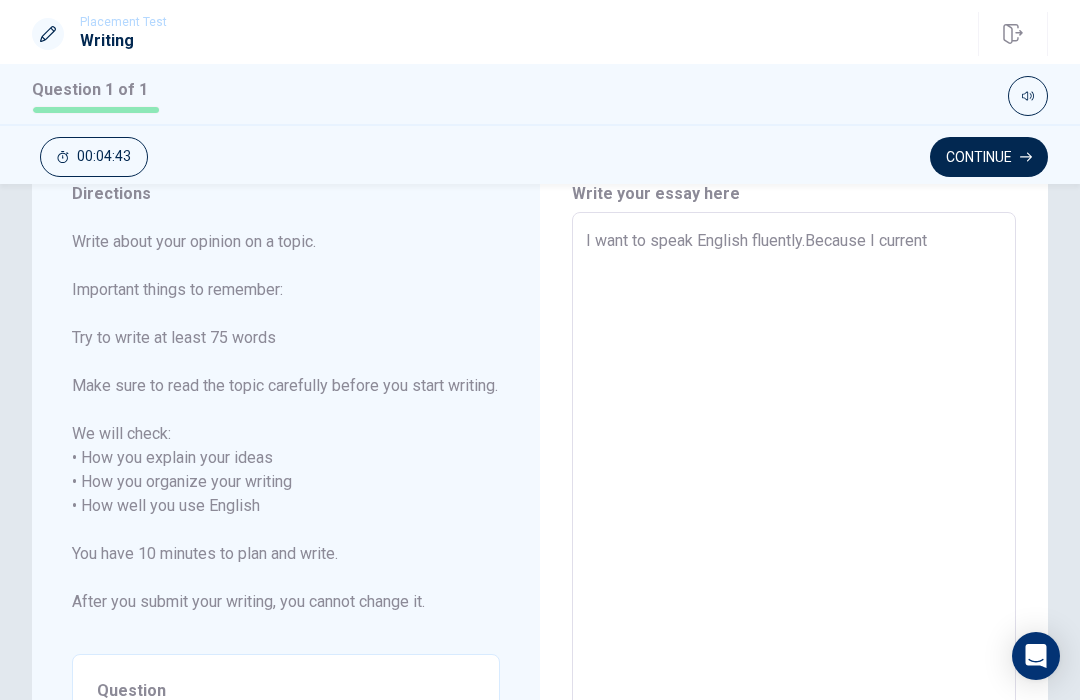 type on "x" 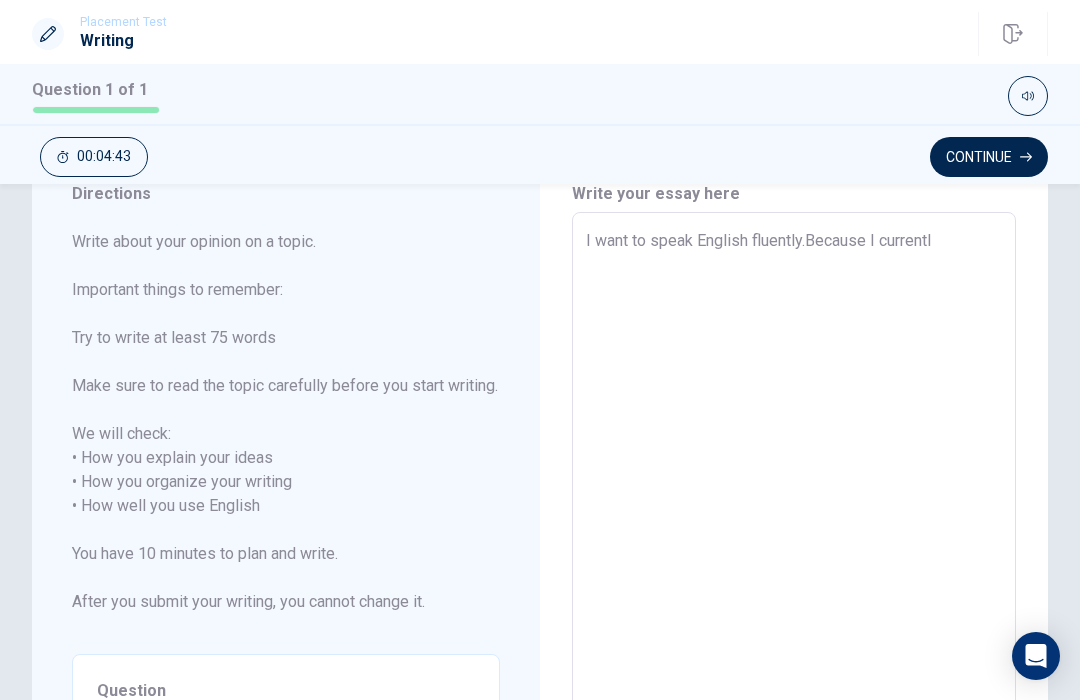 type on "x" 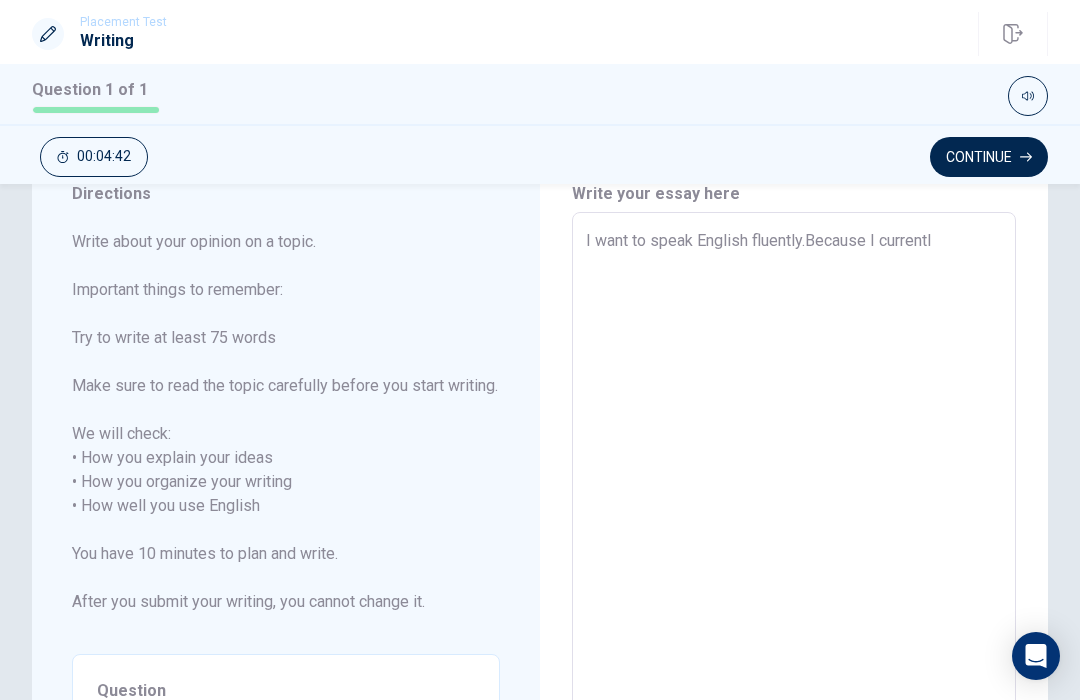 type on "I want to speak English fluently.Because I currently" 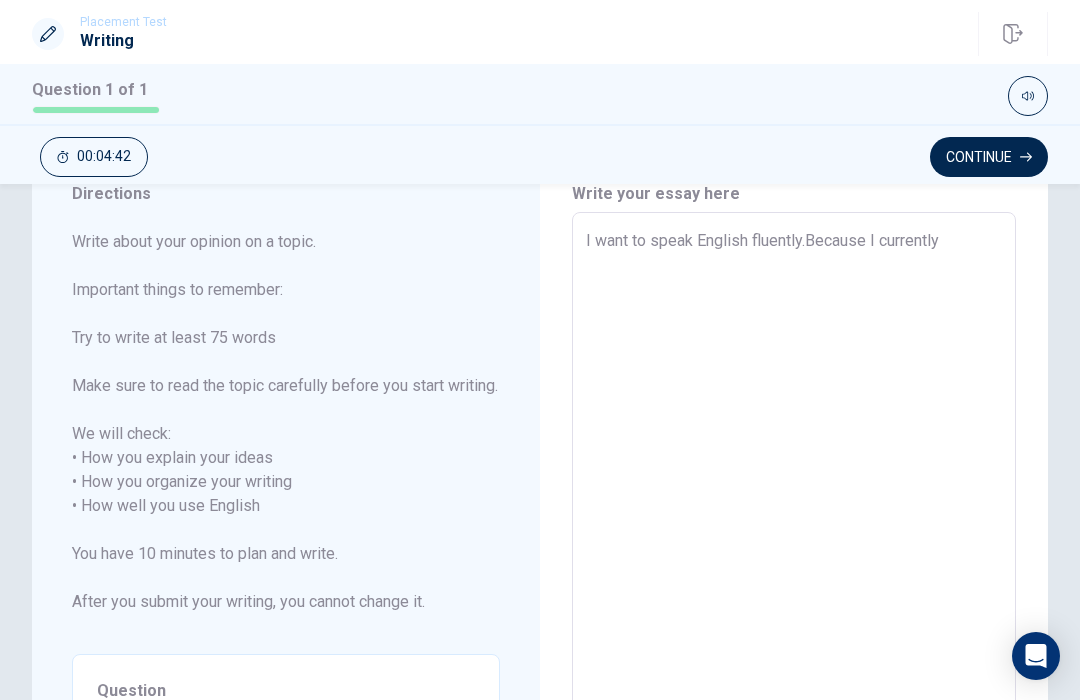 type on "x" 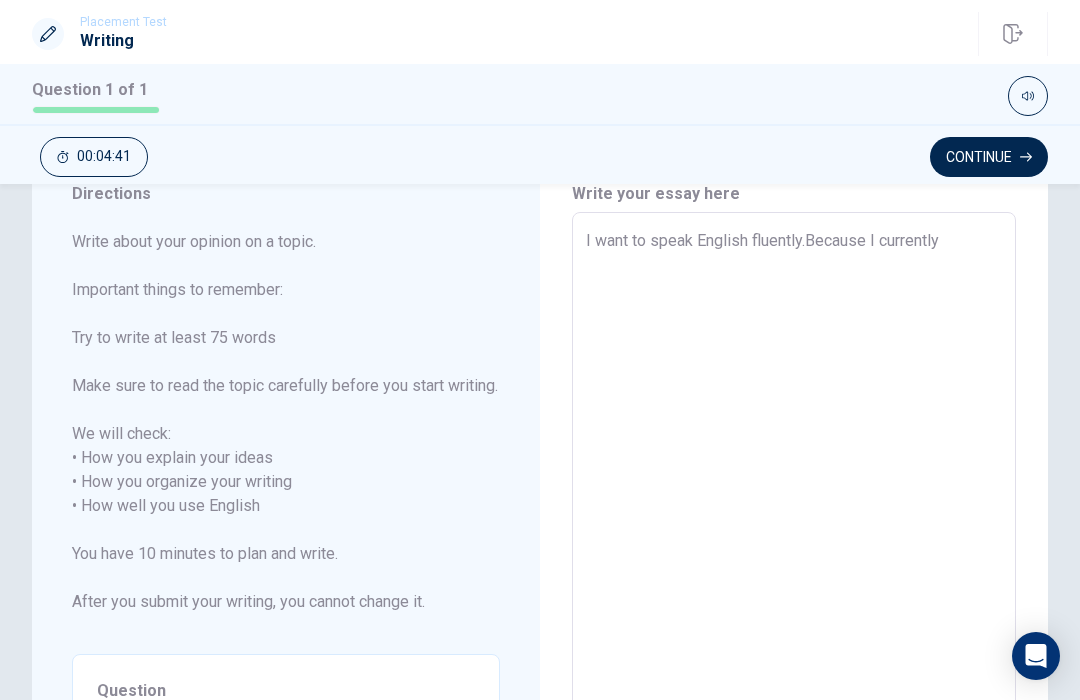 type on "x" 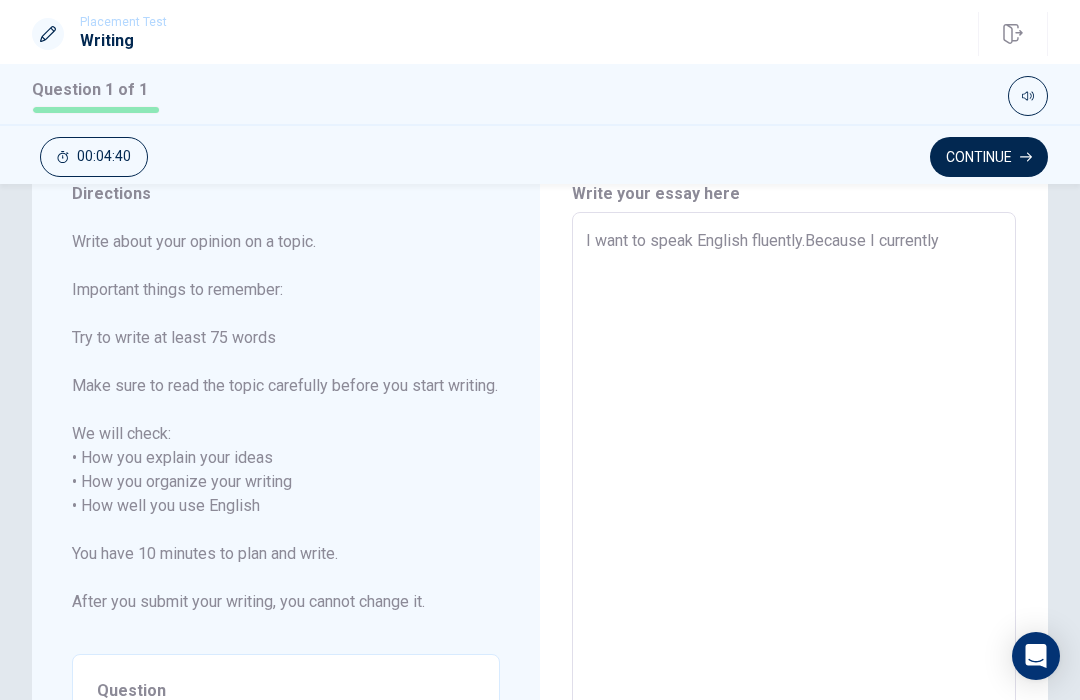type on "I want to speak English fluently.Because I currently s" 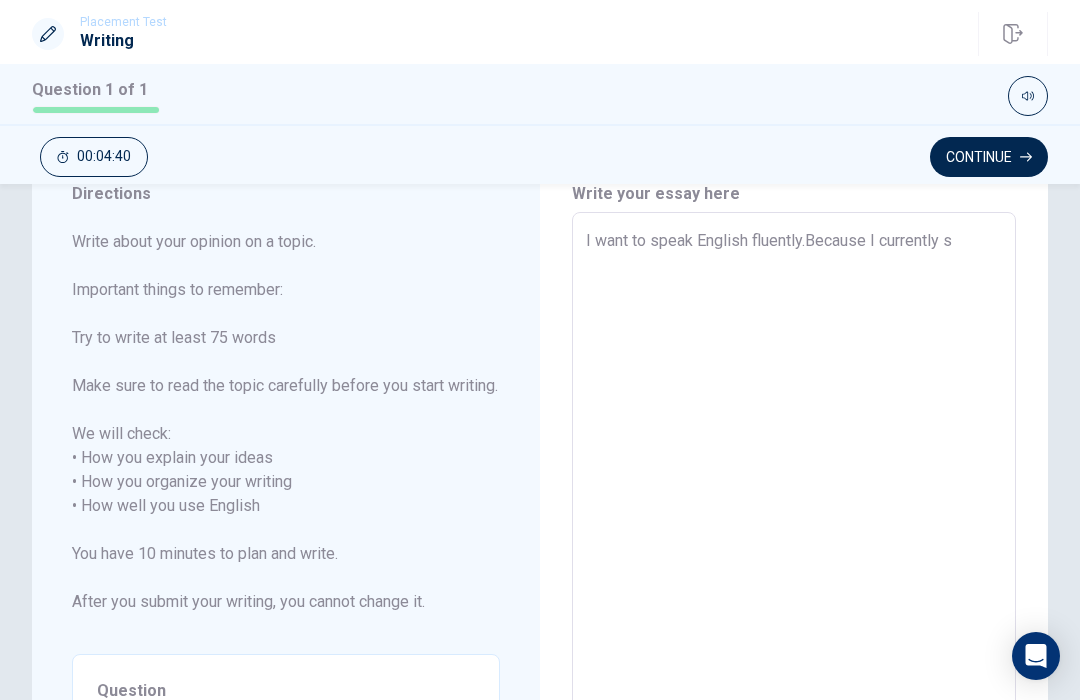 type on "x" 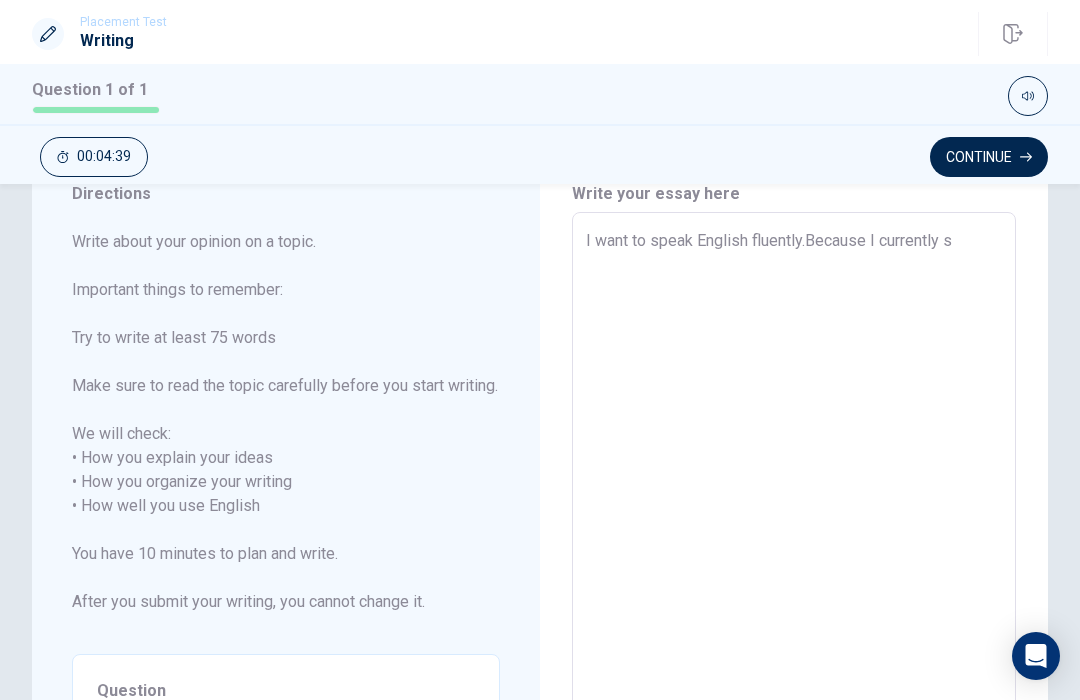 type on "I want to speak English fluently.Because I currently sp" 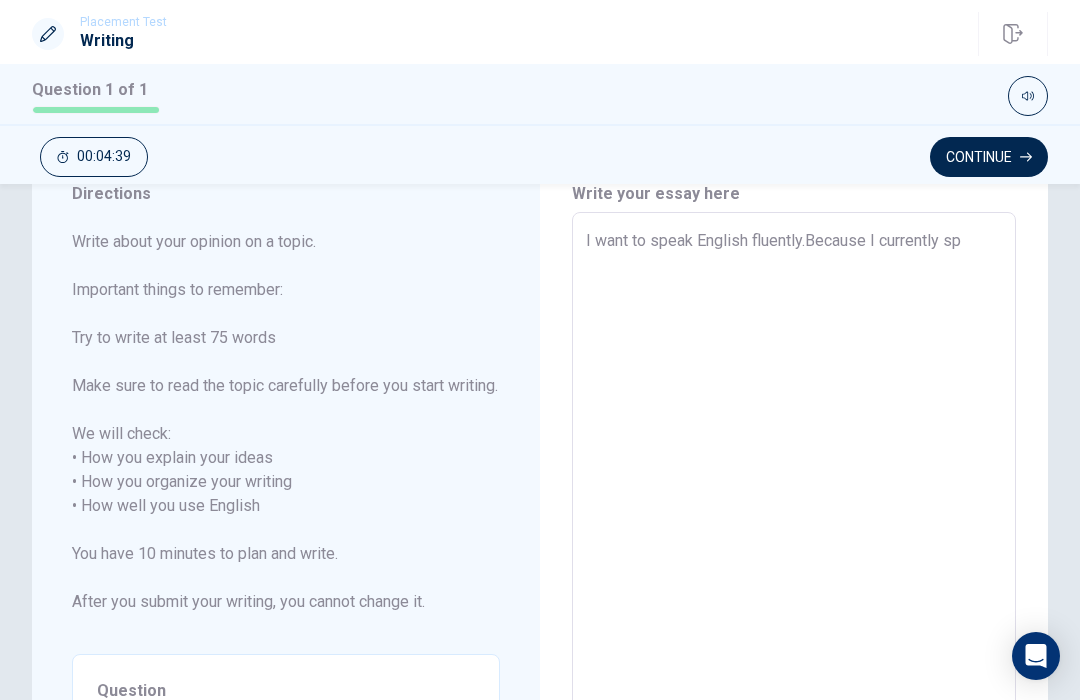 type on "x" 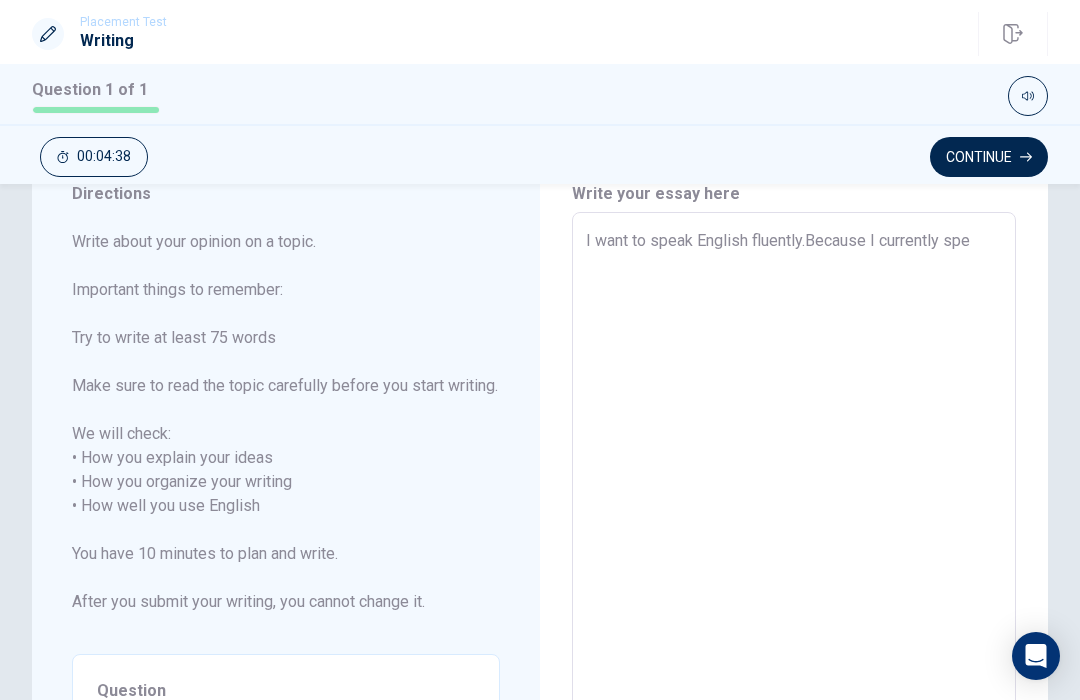 type on "x" 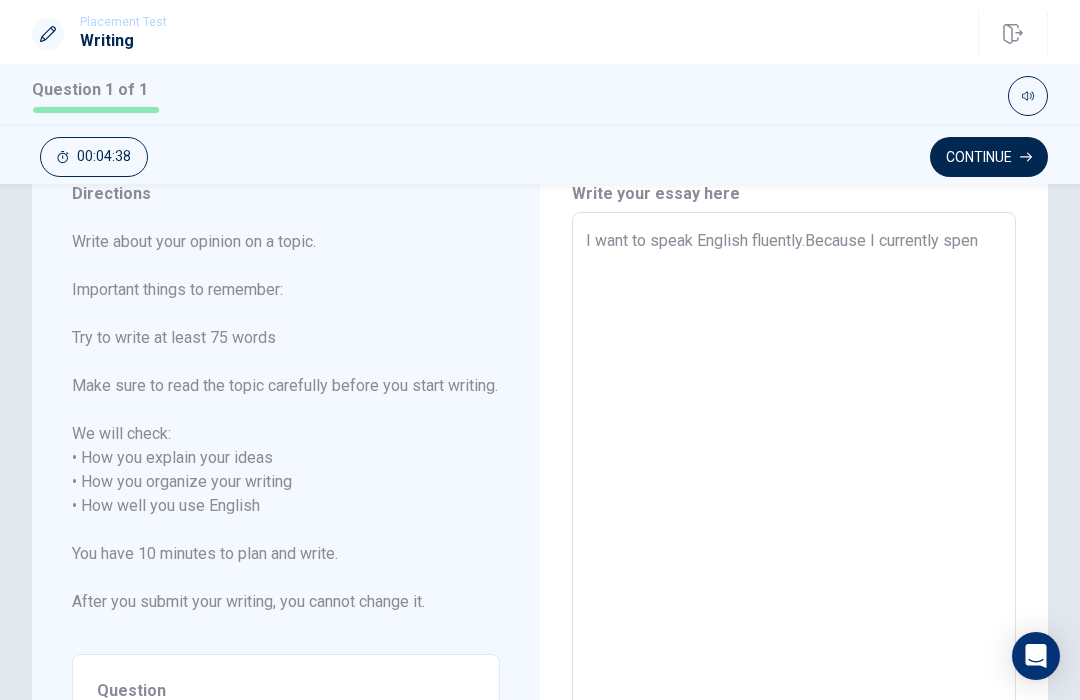 type on "x" 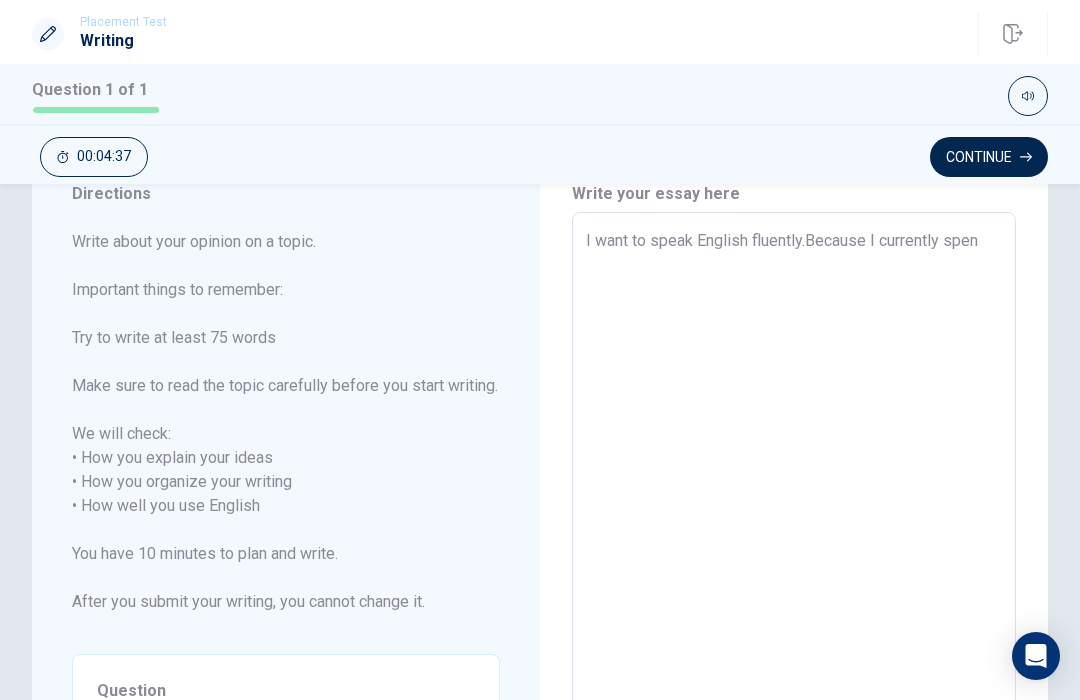 type on "I want to speak English fluently.Because I currently spend" 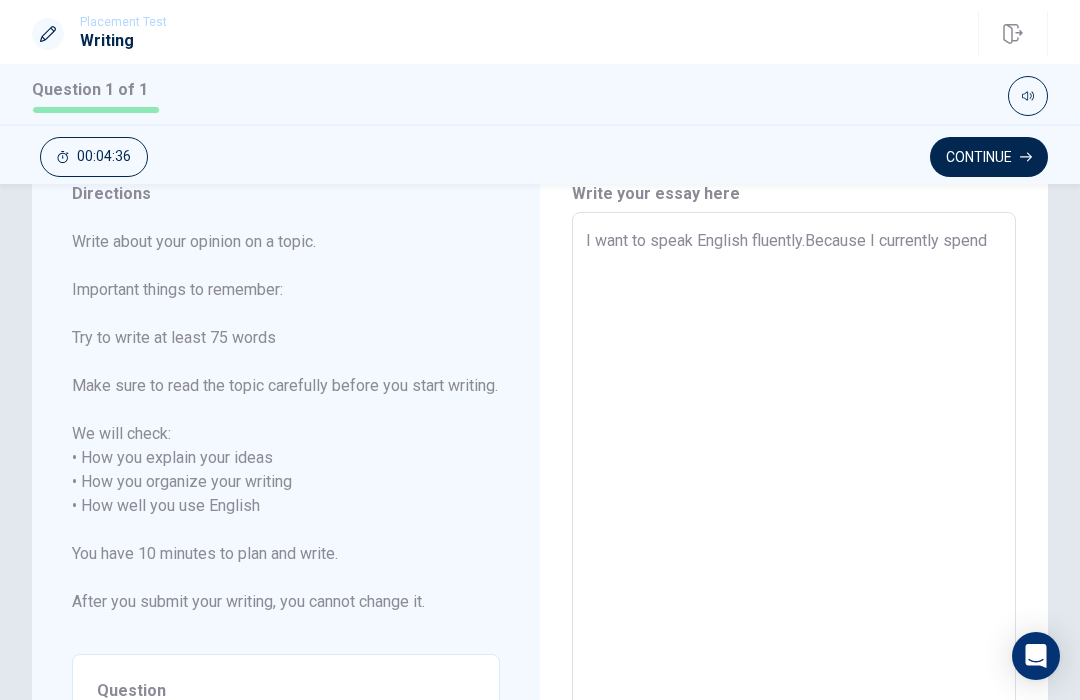 type on "x" 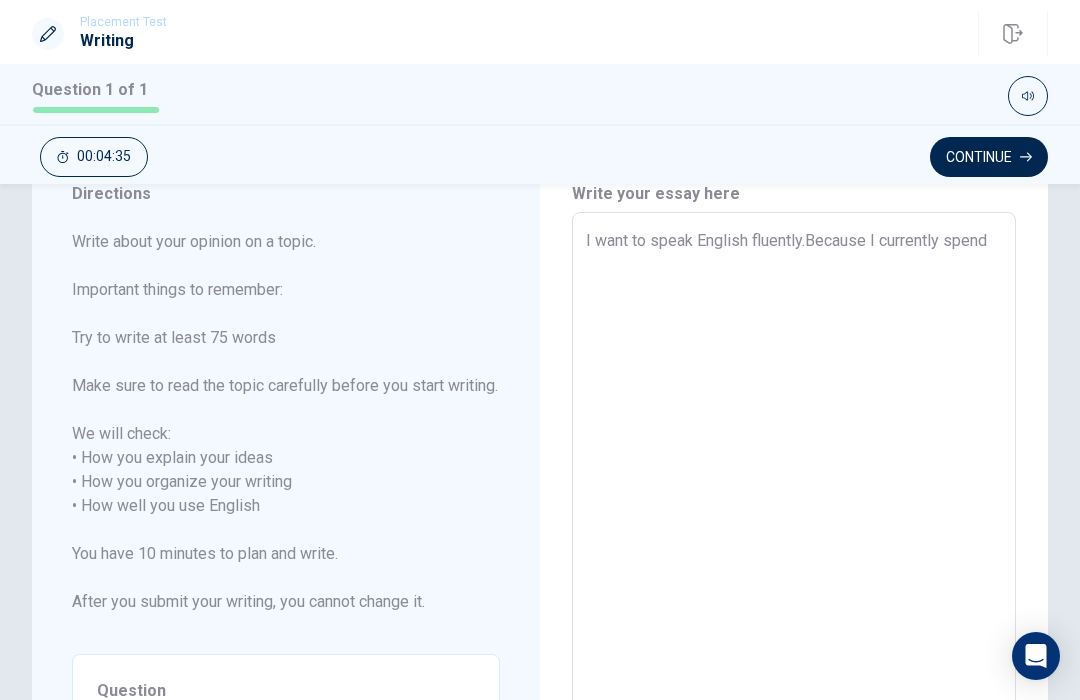 type on "I want to speak English fluently.Because I currently spen" 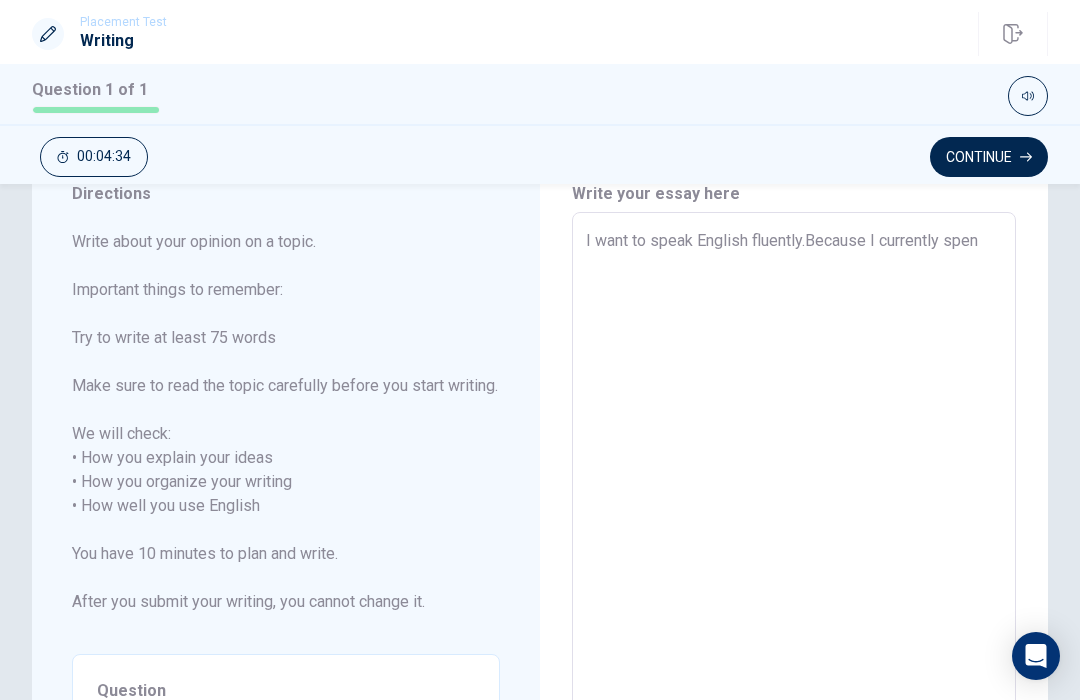 type on "x" 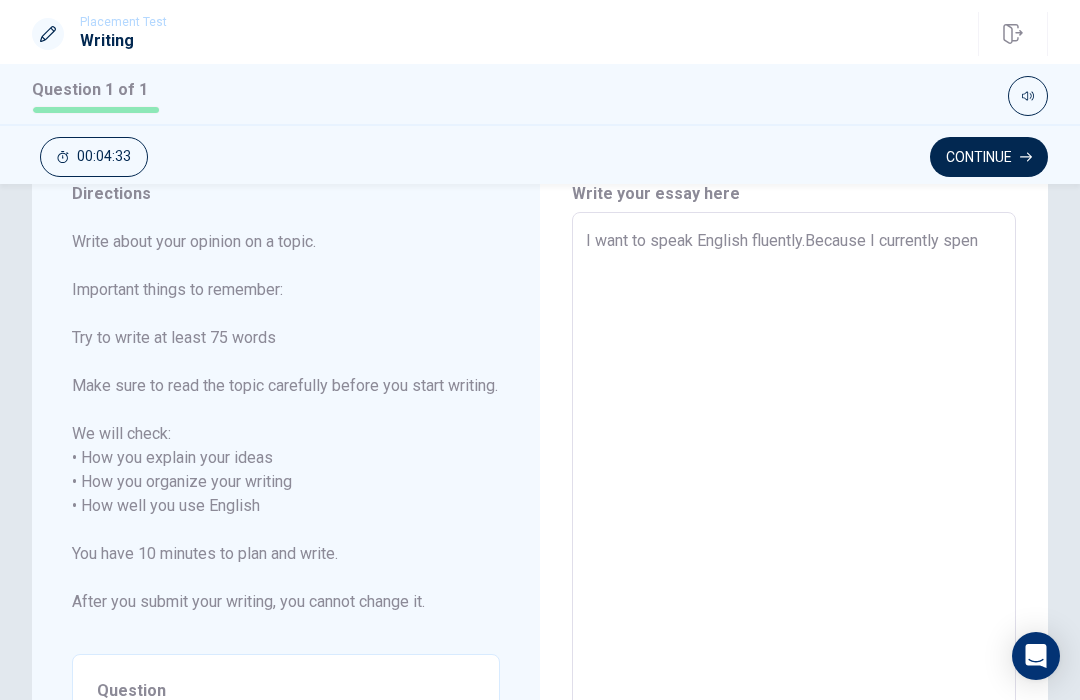 type on "I want to speak English fluently.Because I currently spend" 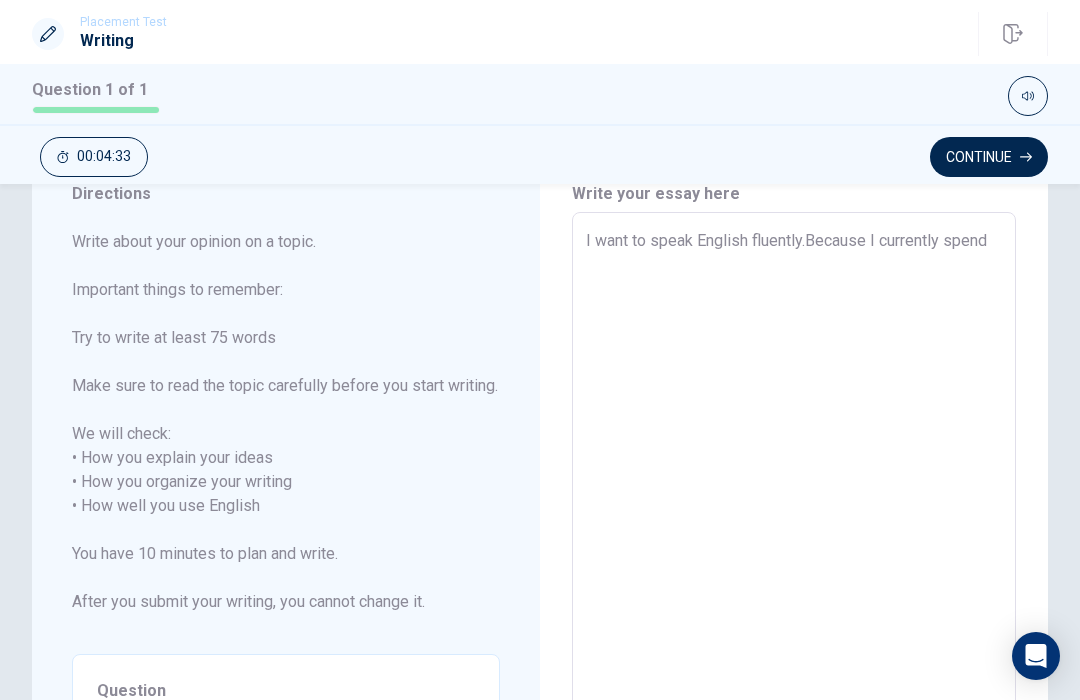 type on "x" 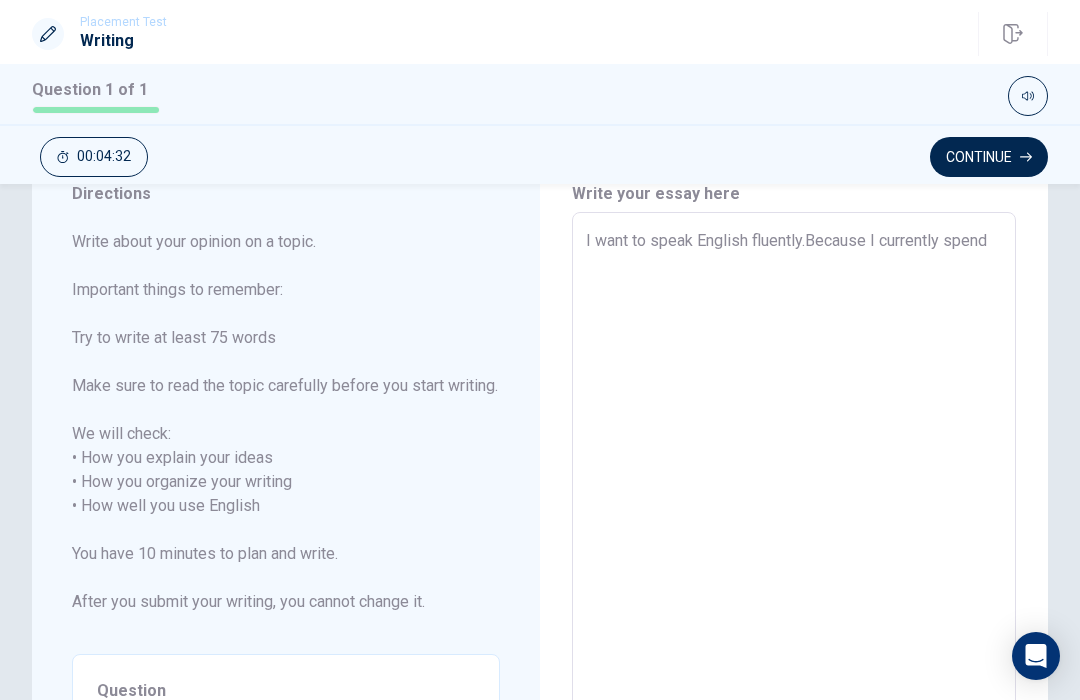 type on "I want to speak English fluently.Because I currently spend" 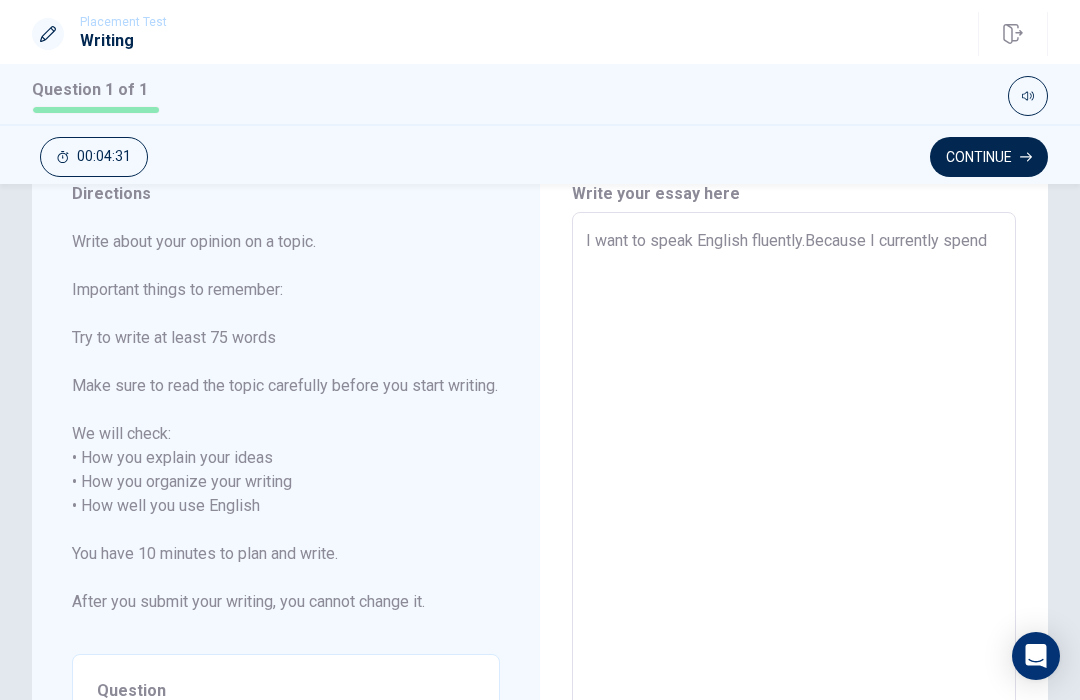 type on "I want to speak English fluently.Because I currently spend m" 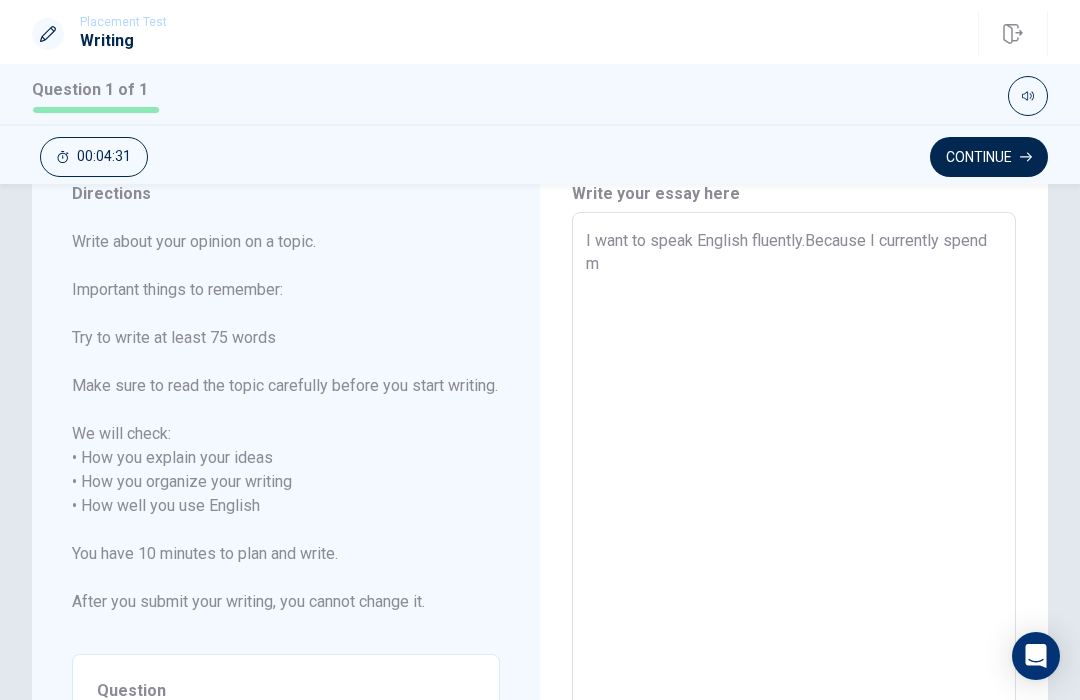 type on "x" 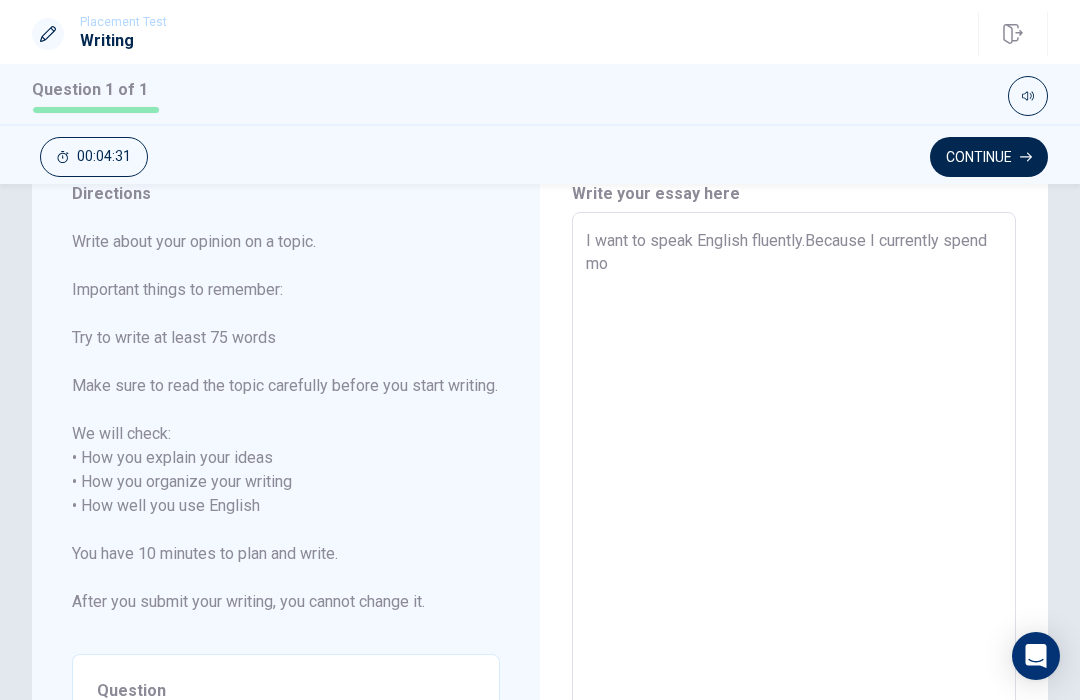 type on "x" 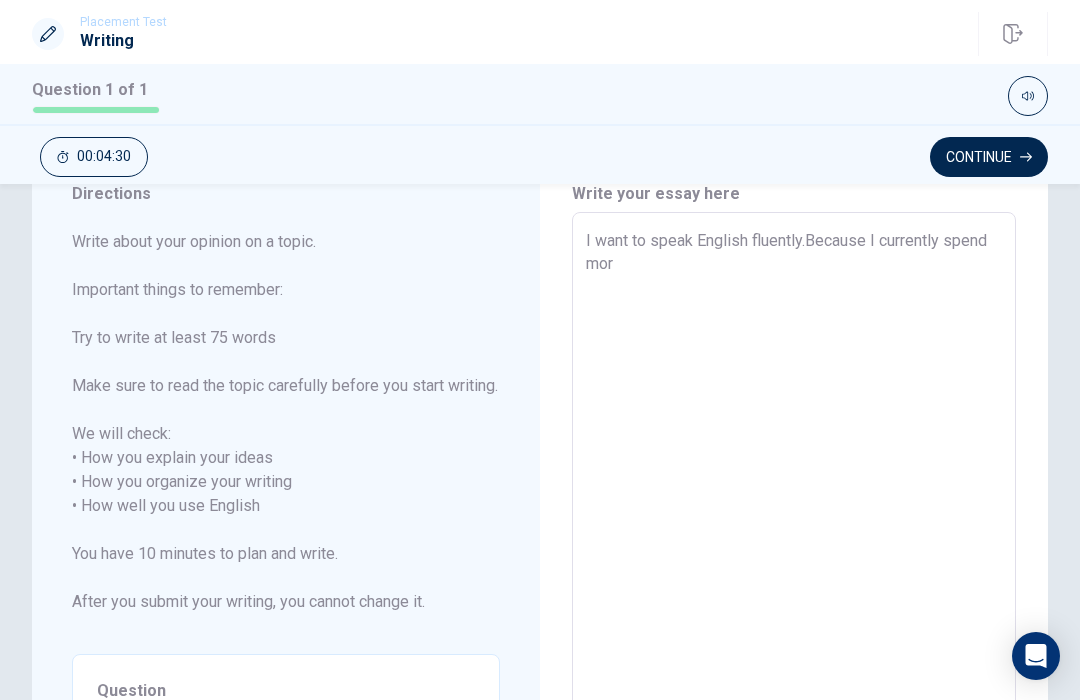 type on "x" 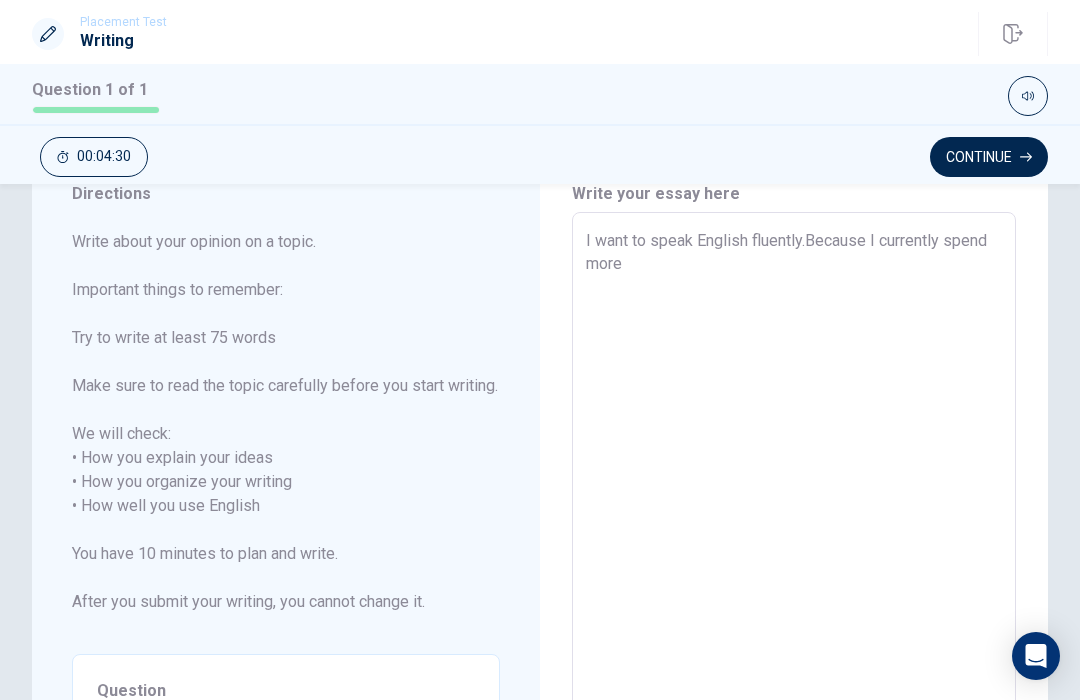 type on "x" 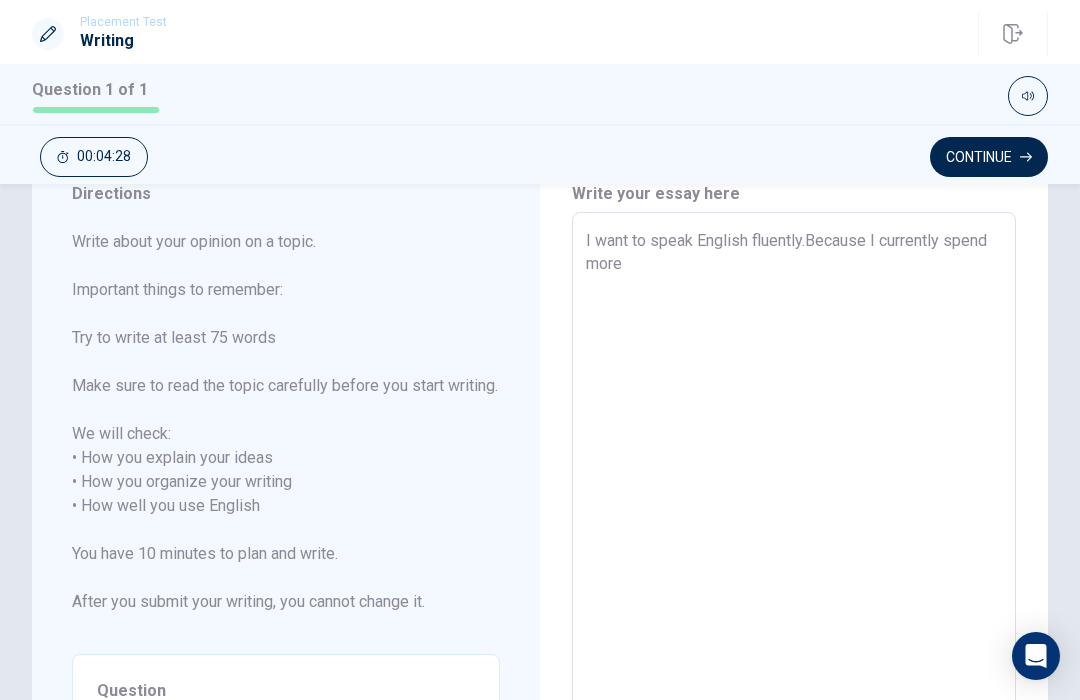 type on "x" 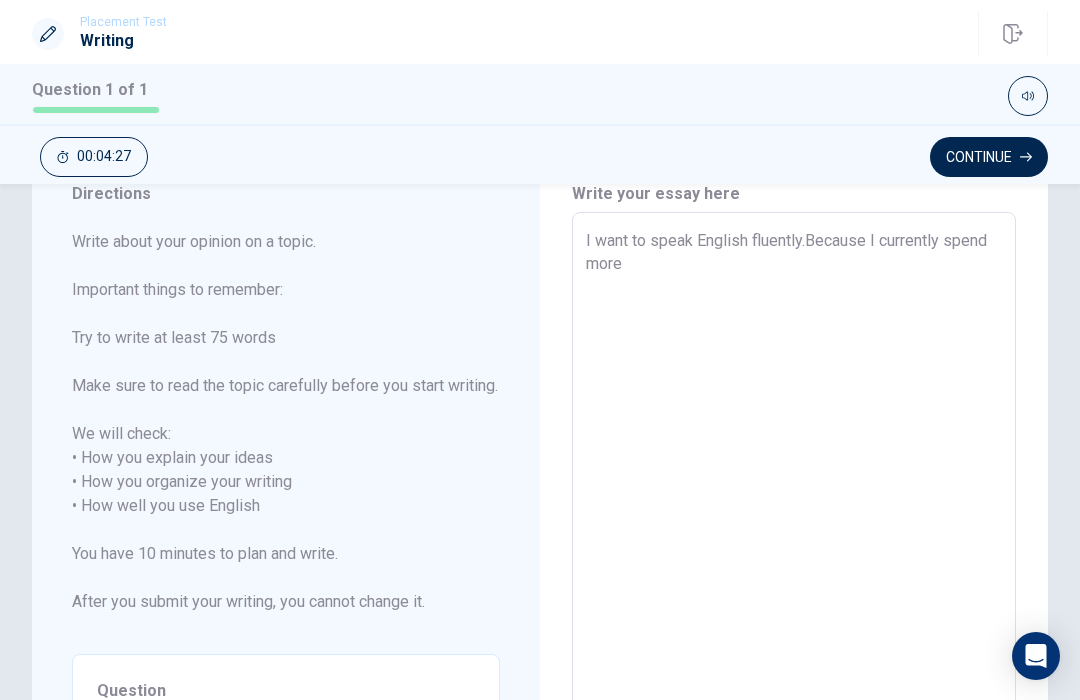type on "I want to speak English fluently.Because I currently spend more t" 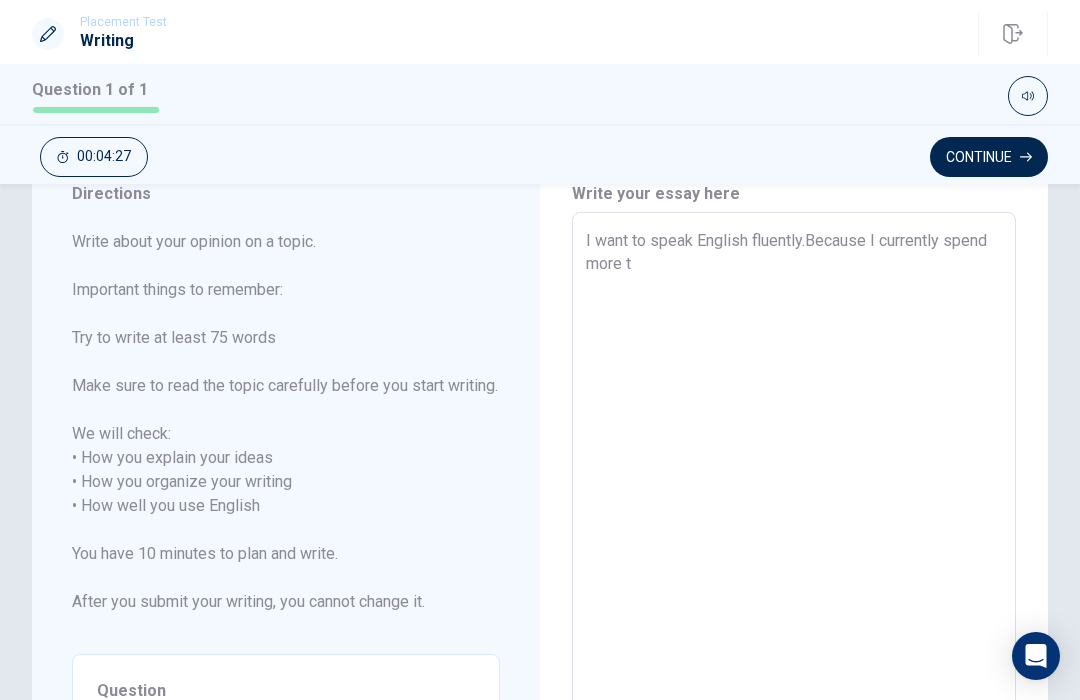 type on "x" 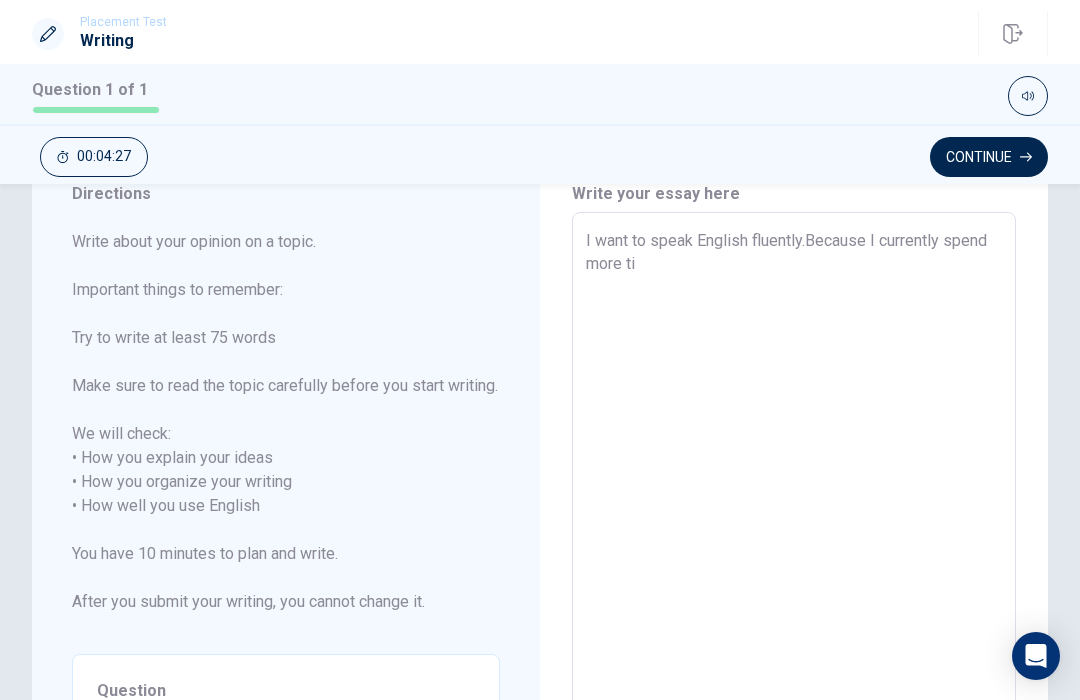type on "x" 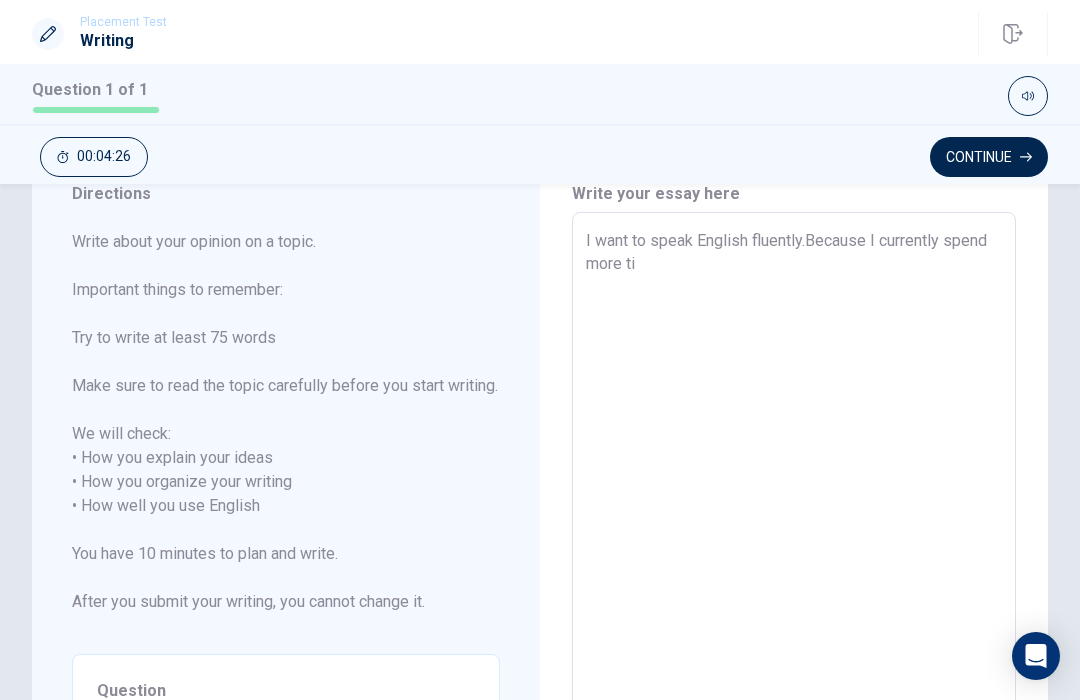 type on "I want to speak English fluently.Because I currently spend more [PERSON_NAME]" 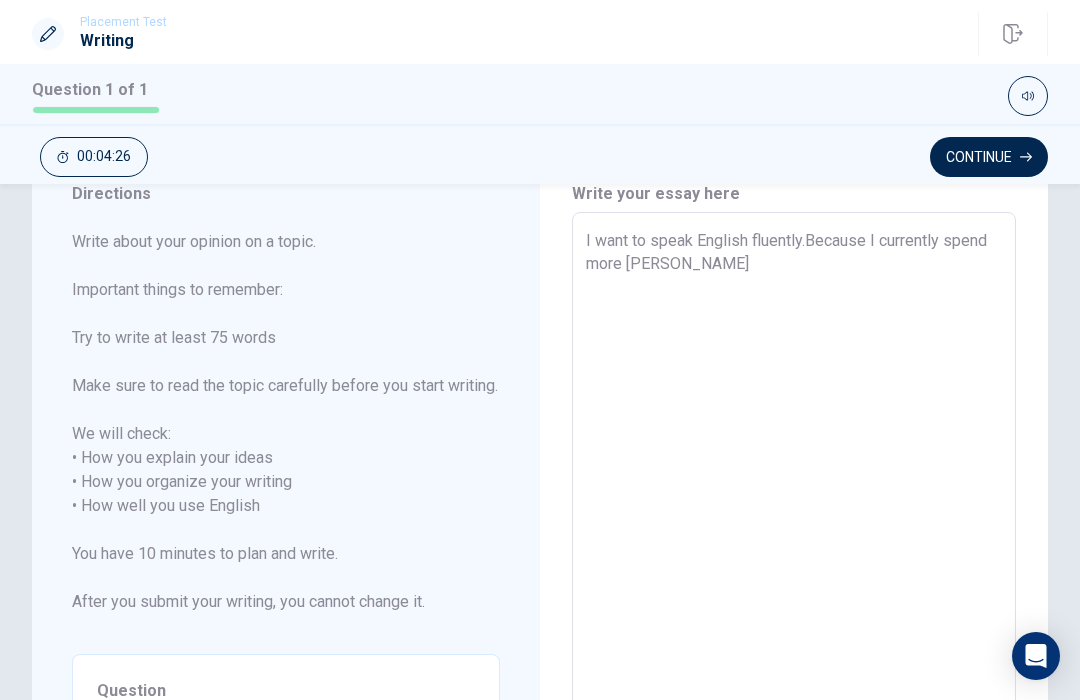 type on "x" 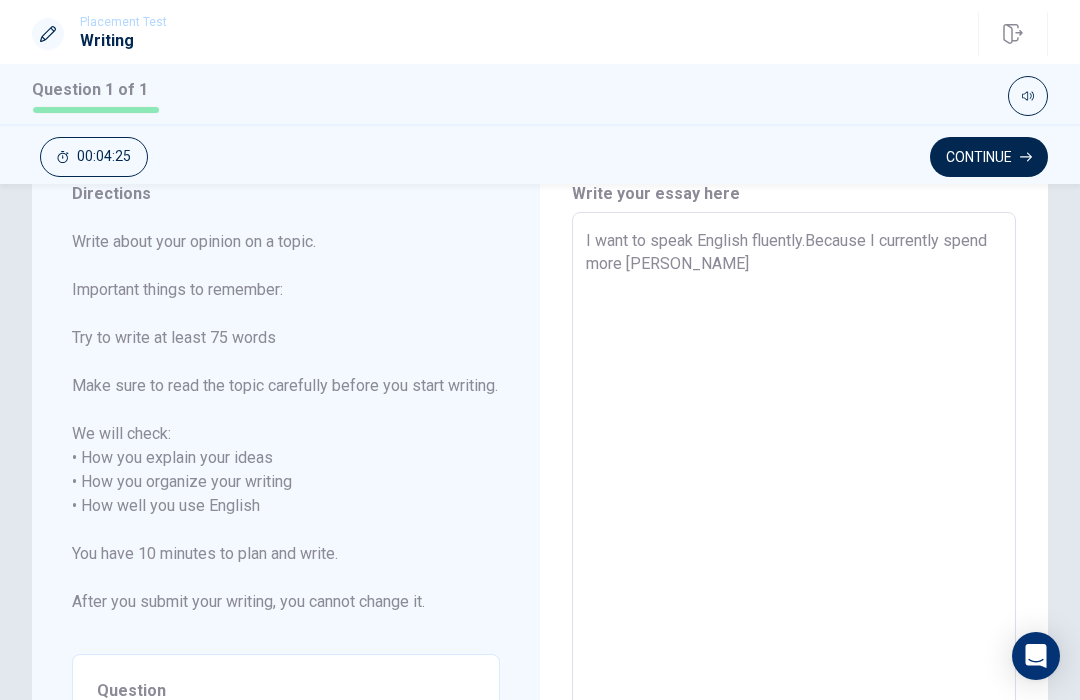 type on "I want to speak English fluently.Because I currently spend more time" 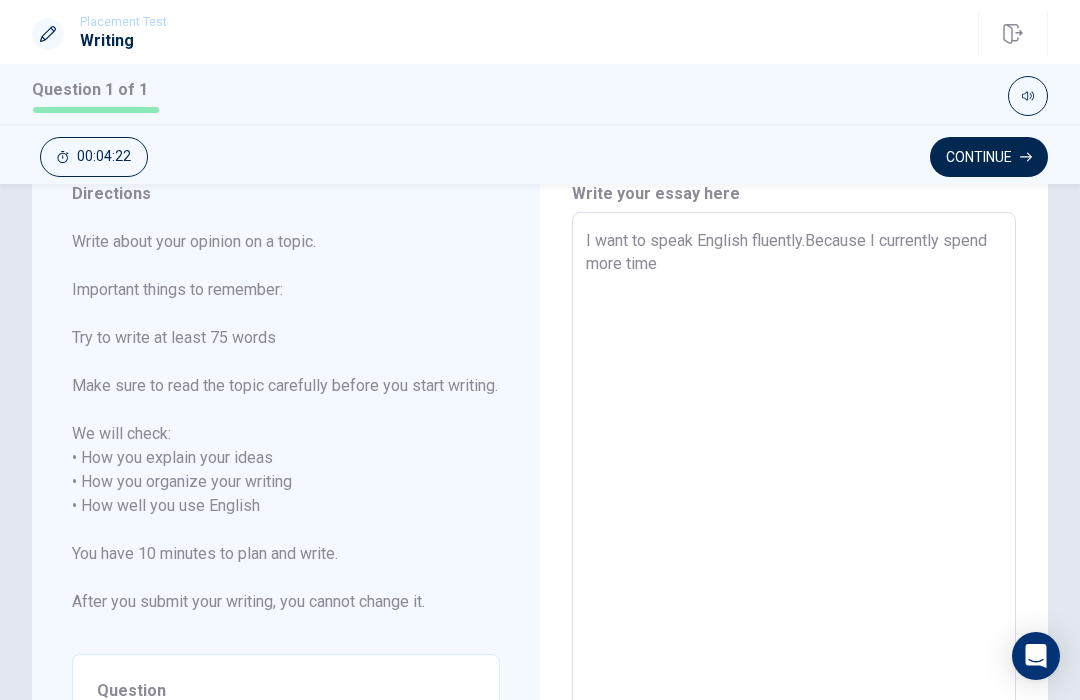 type on "x" 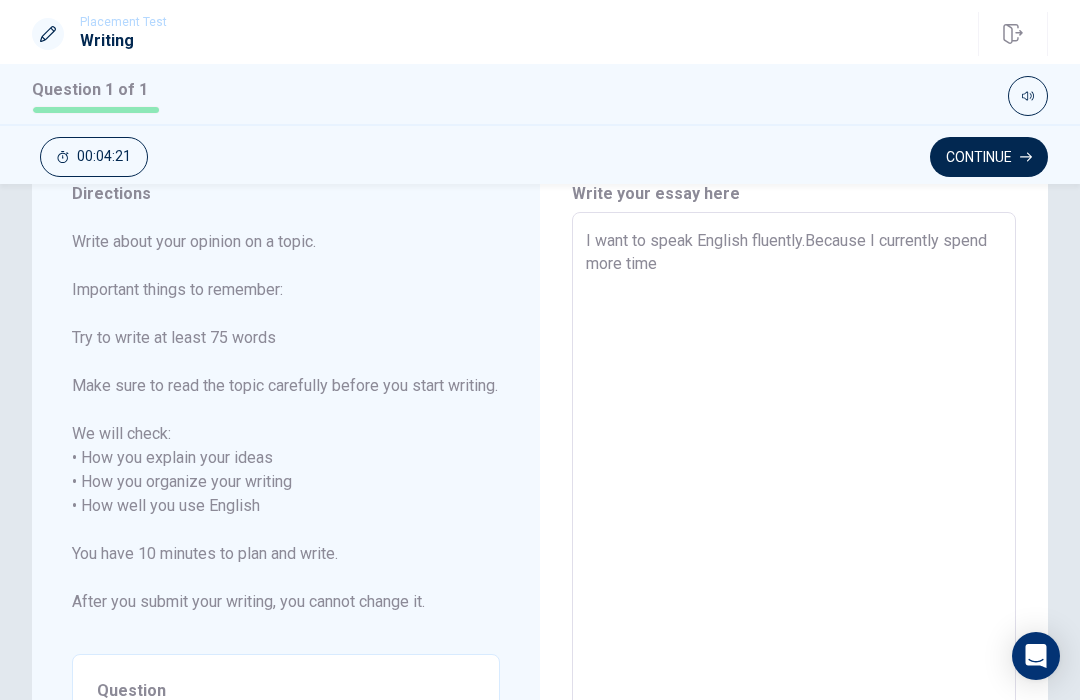 type on "I want to speak English fluently.Because I currently spend more time" 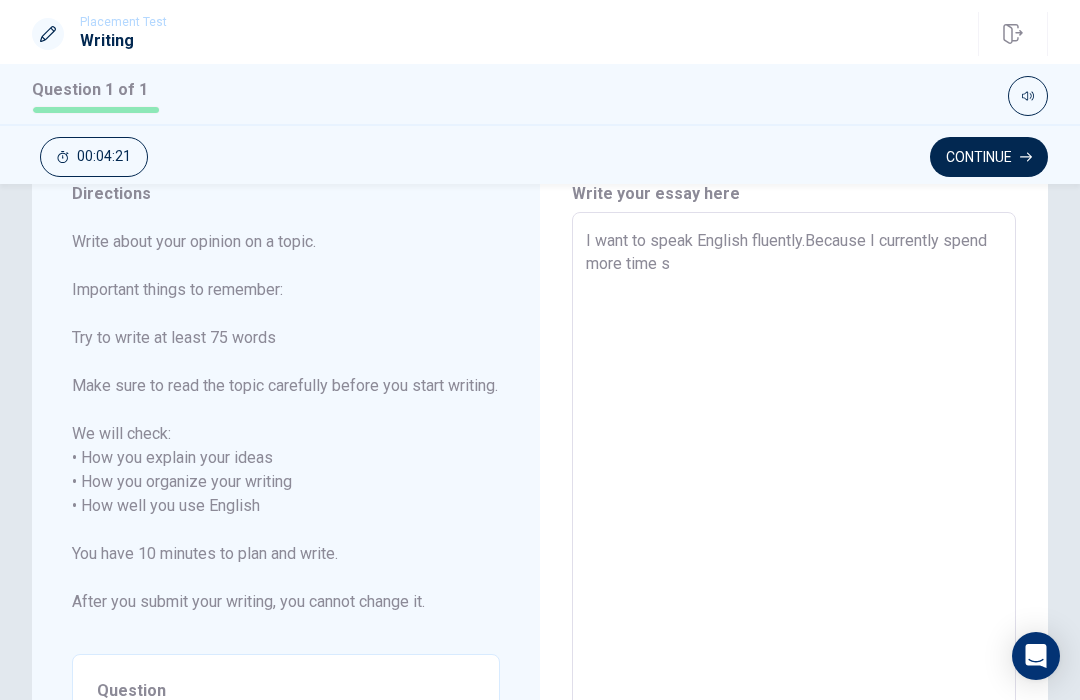 type on "x" 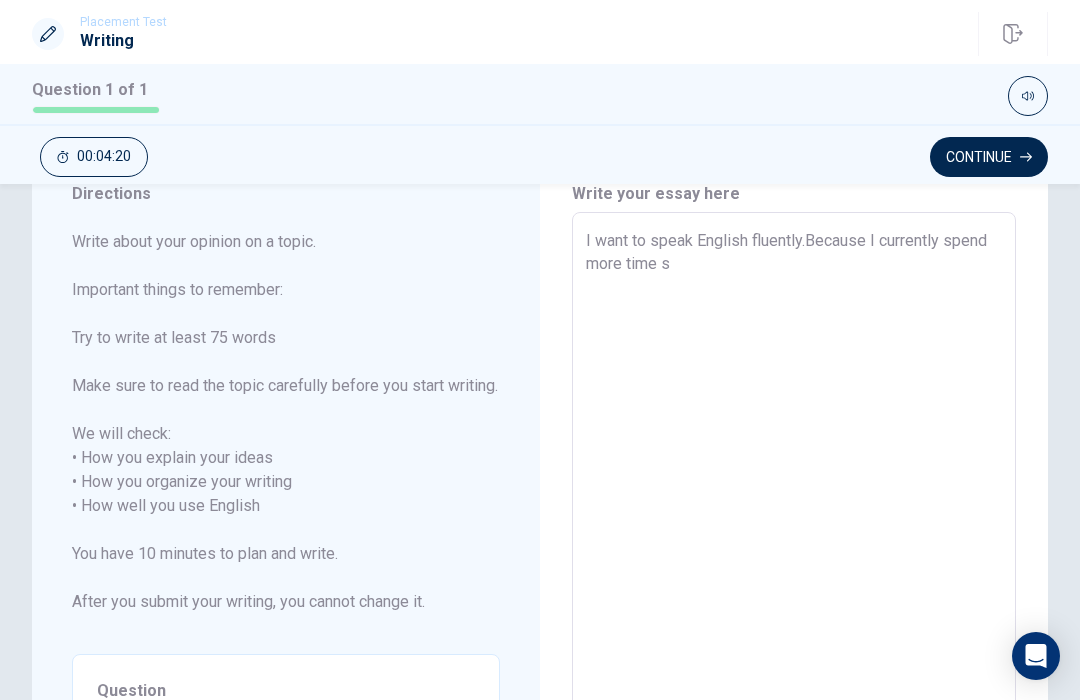 type on "I want to speak English fluently.Because I currently spend more time st" 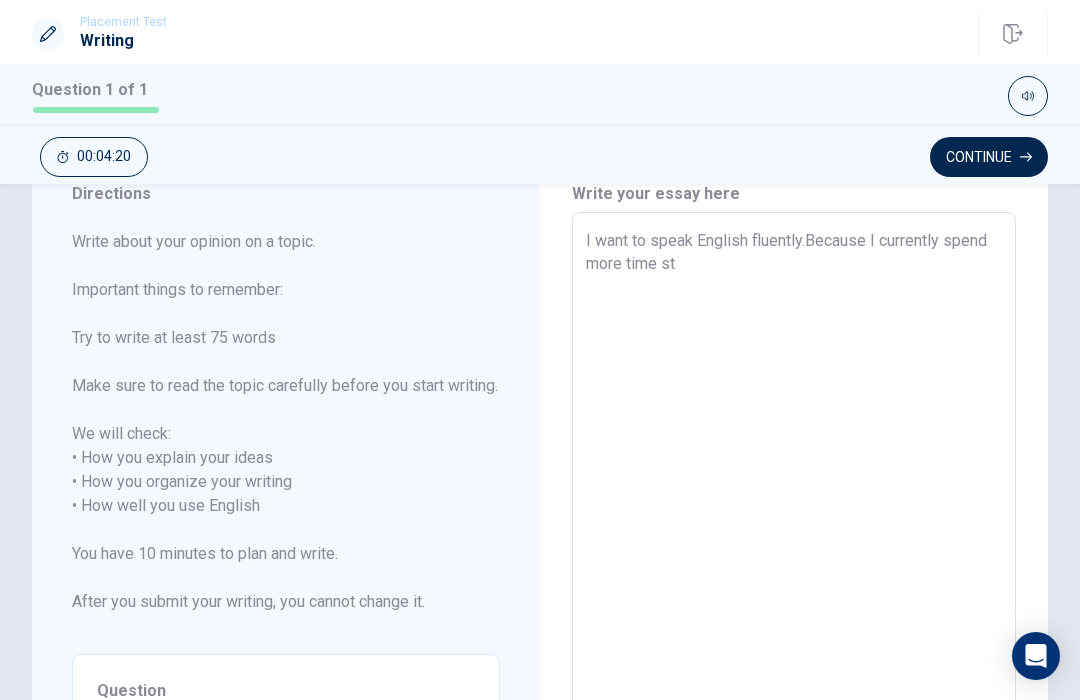 type on "x" 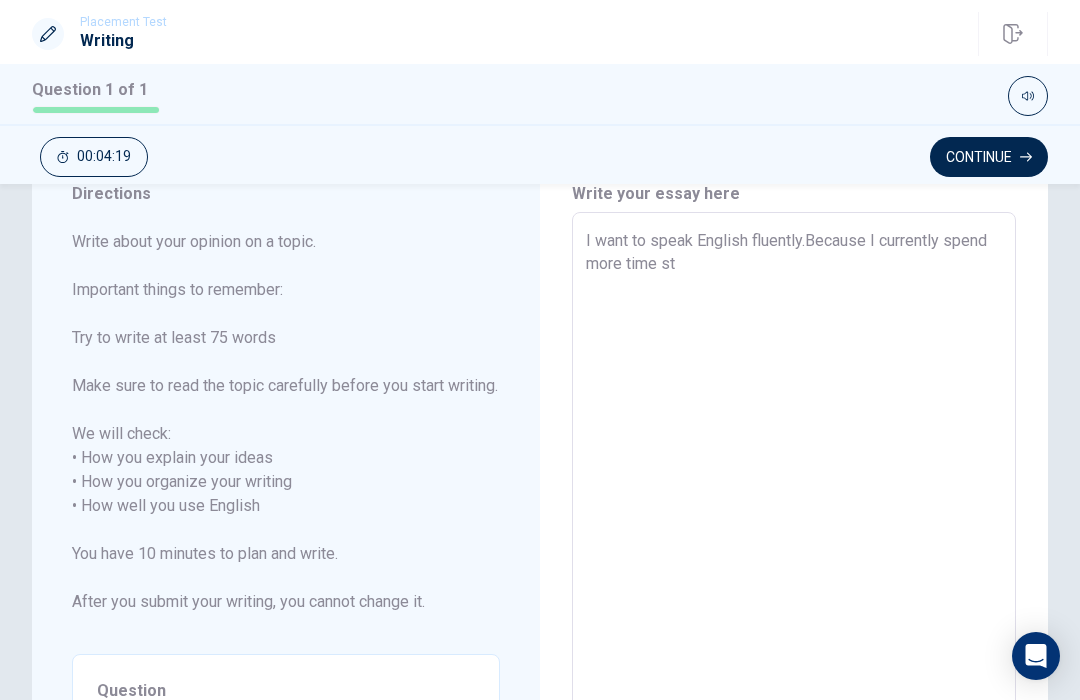 type on "I want to speak English fluently.Because I currently spend more time stu" 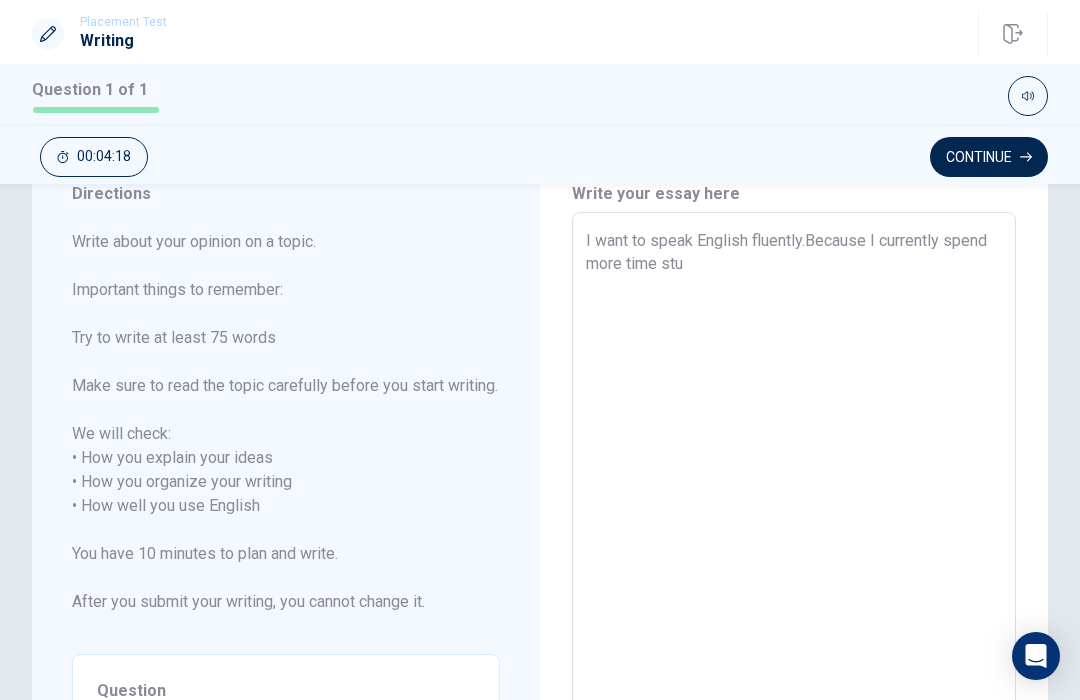 type on "x" 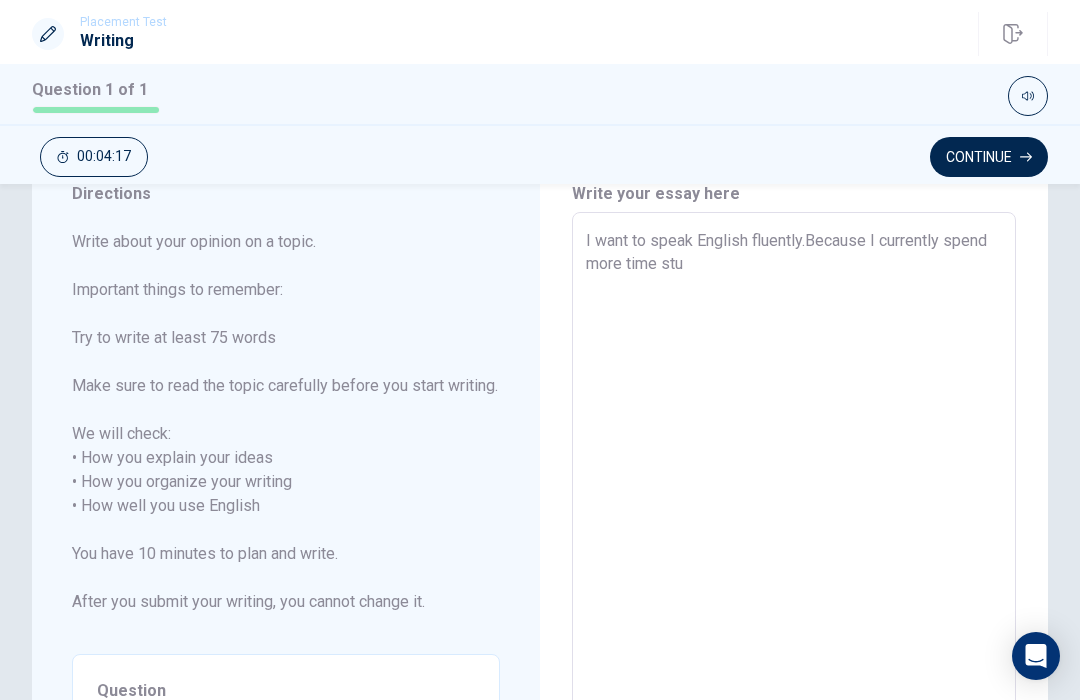 type on "I want to speak English fluently.Because I currently spend more time stud" 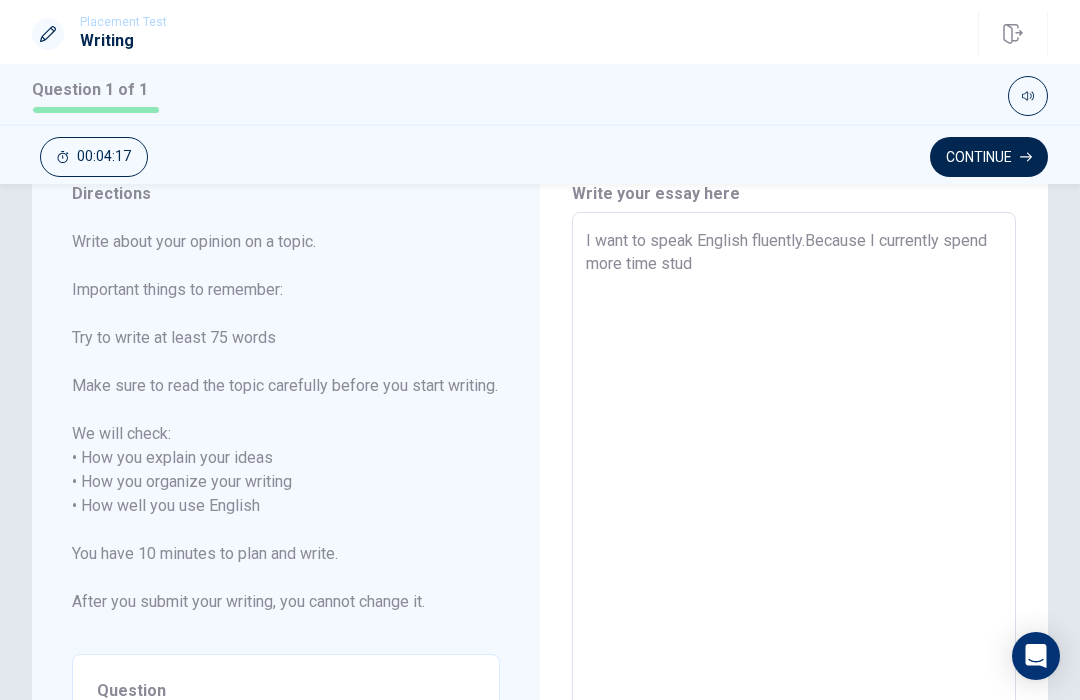 type on "x" 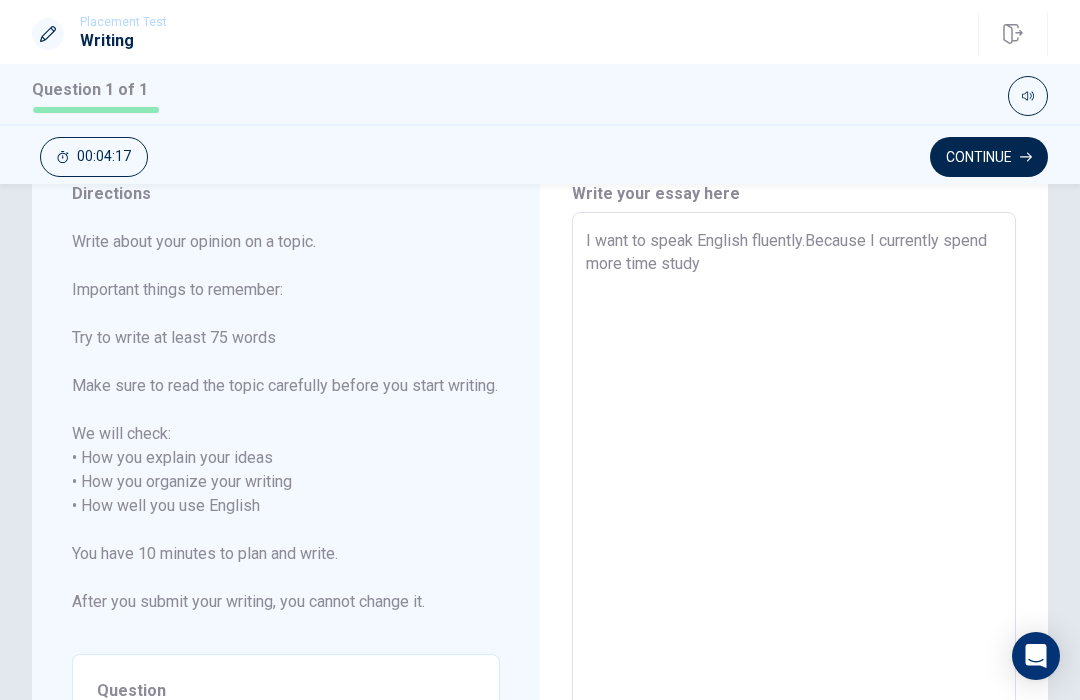type on "x" 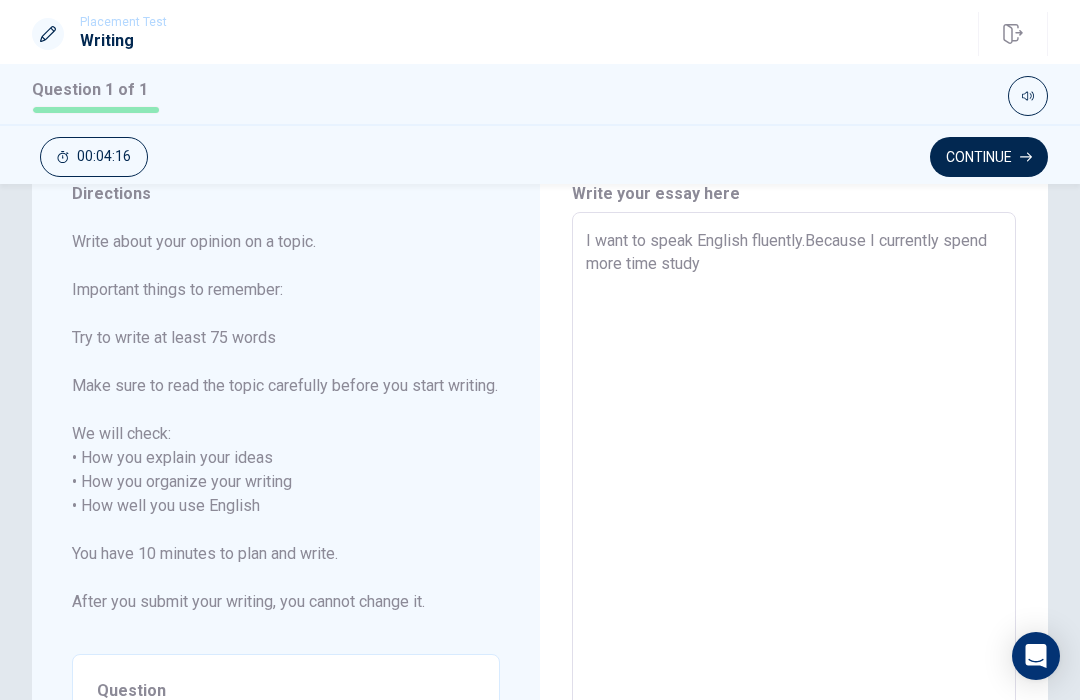 type on "I want to speak English fluently.Because I currently spend more time studyi" 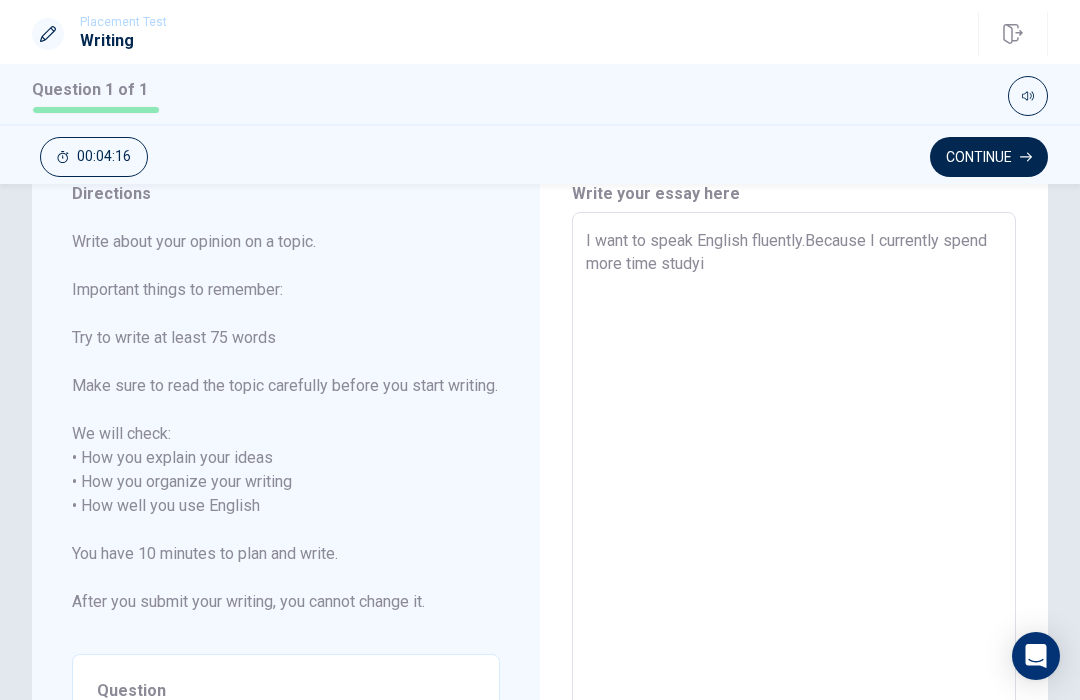 type on "x" 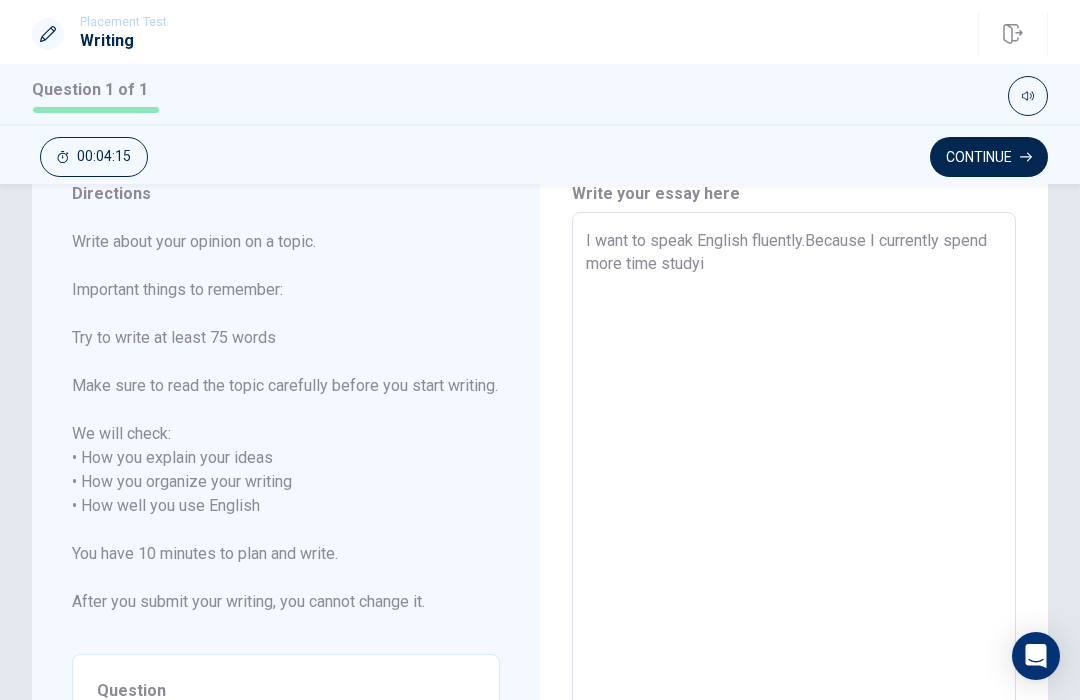 type on "I want to speak English fluently.Because I currently spend more time studyin" 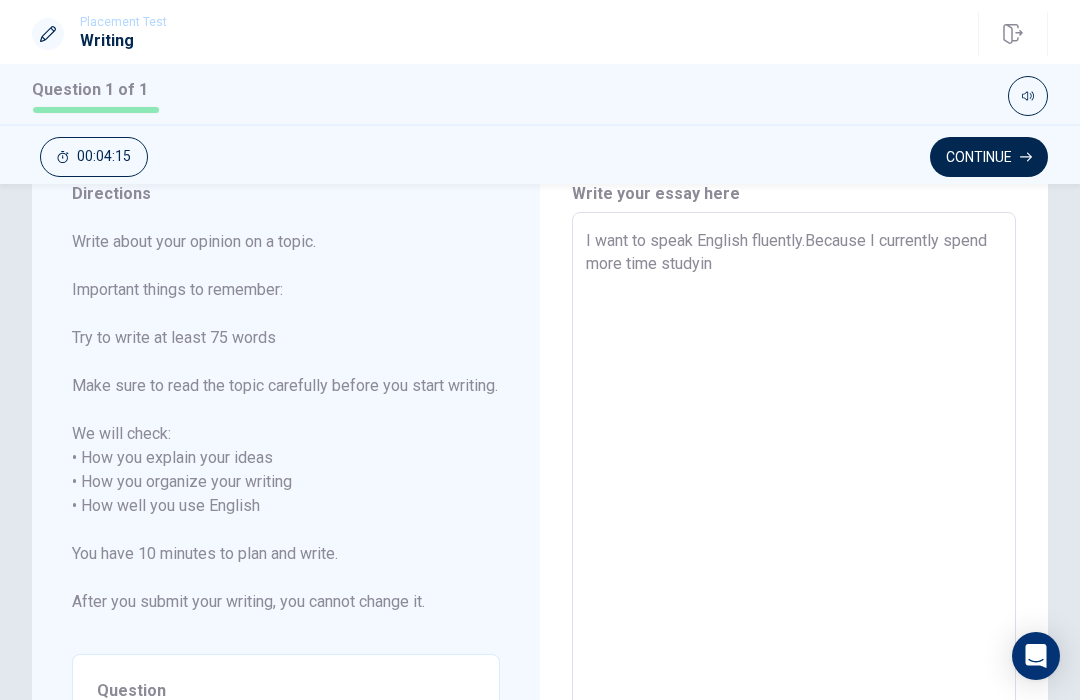 type on "x" 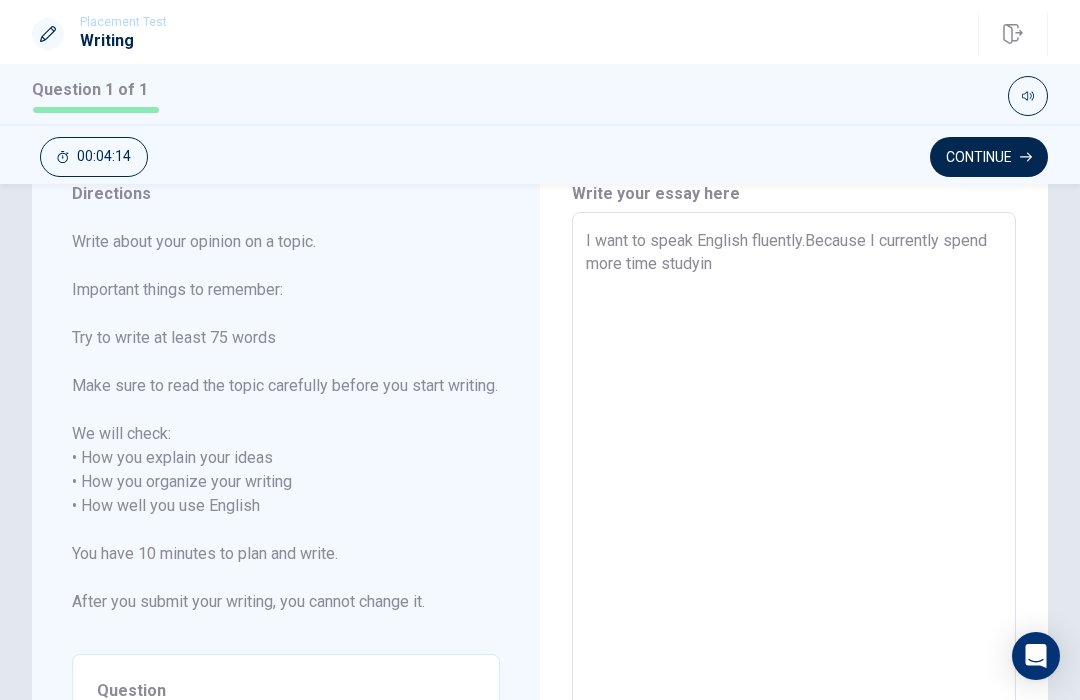 type on "I want to speak English fluently.Because I currently spend more time studying" 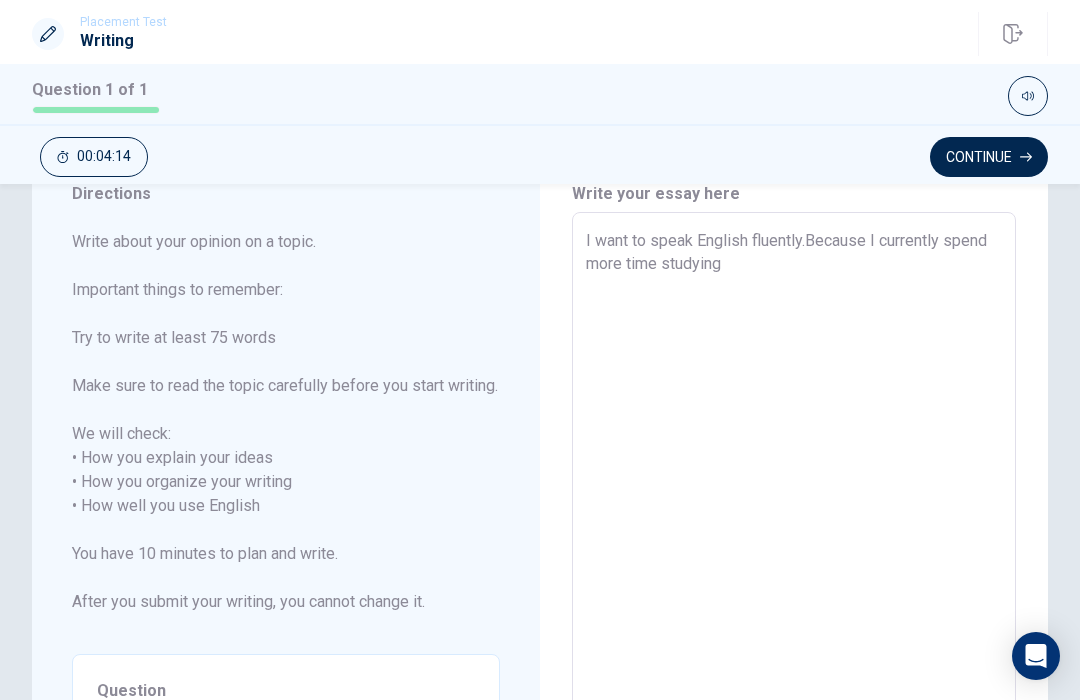 type on "x" 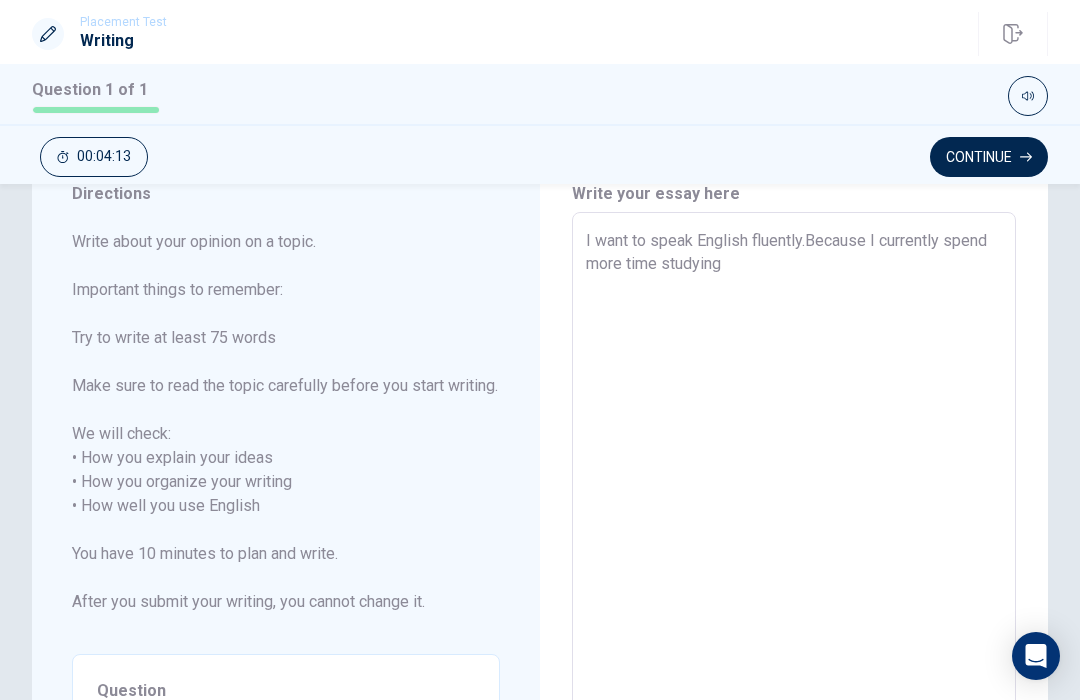 type on "x" 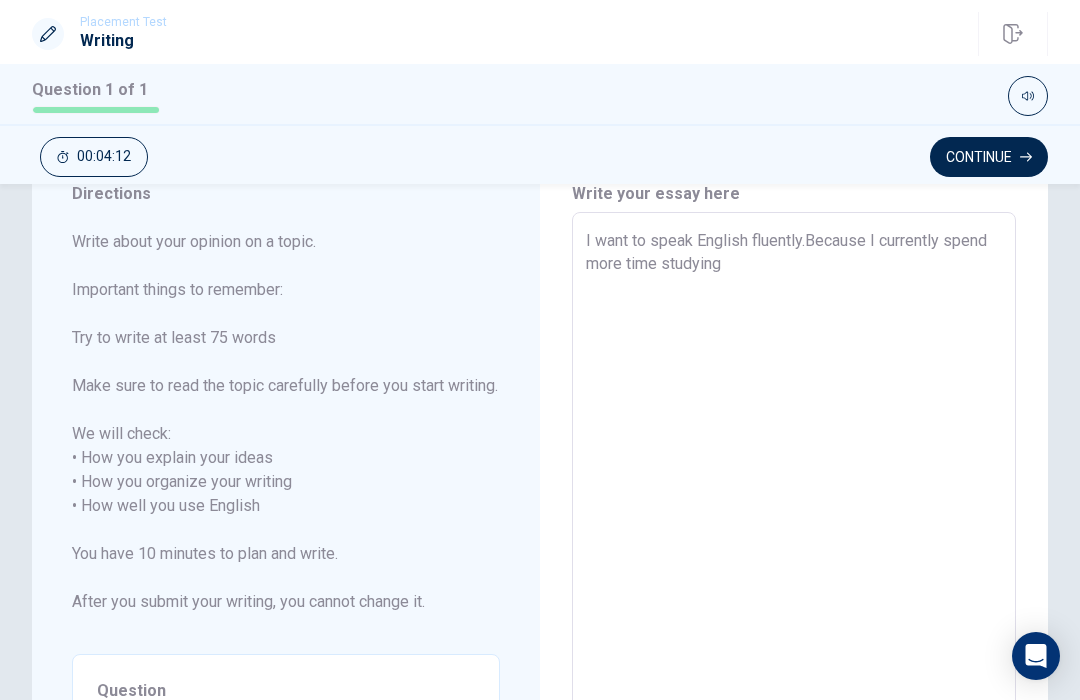type on "I want to speak English fluently.Because I currently spend more time studying S" 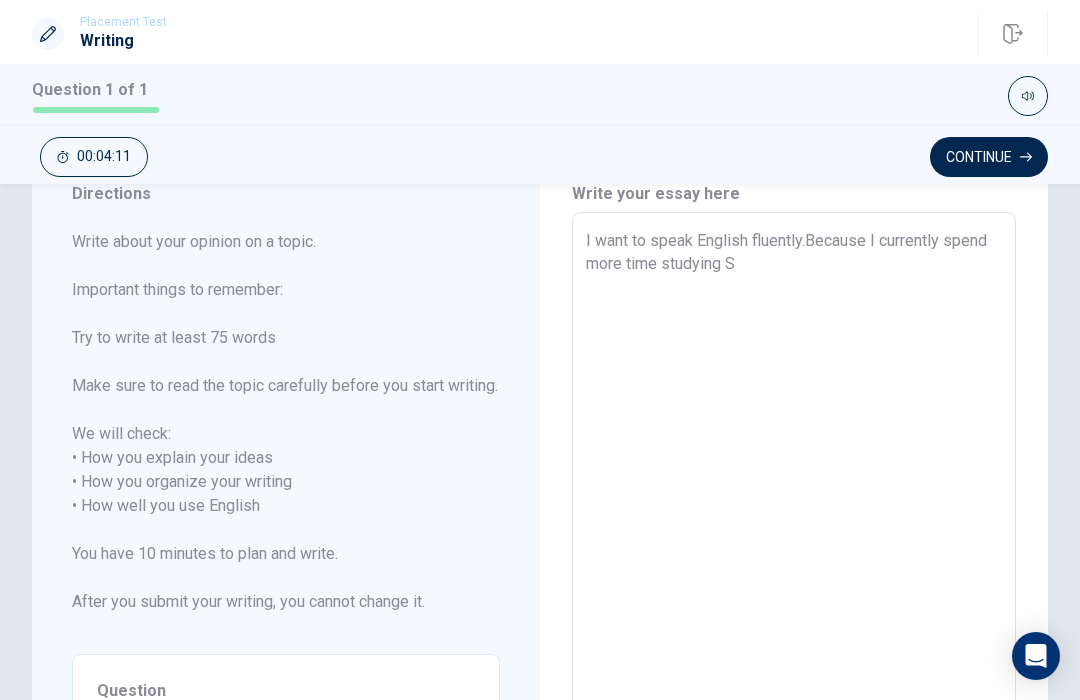 type on "x" 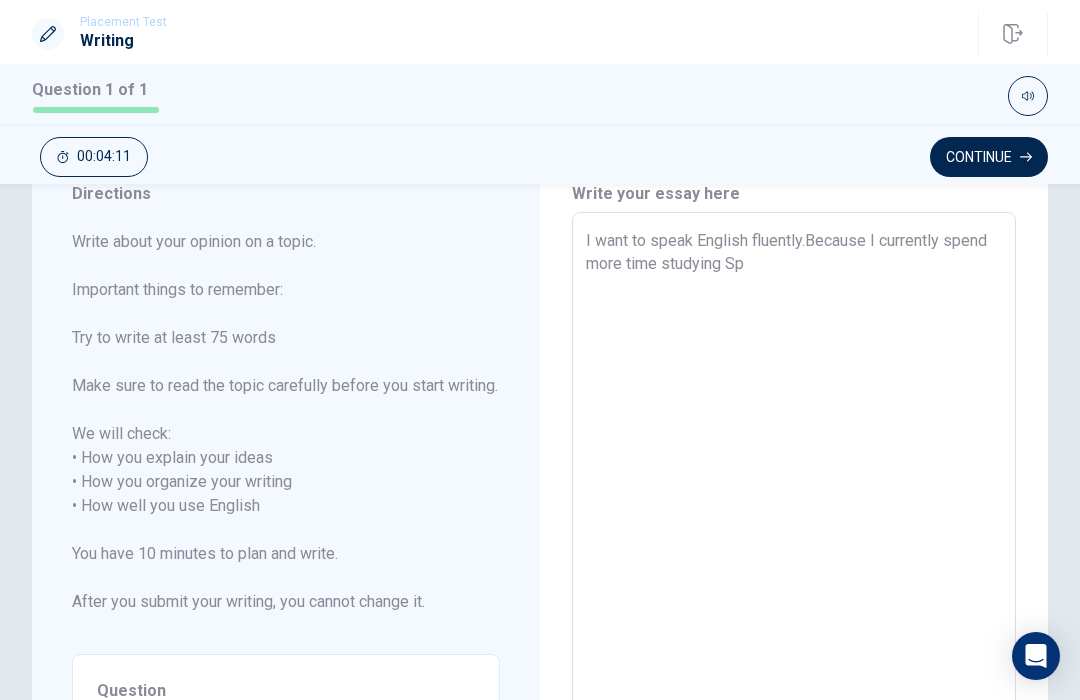 type on "x" 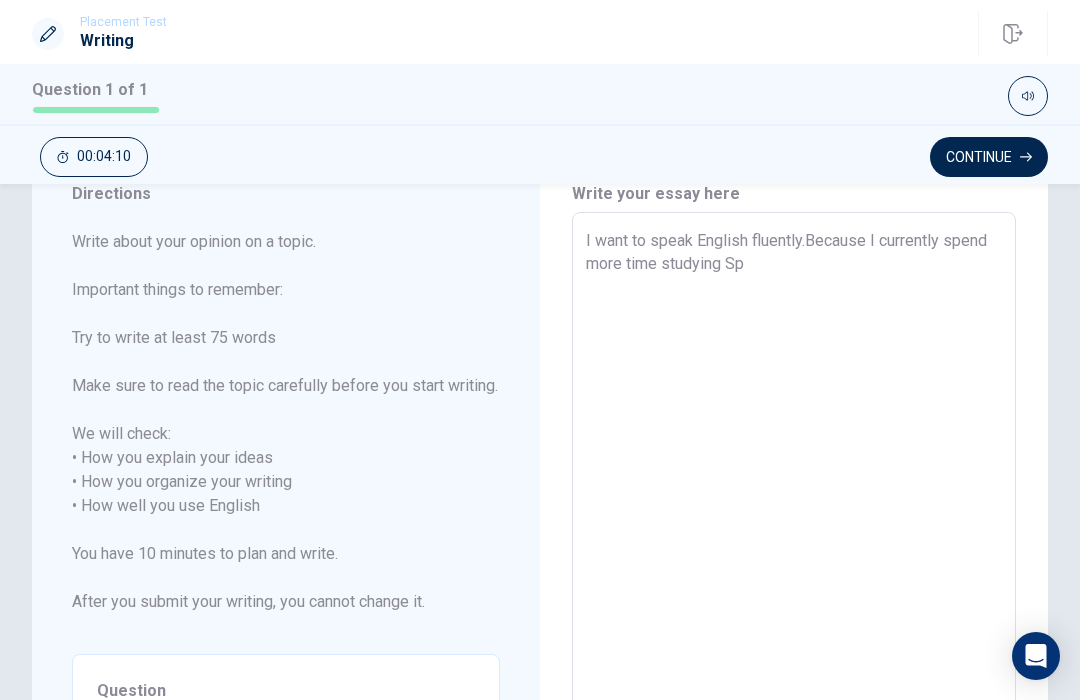 type on "I want to speak English fluently.Because I currently spend more time studying Spa" 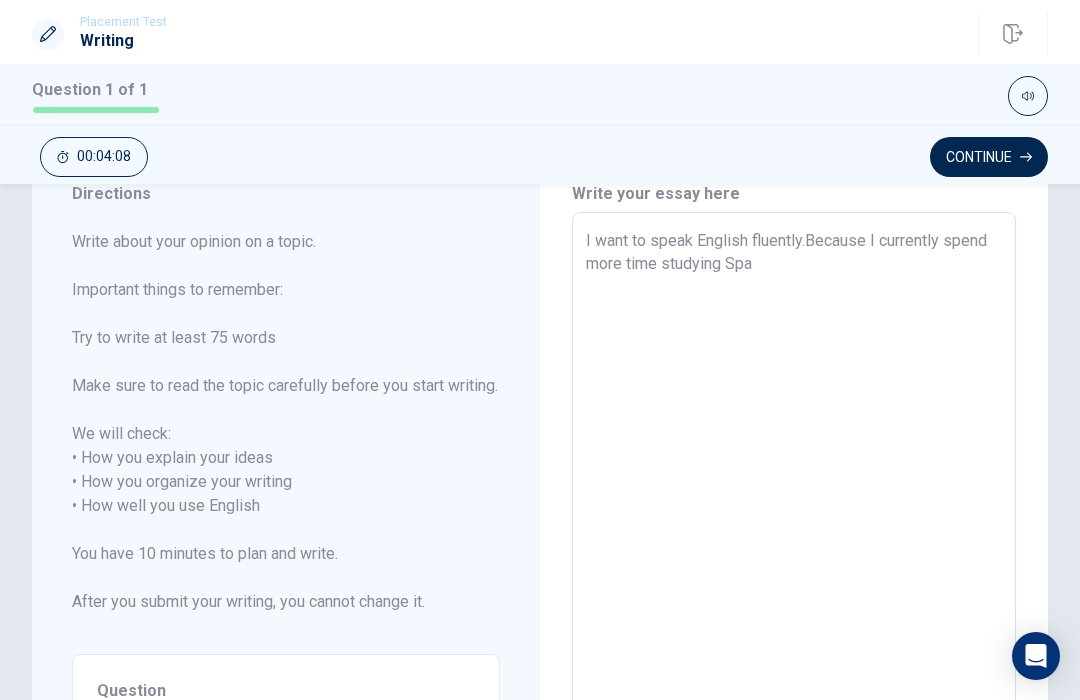 type on "x" 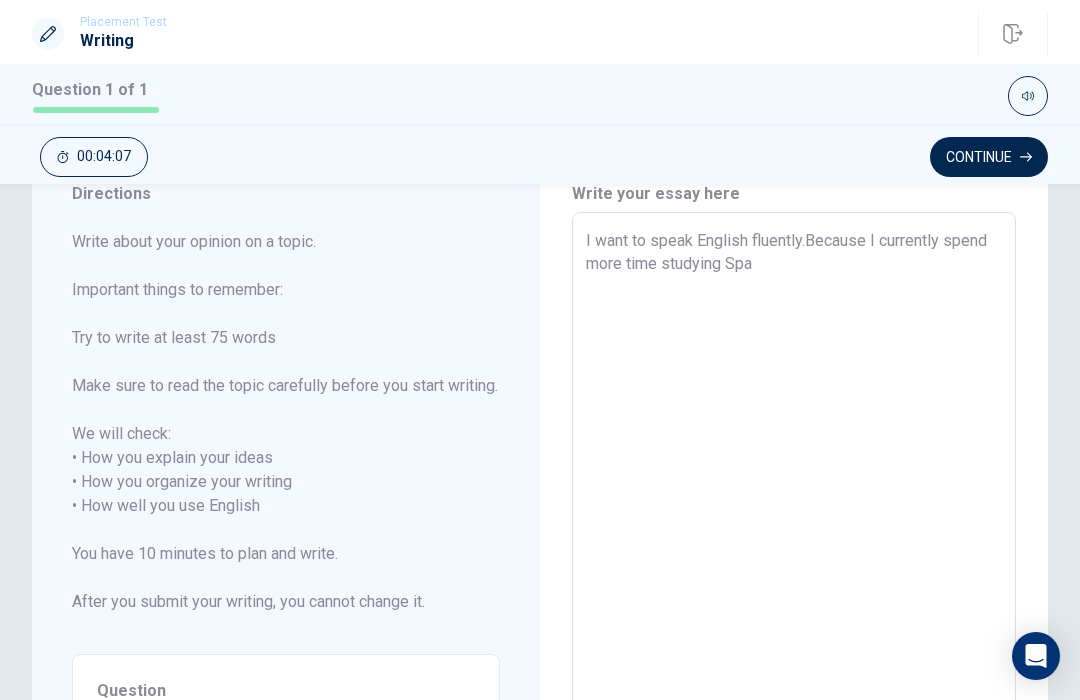 type on "I want to speak English fluently.Because I currently spend more time studying Span" 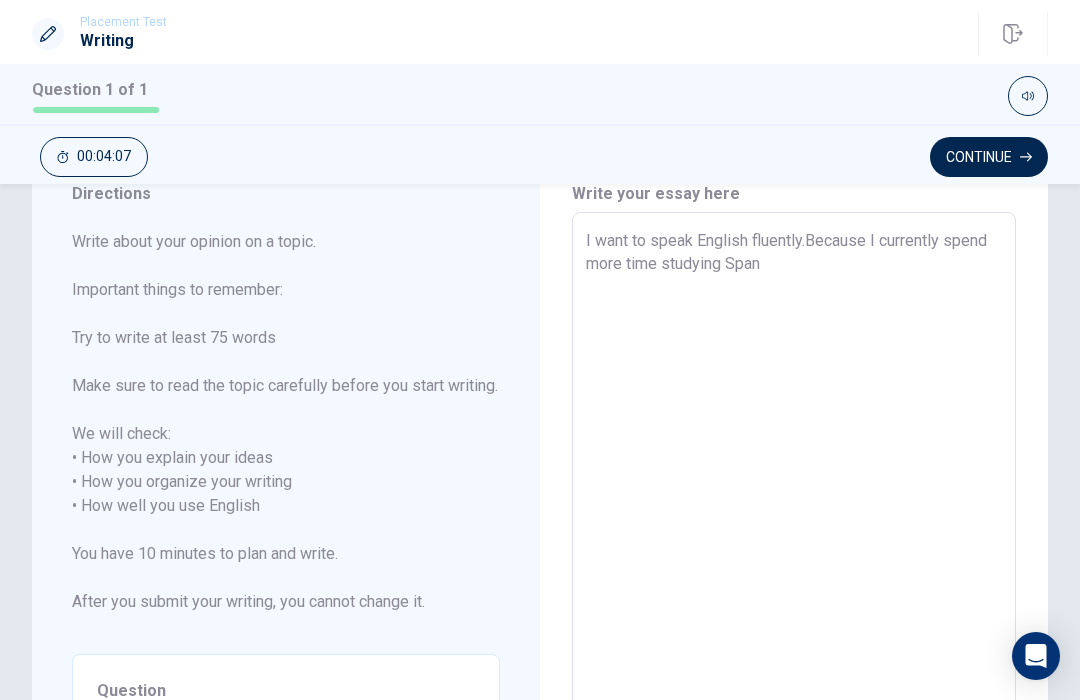 type on "x" 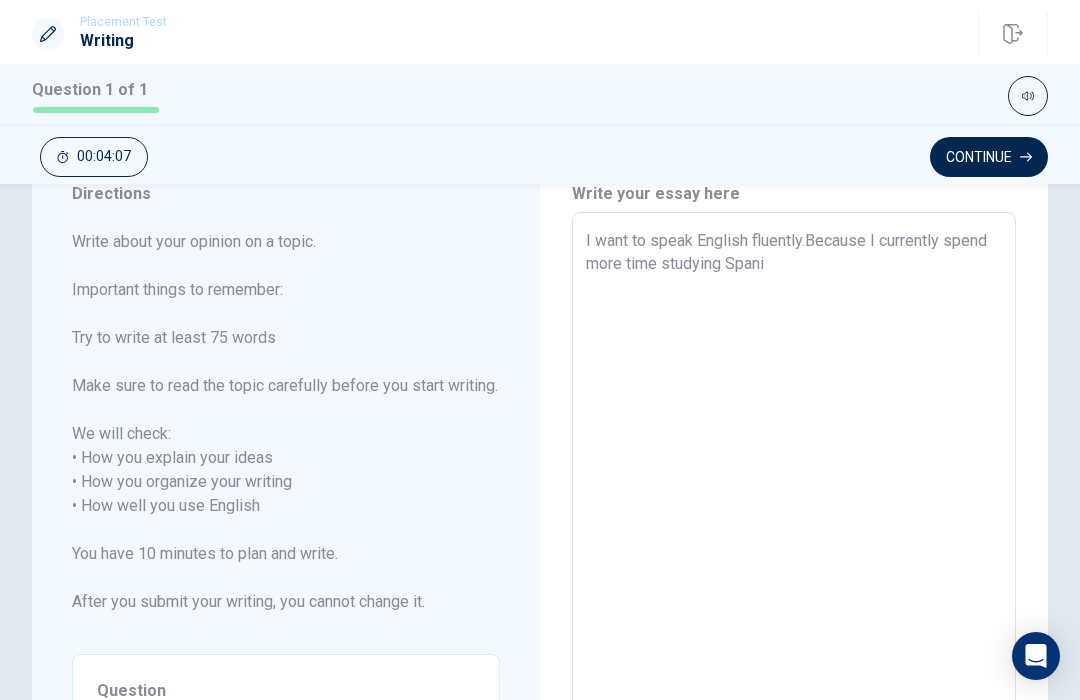 type on "x" 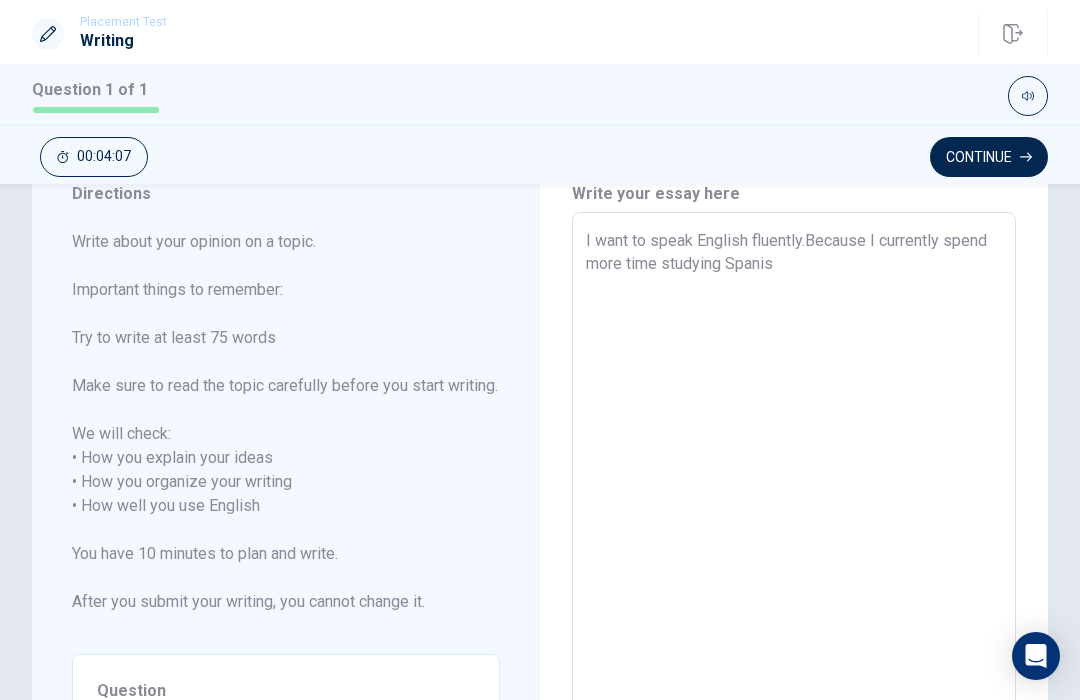 type on "x" 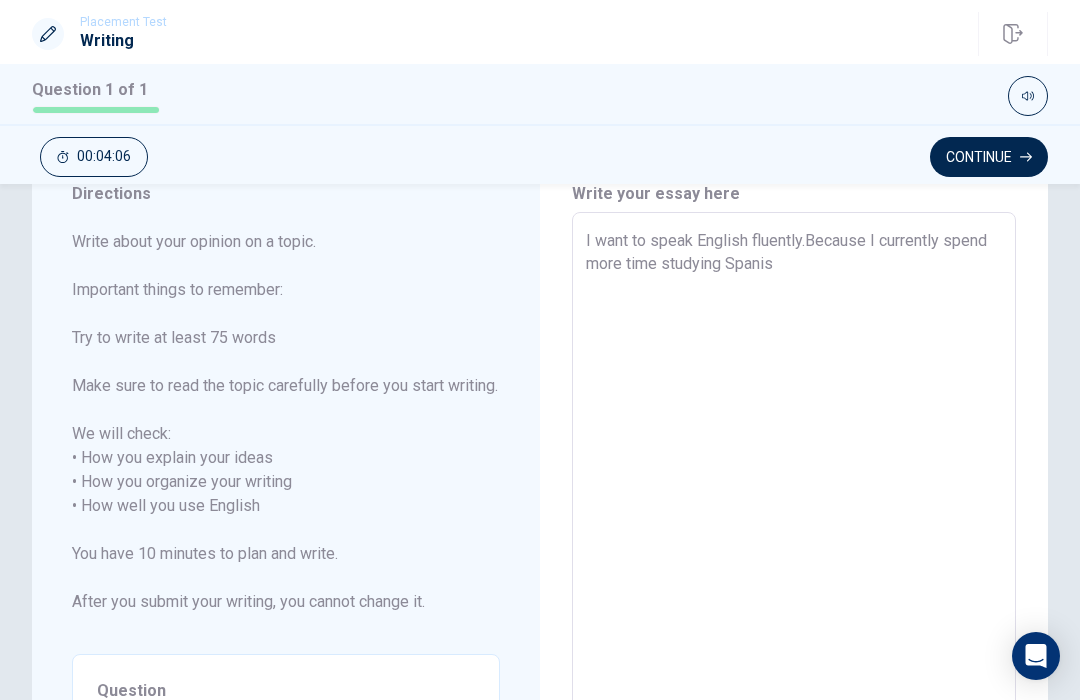 type on "I want to speak English fluently.Because I currently spend more time studying Spanish" 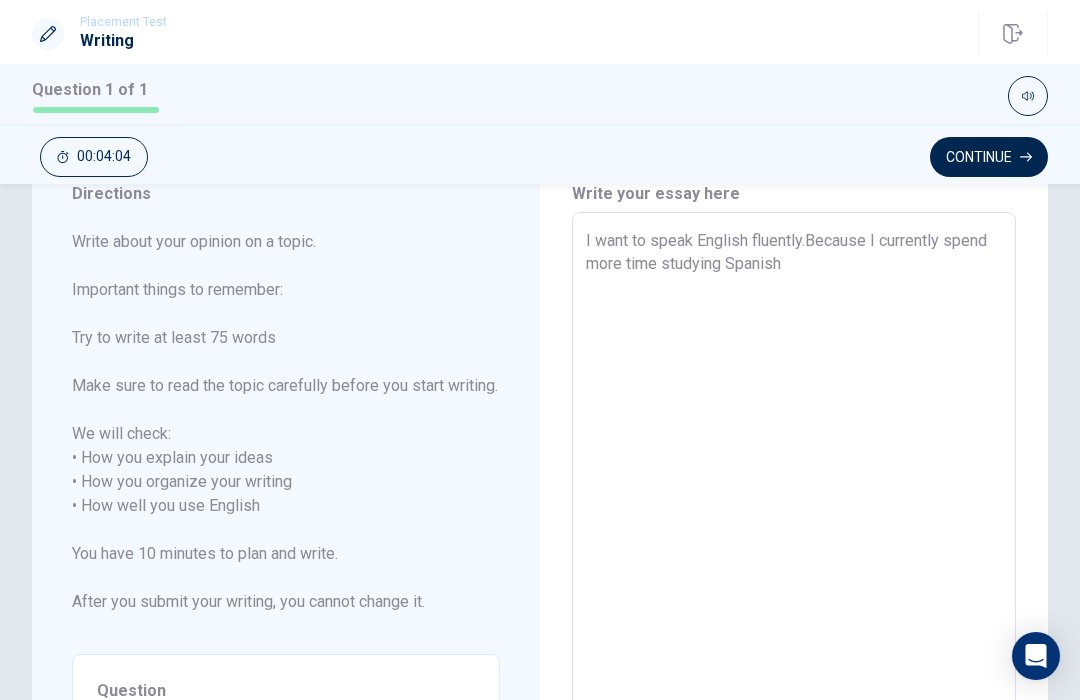 type on "x" 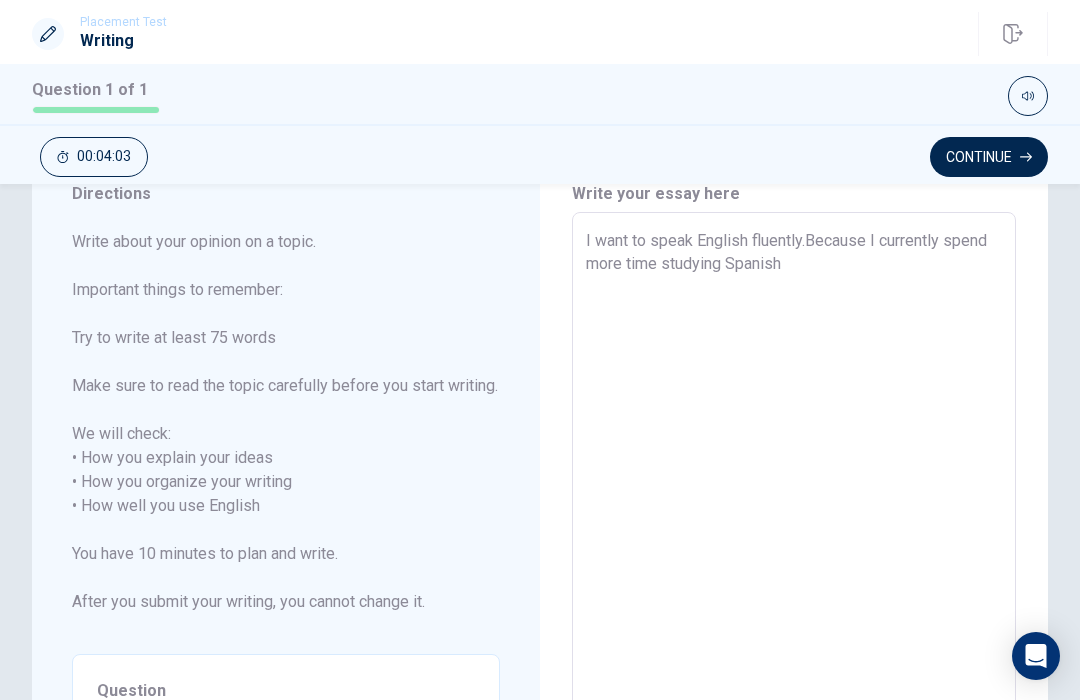 type on "I want to speak English fluently.Because I currently spend more time studying Spanish t" 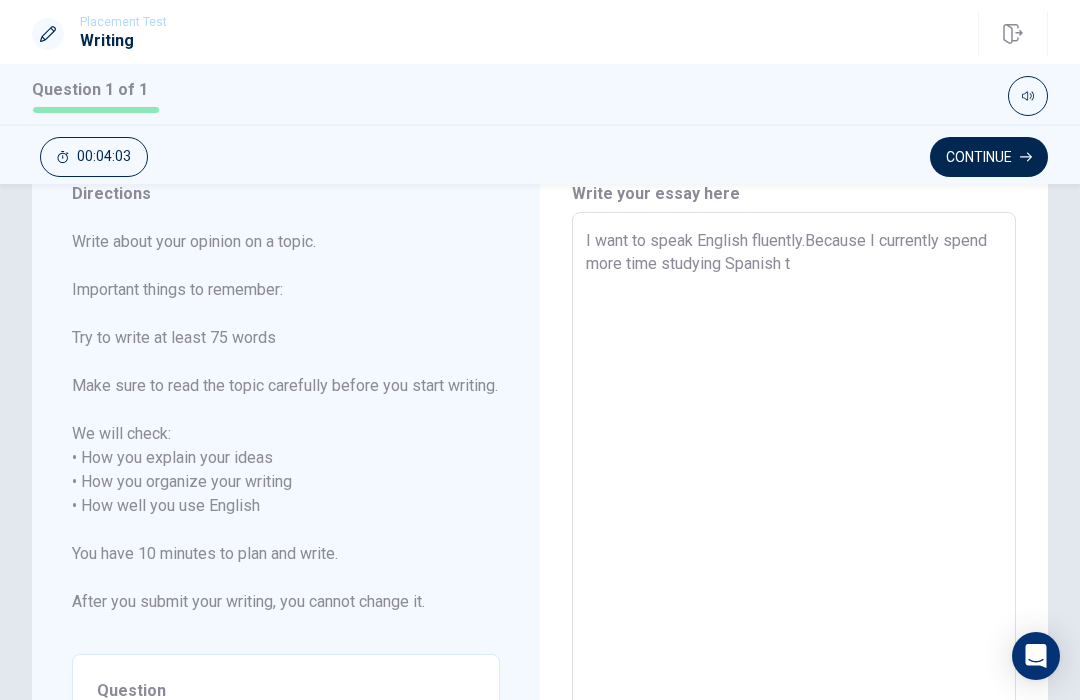 type on "x" 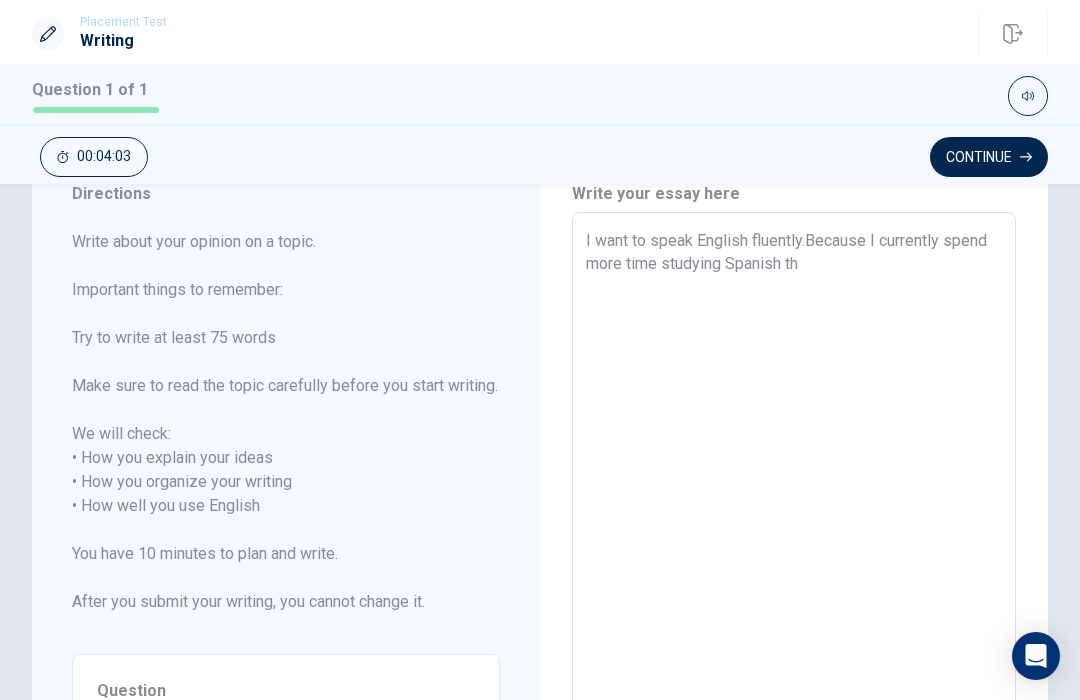 type on "x" 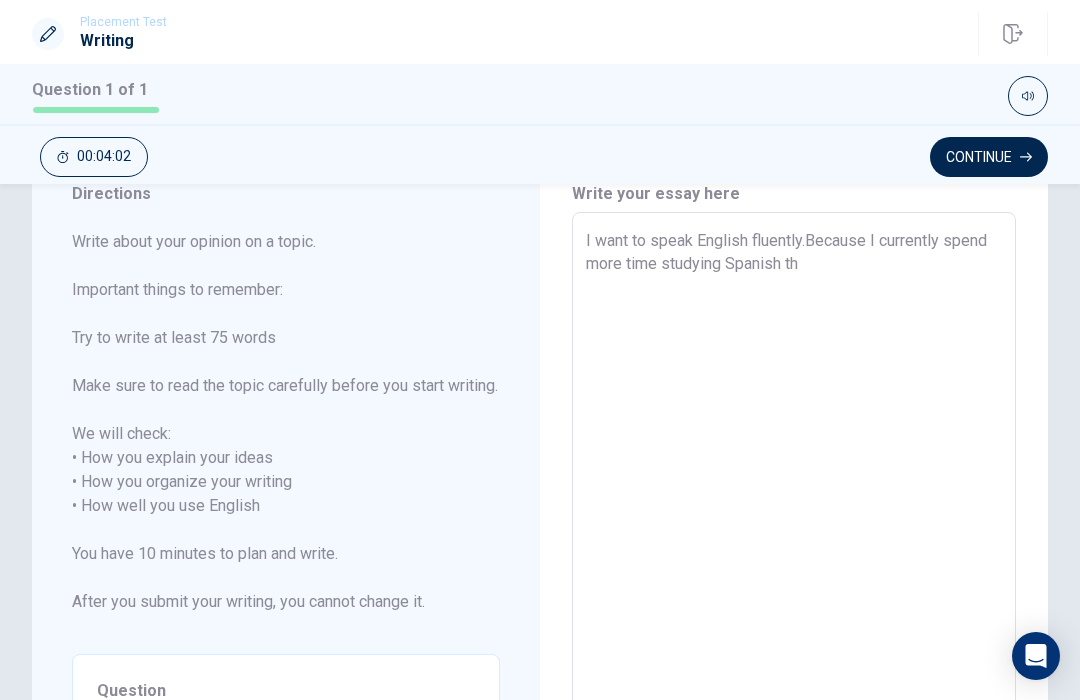 type on "I want to speak English fluently.Because I currently spend more time studying Spanish tha" 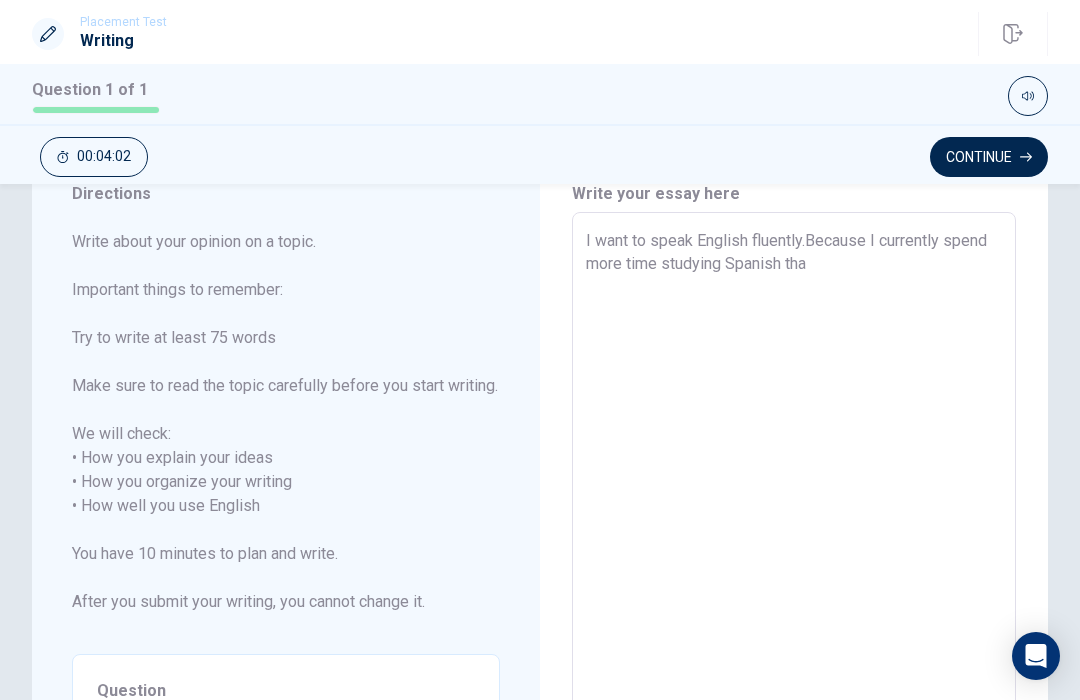 type on "x" 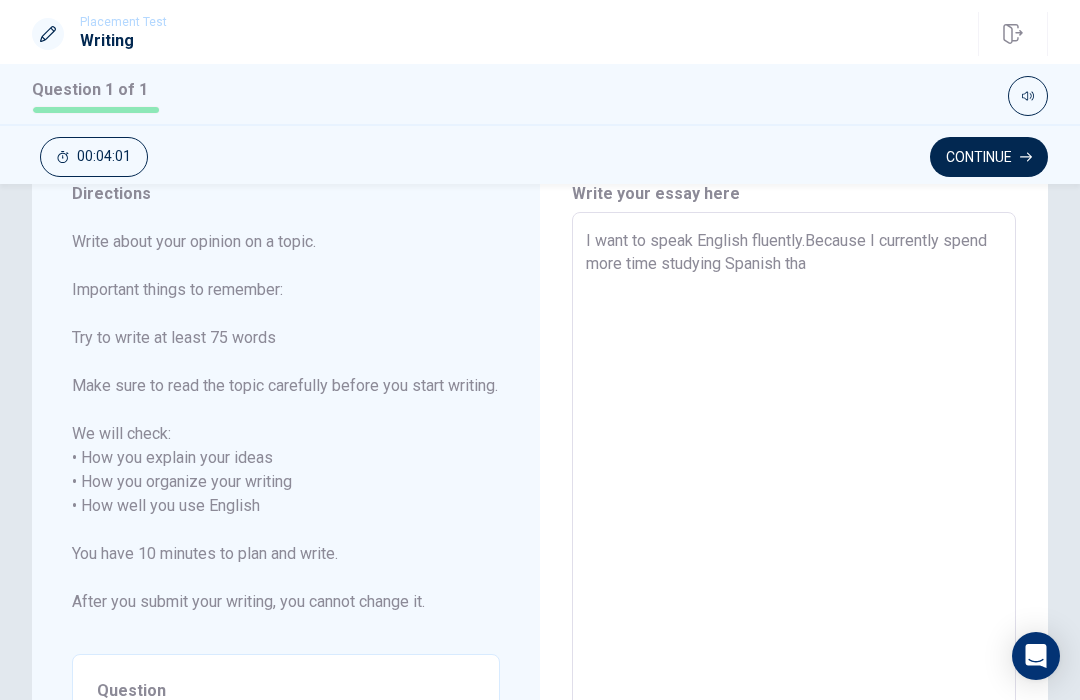 type on "I want to speak English fluently.Because I currently spend more time studying Spanish than" 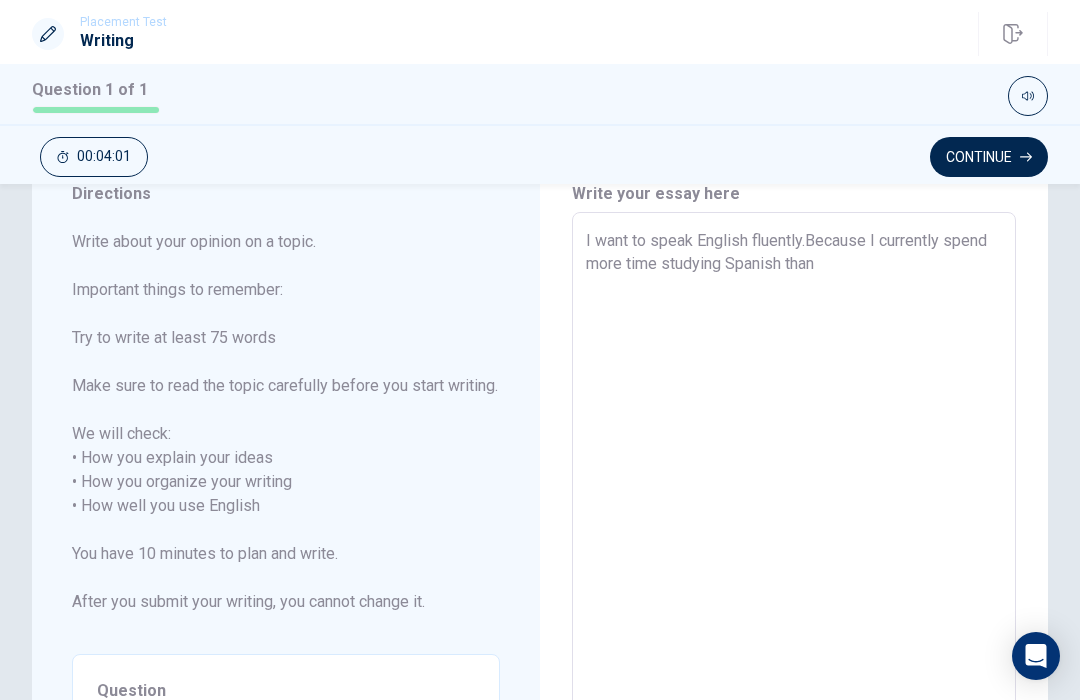 type on "x" 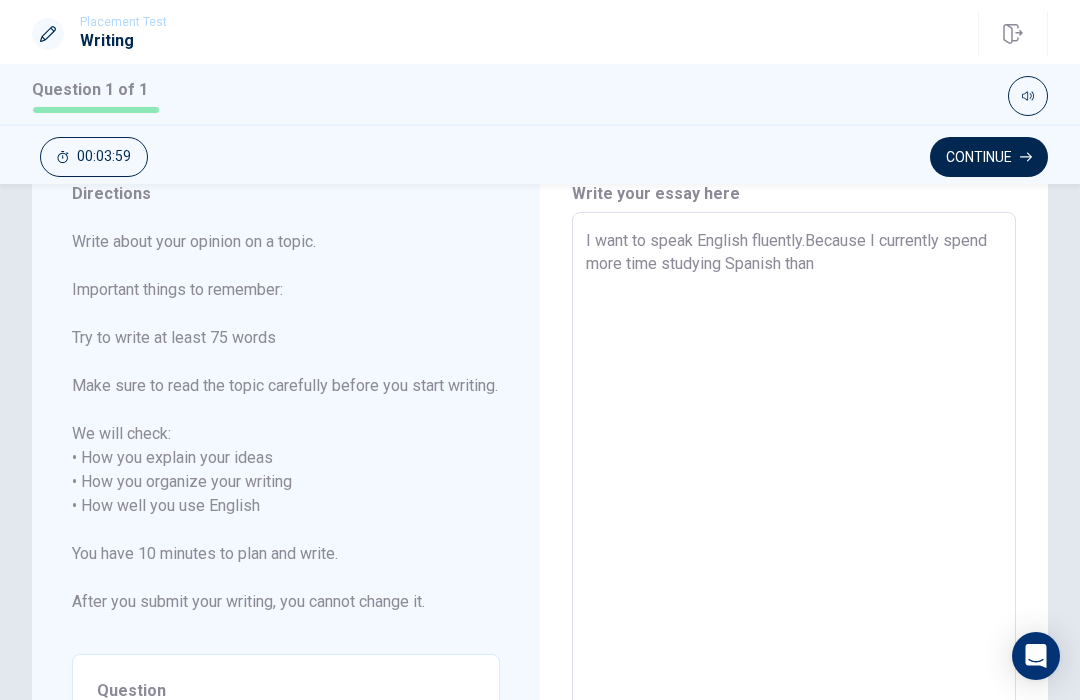 type on "x" 